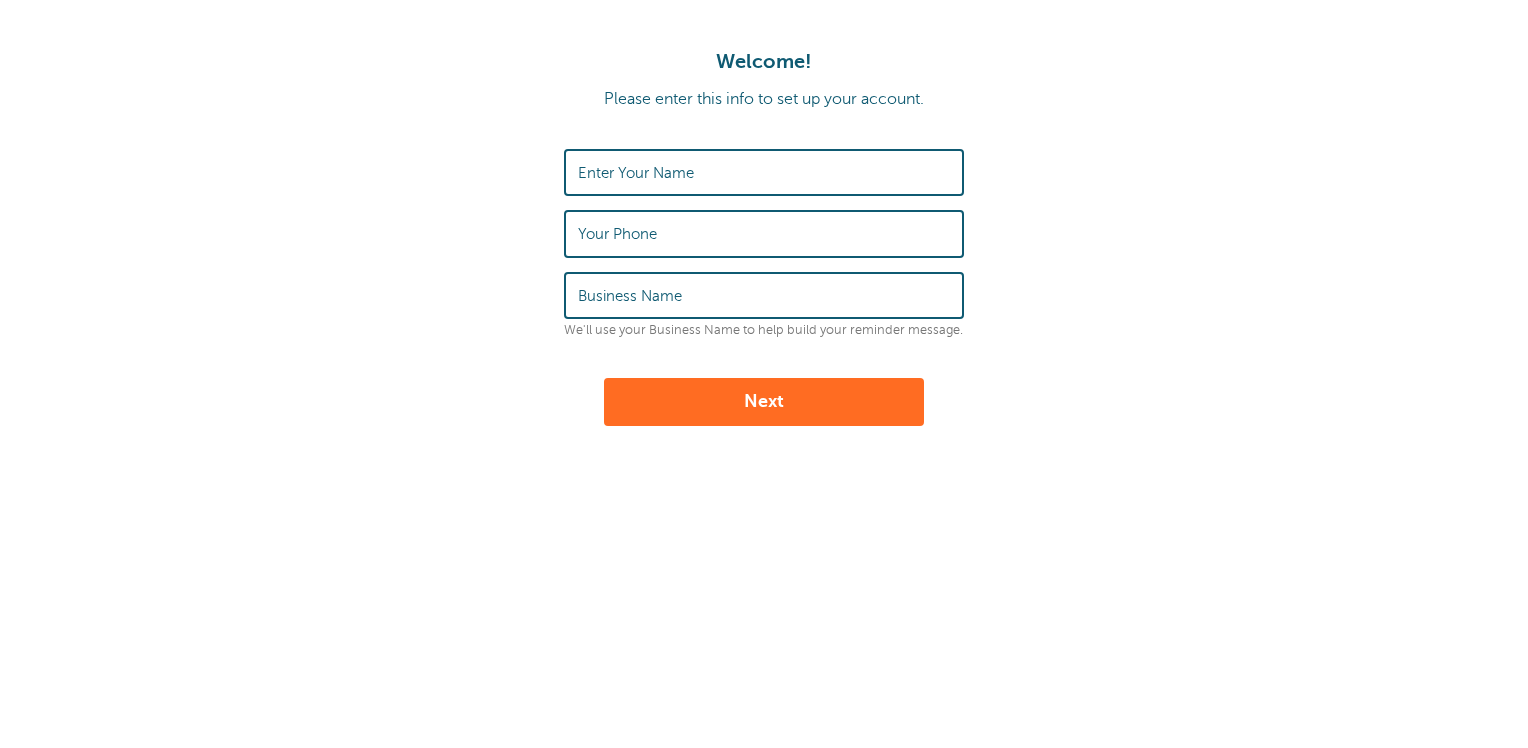 scroll, scrollTop: 0, scrollLeft: 0, axis: both 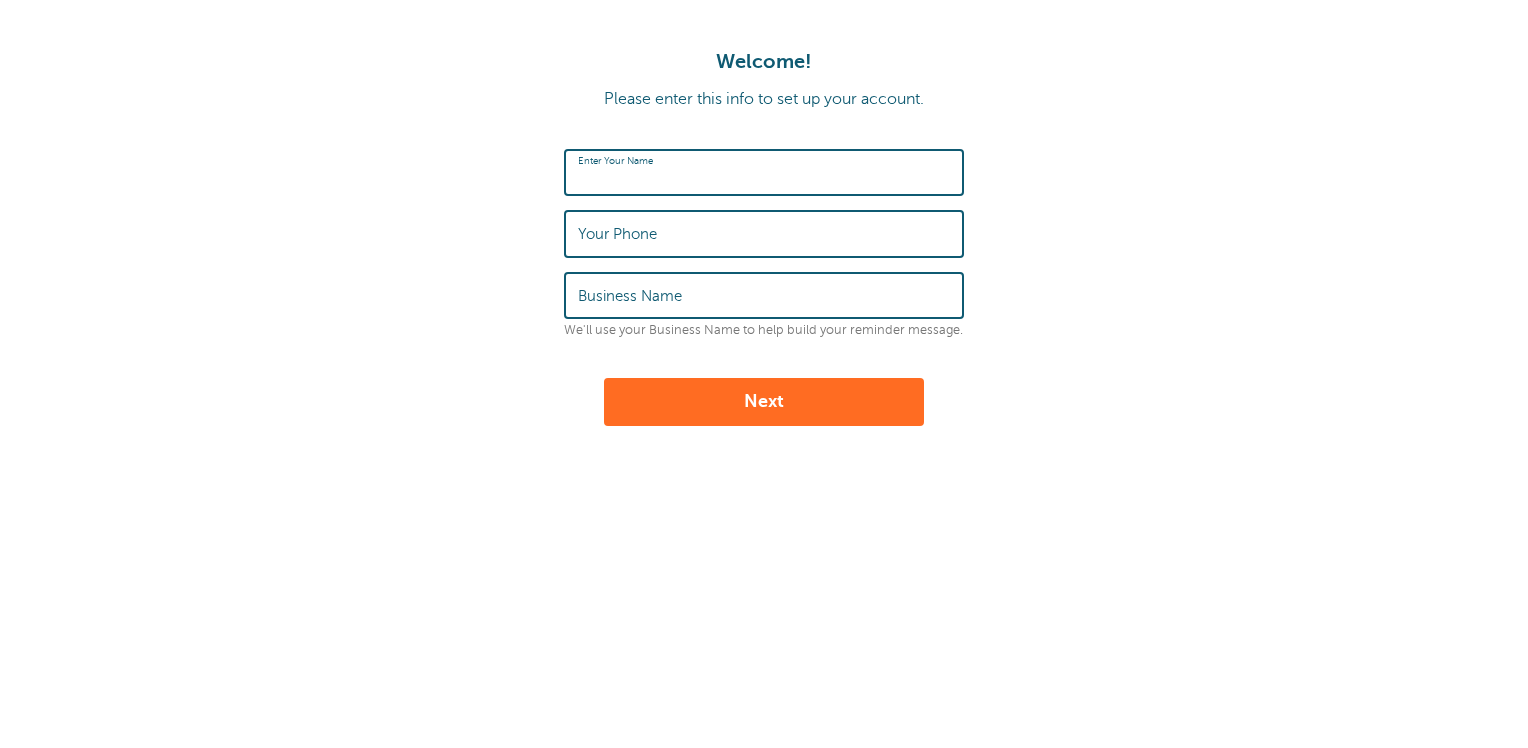 click on "Enter Your Name" at bounding box center [764, 172] 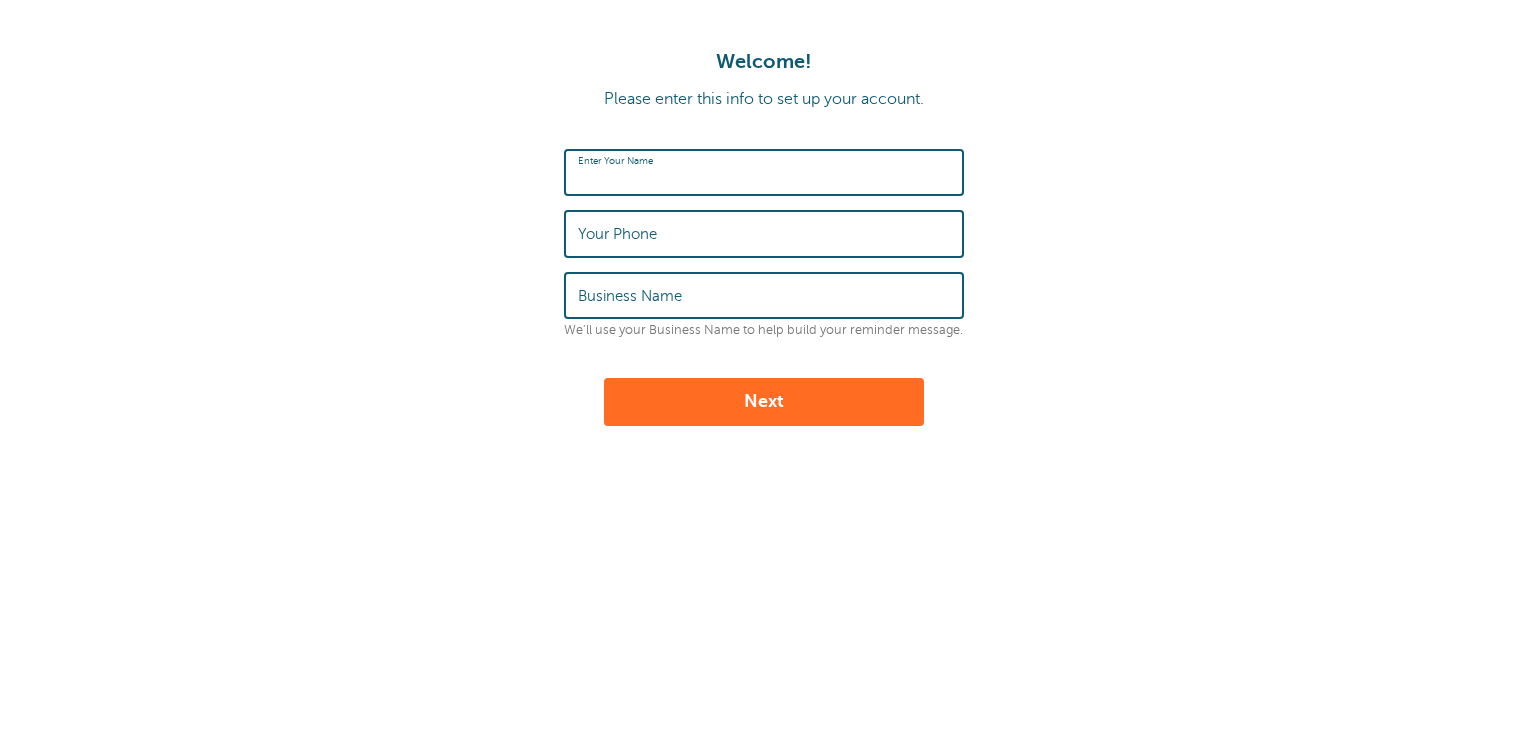 type on "[PERSON_NAME]" 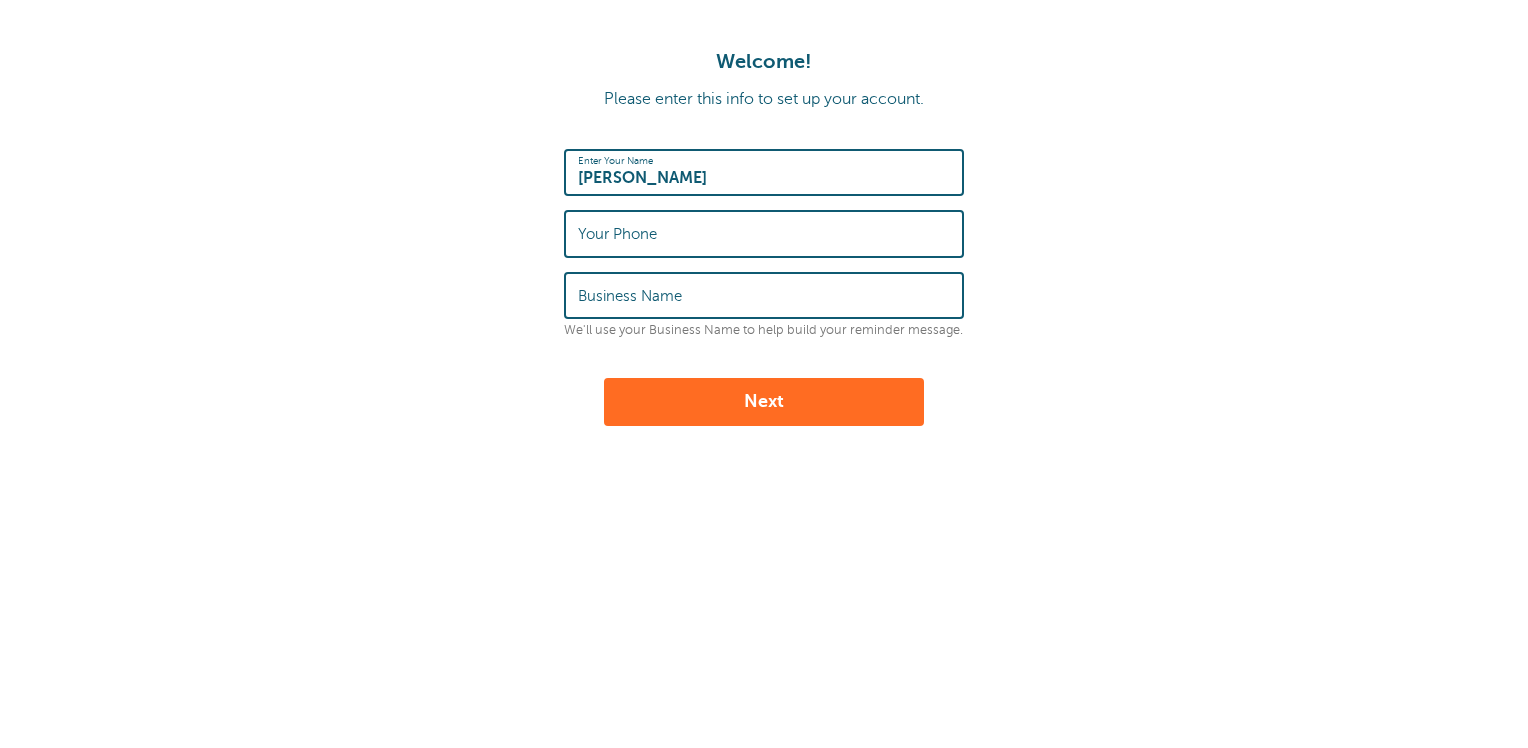 type on "5733920007" 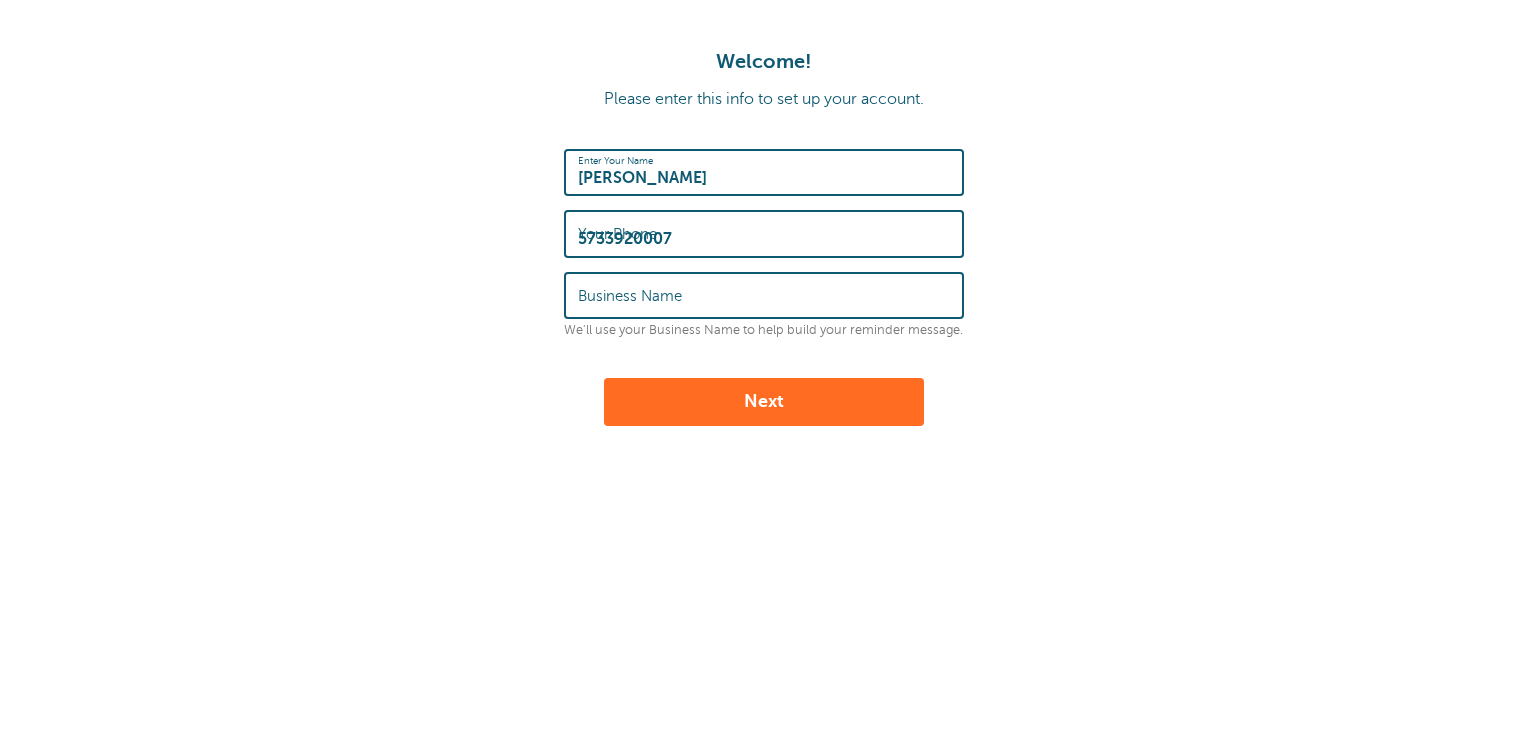 type on "Internet Business Services, LLC" 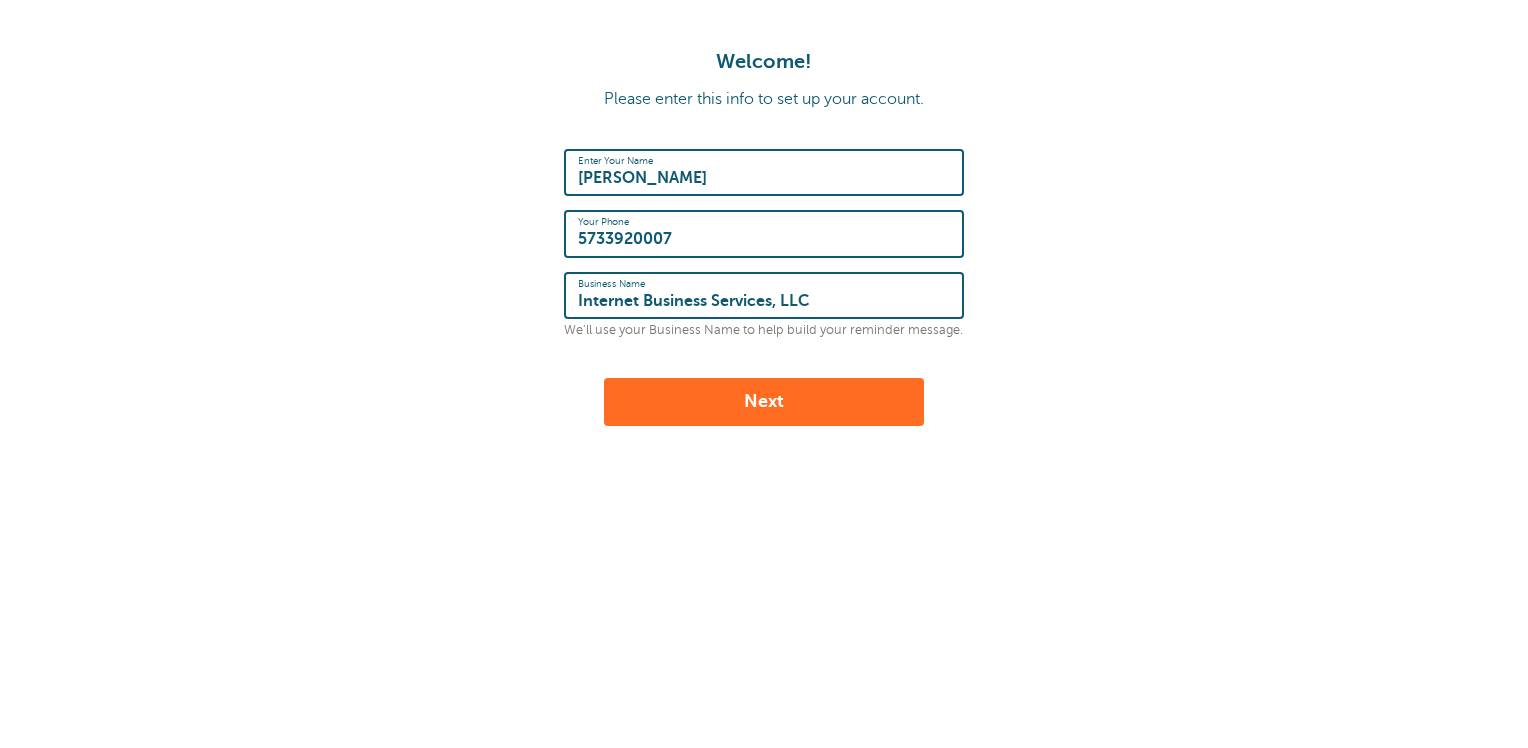 drag, startPoint x: 688, startPoint y: 241, endPoint x: 336, endPoint y: 231, distance: 352.14203 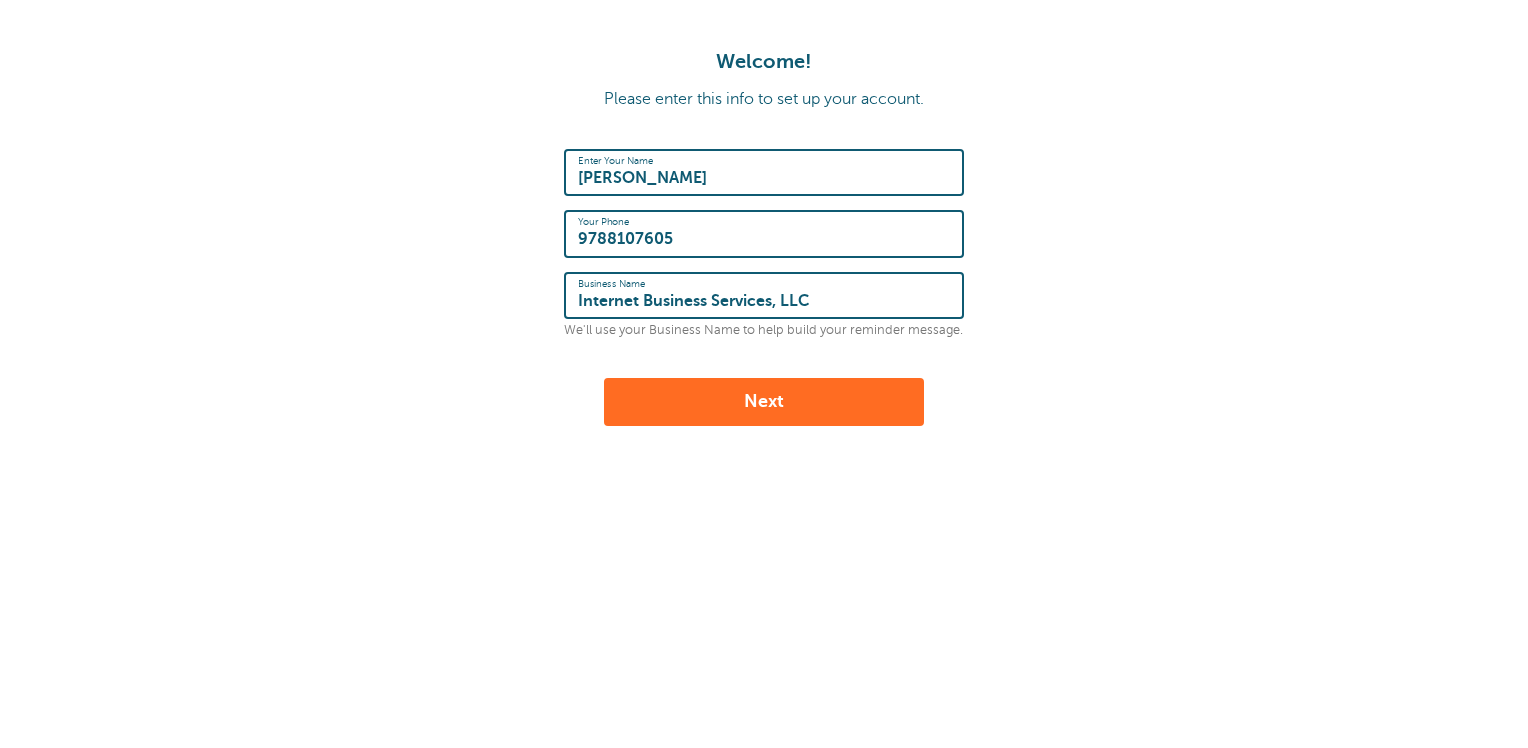 type on "9788107605" 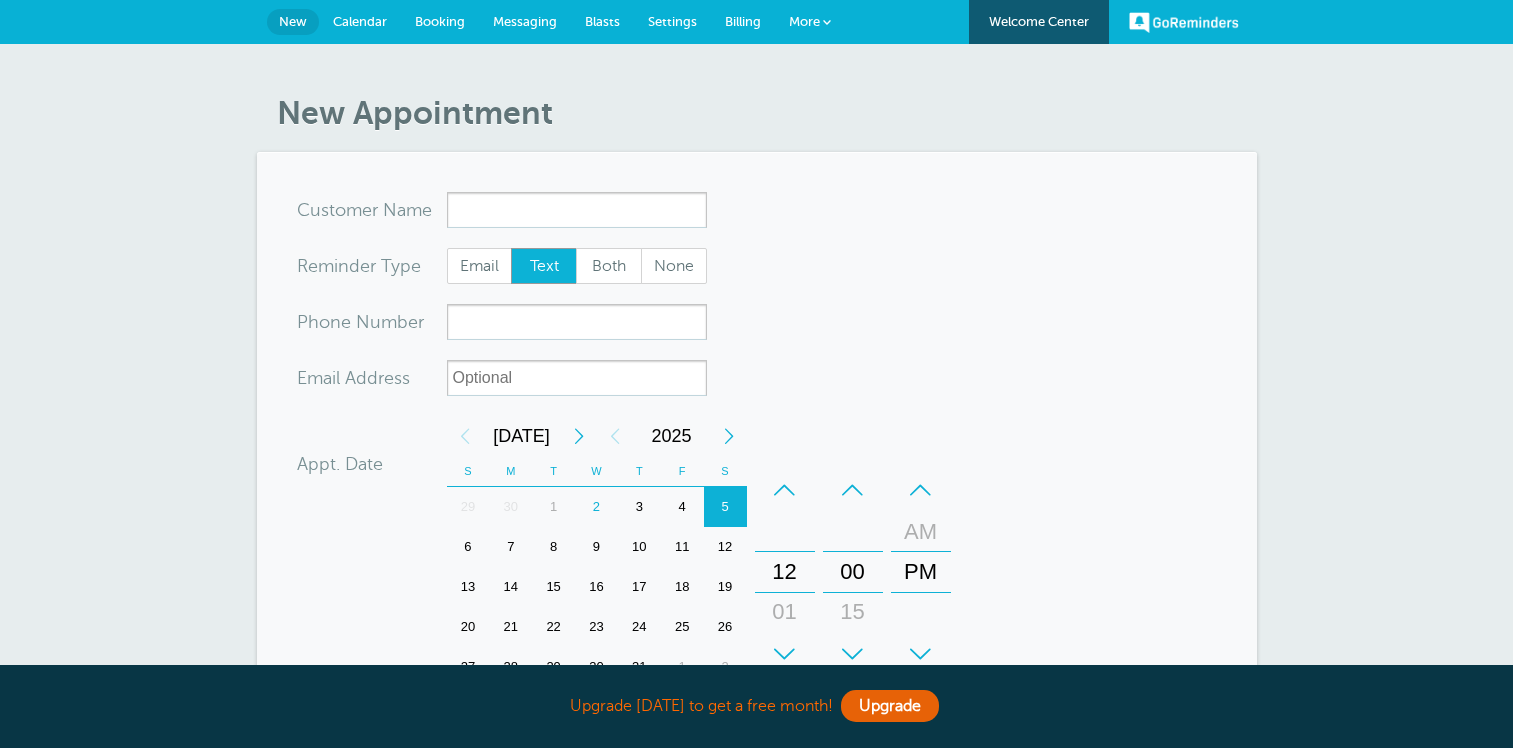 scroll, scrollTop: 0, scrollLeft: 0, axis: both 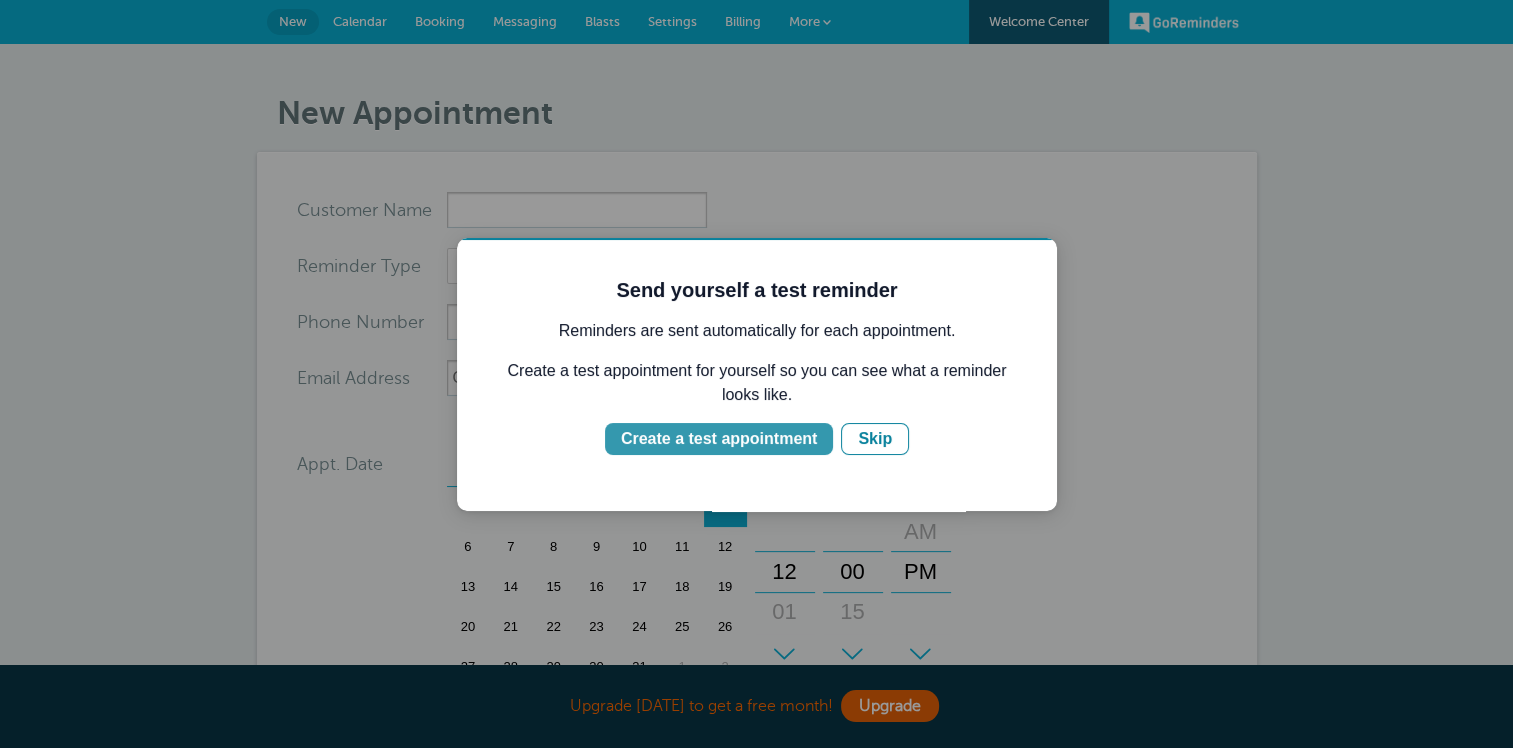 click on "Create a test appointment" at bounding box center [719, 439] 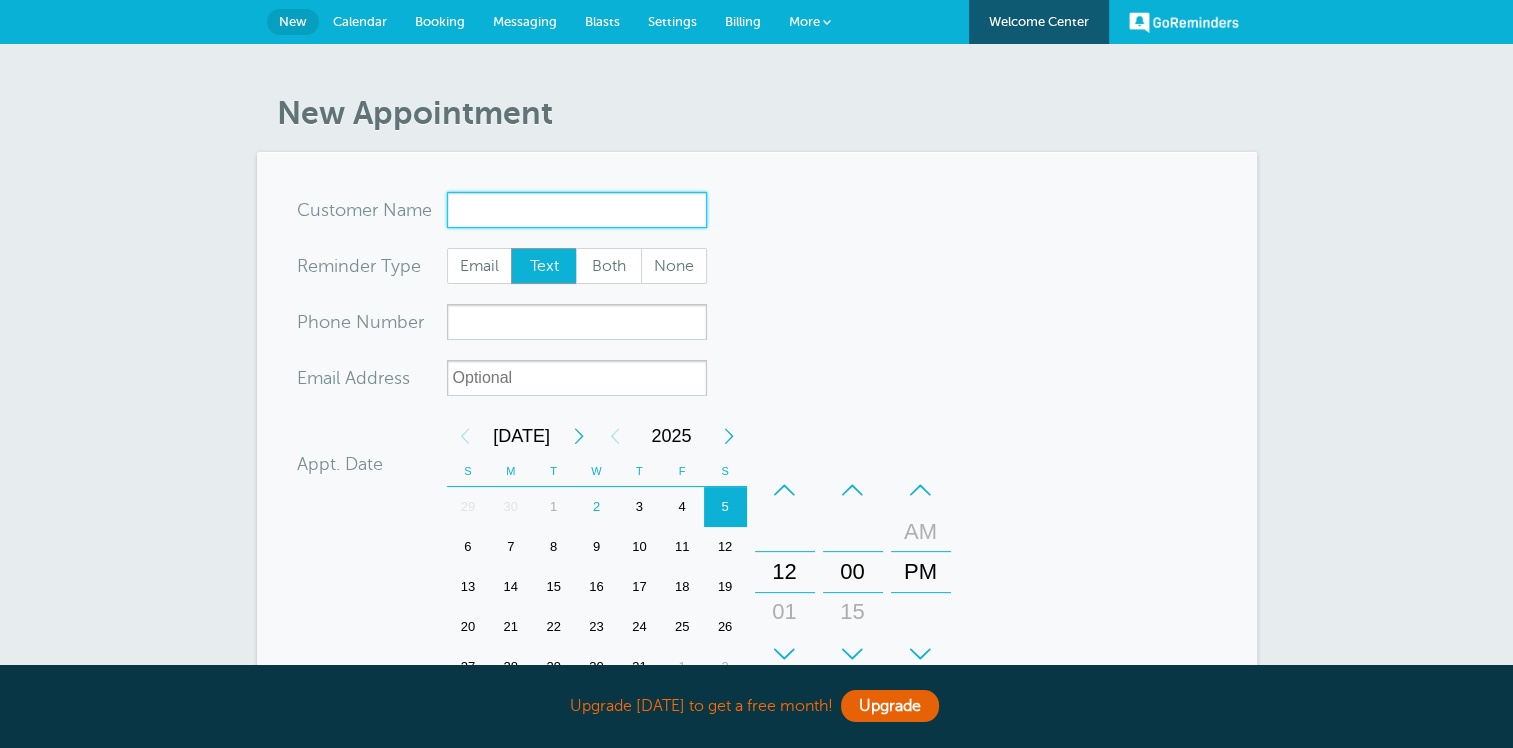 scroll, scrollTop: 0, scrollLeft: 0, axis: both 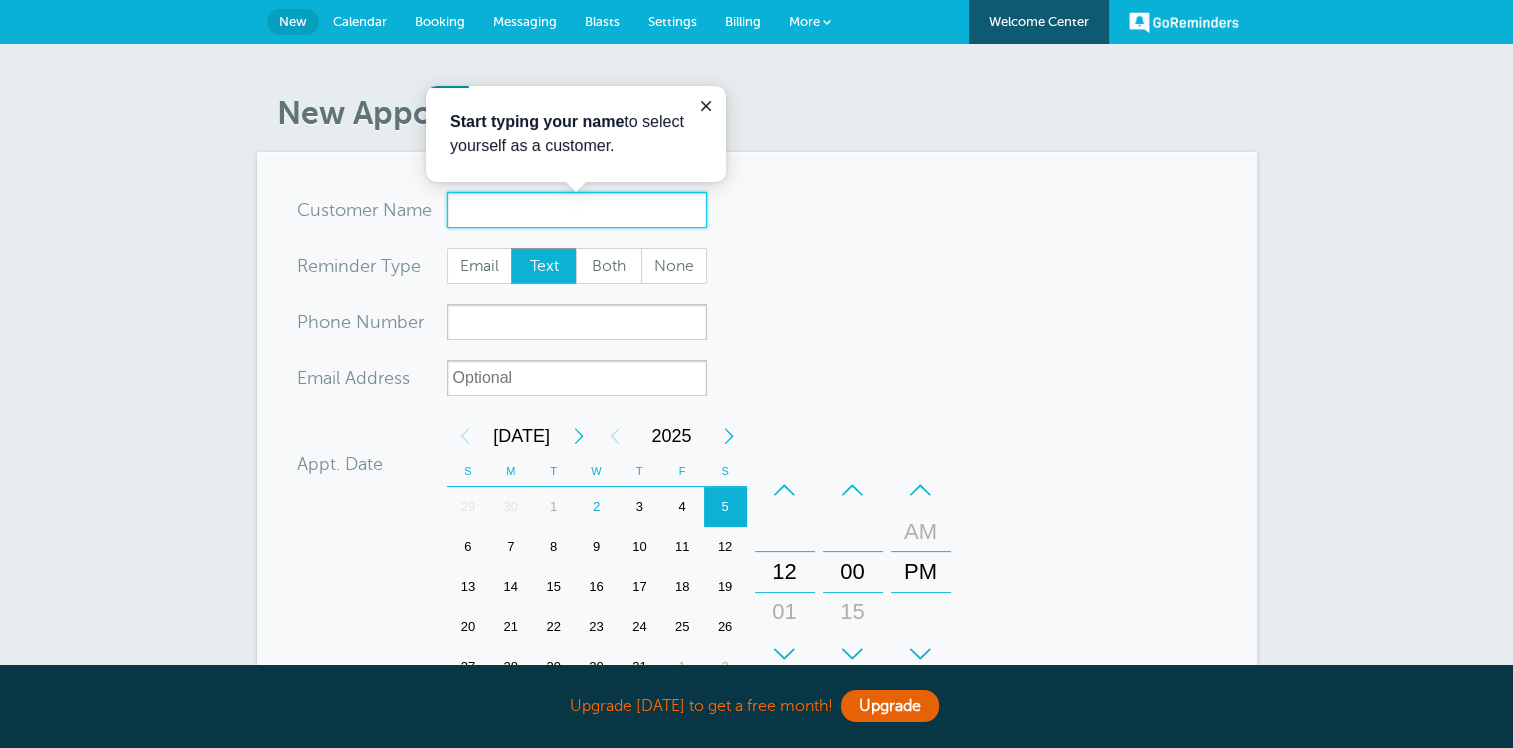 click on "x-no-autofill" at bounding box center (577, 210) 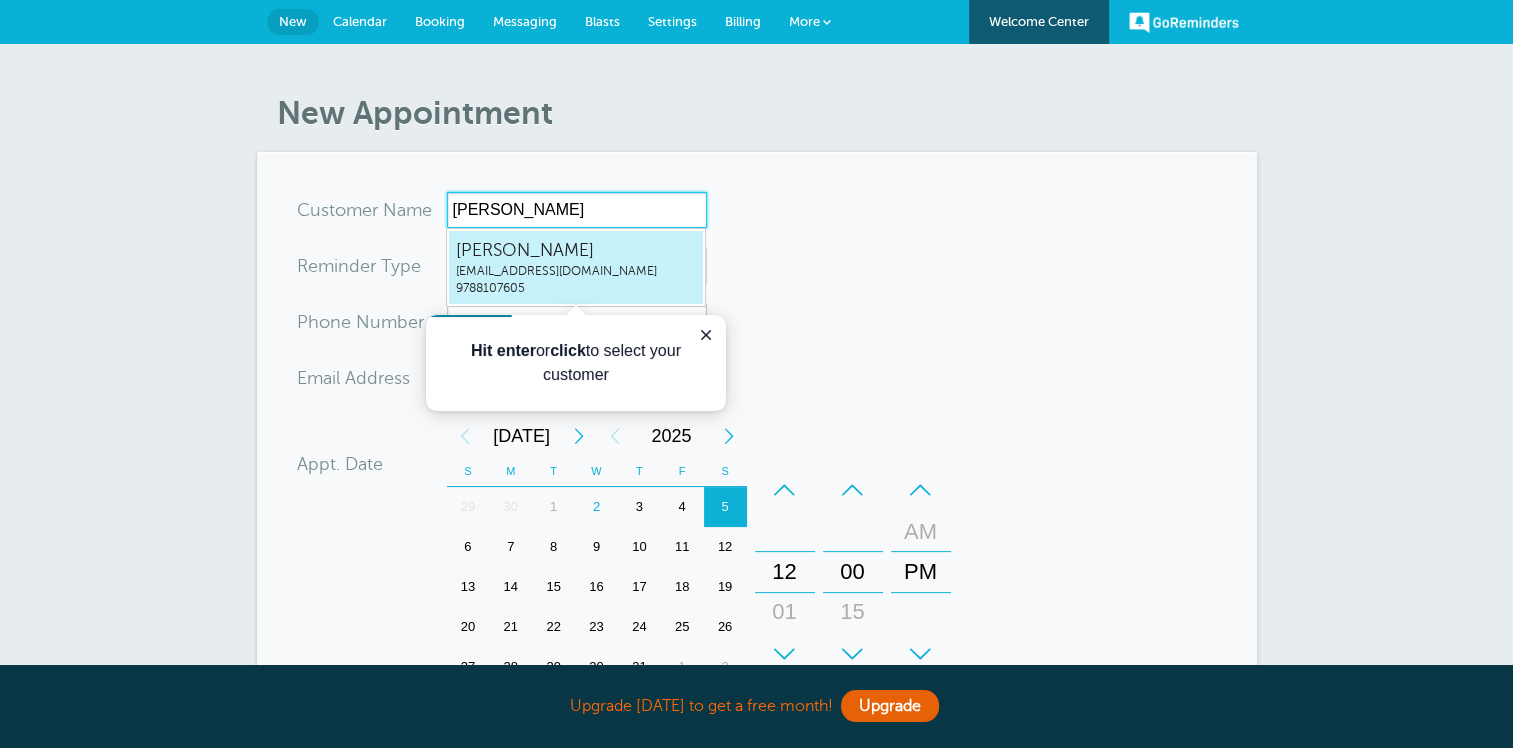 click on "Robert Elderkin" at bounding box center (576, 250) 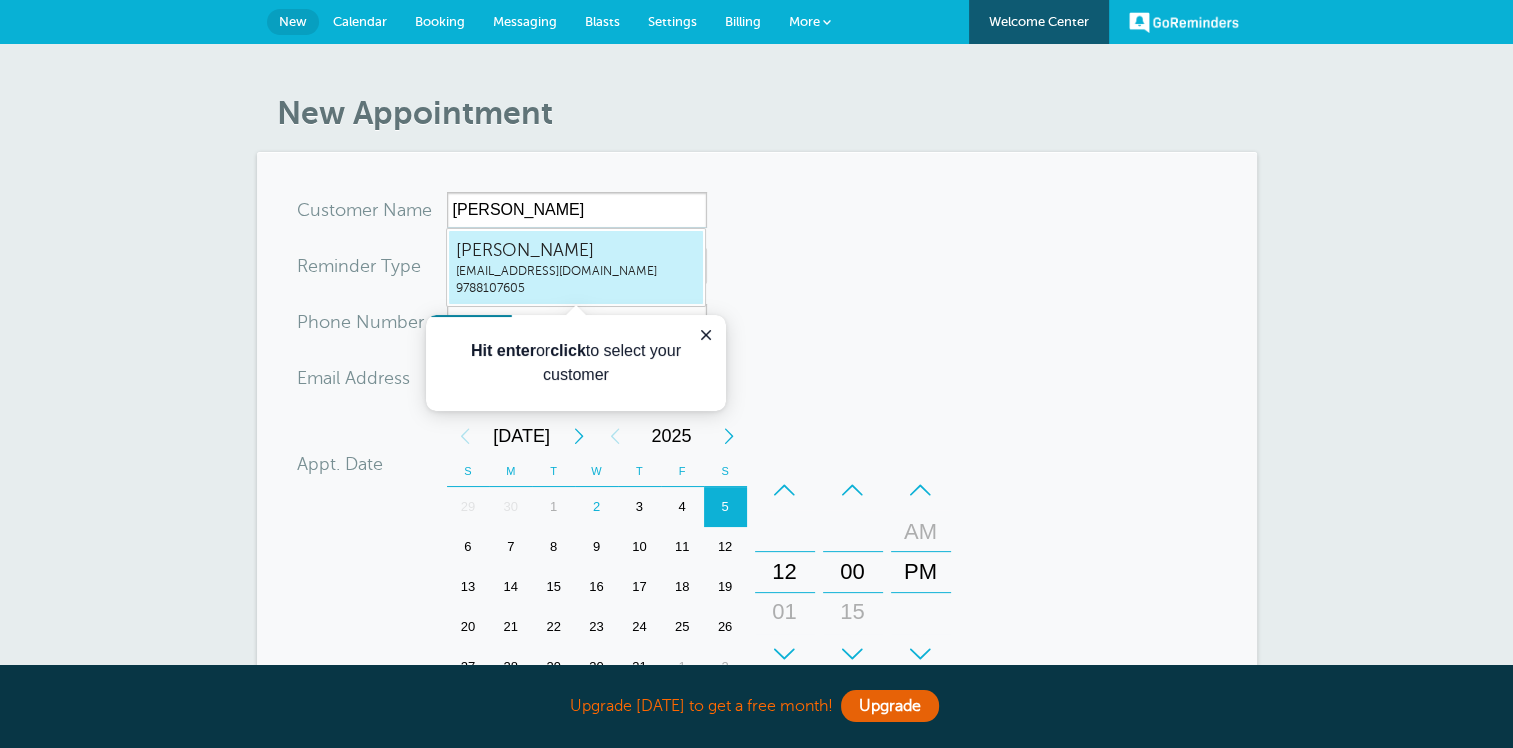 type on "RobertElderkinrwelderkin@gmail.com9788107605" 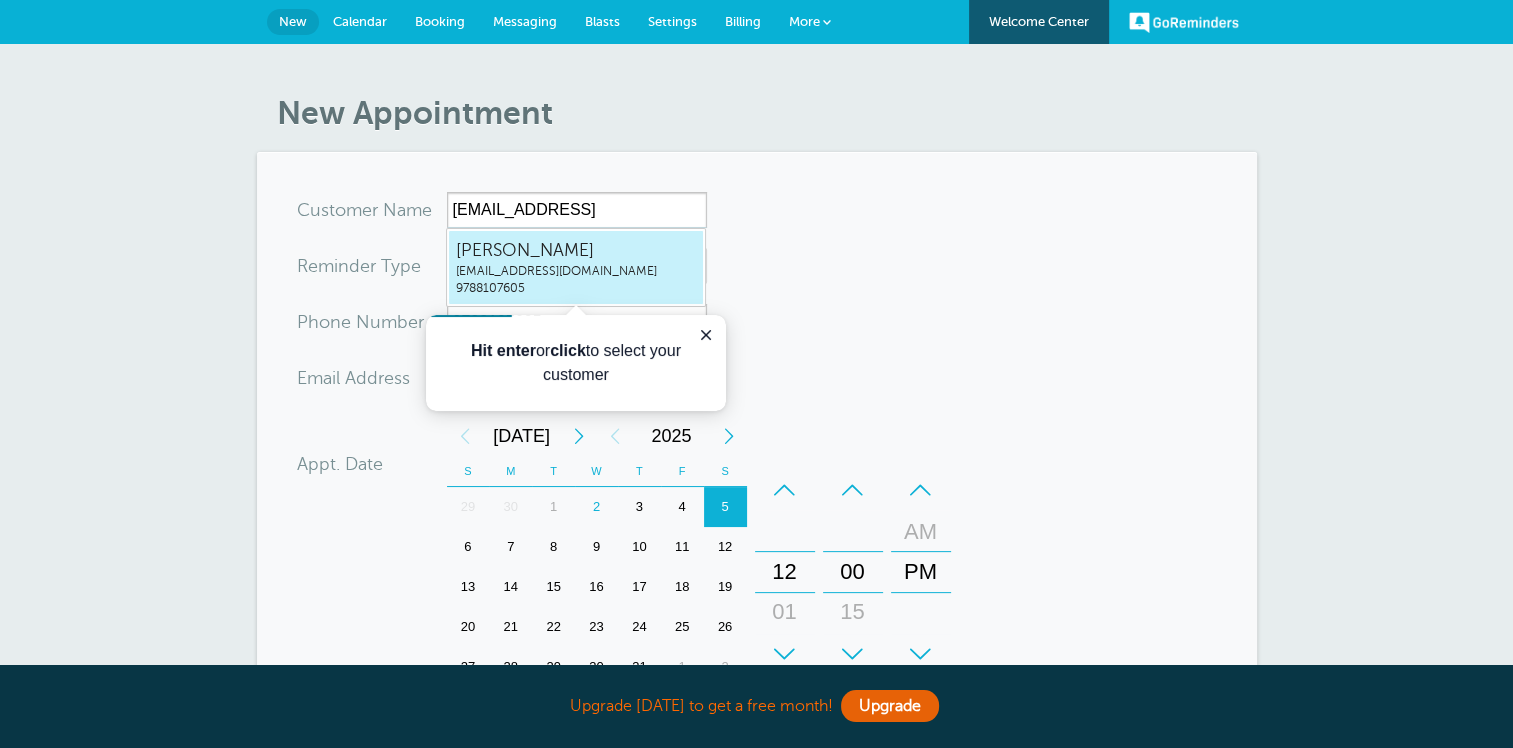 type on "rwelderkin@gmail.com" 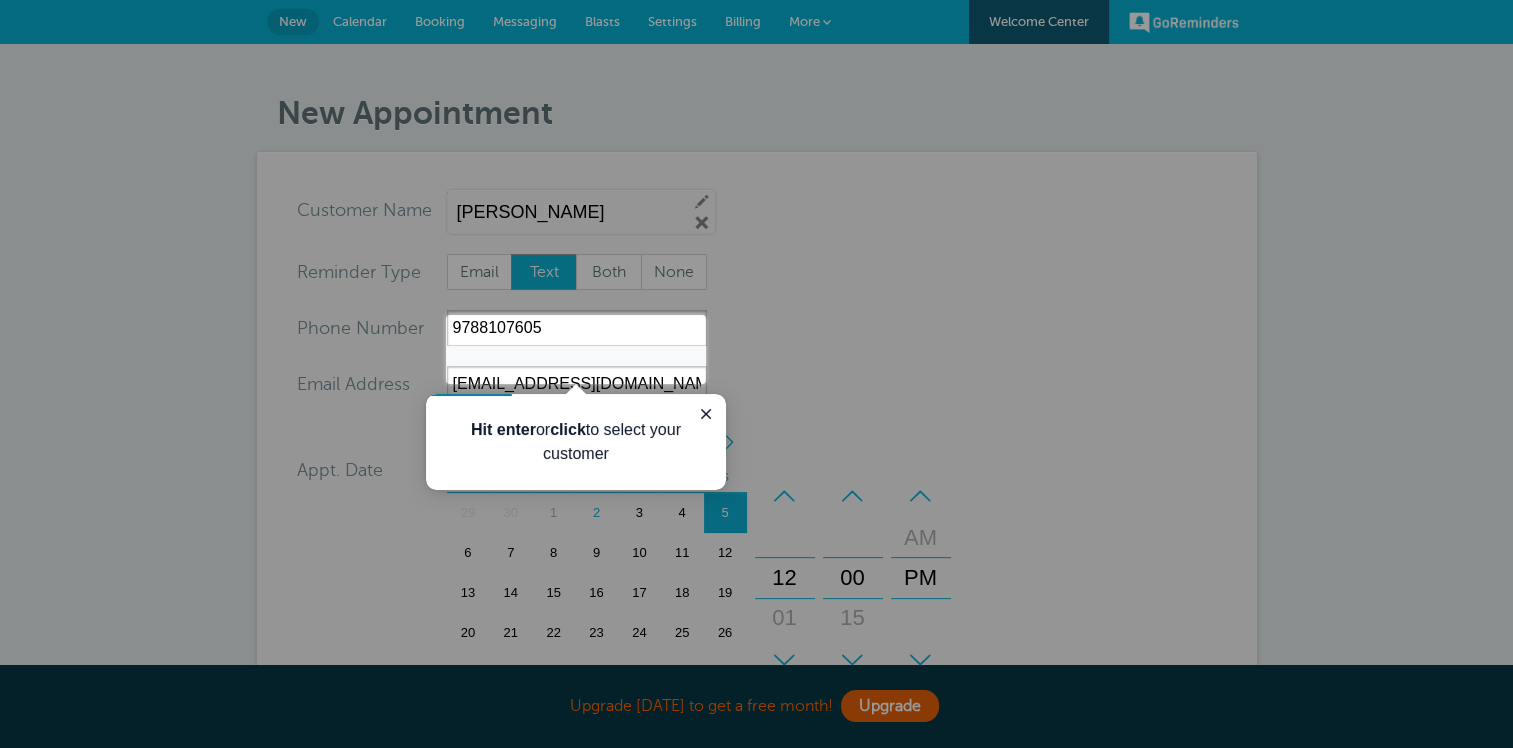 scroll, scrollTop: 614, scrollLeft: 0, axis: vertical 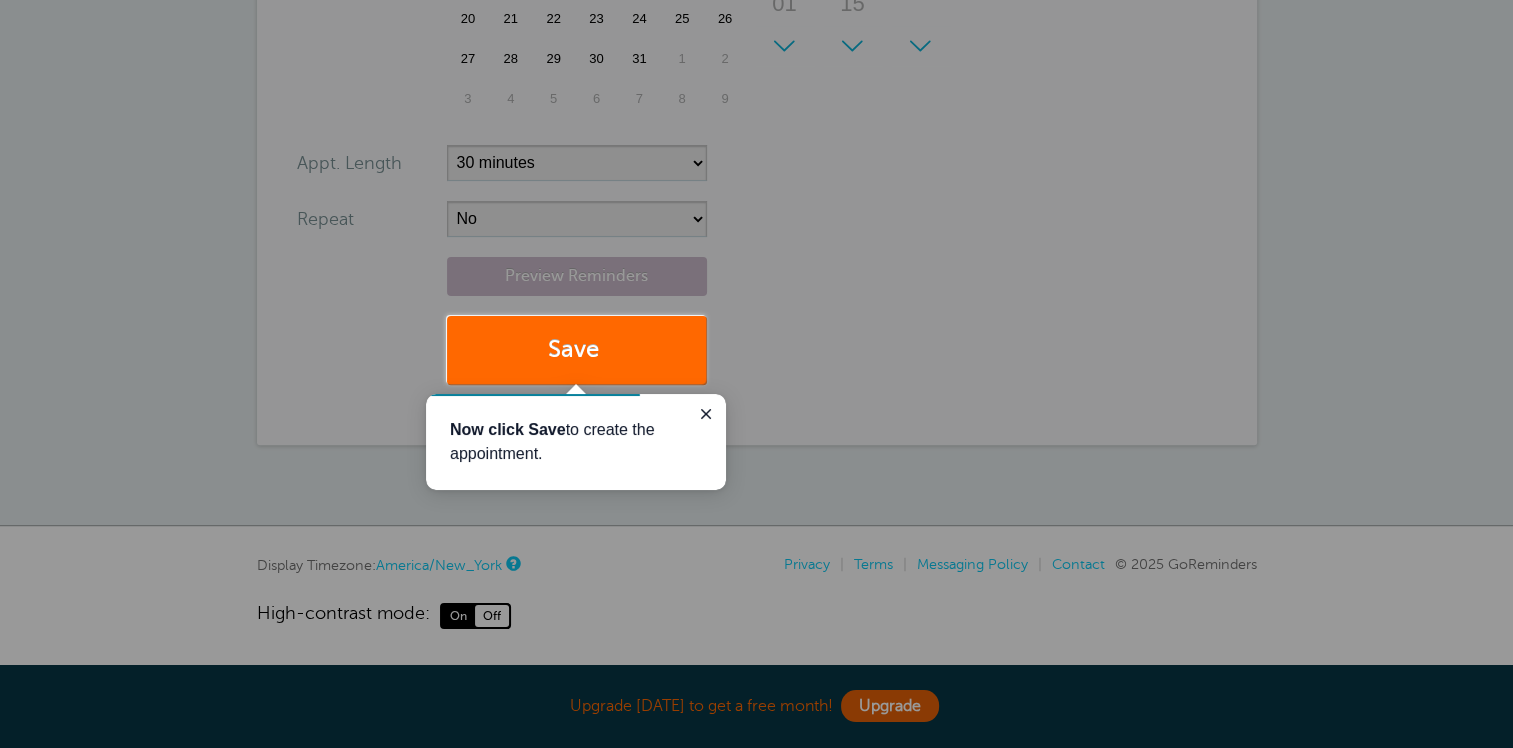 click at bounding box center [1109, 192] 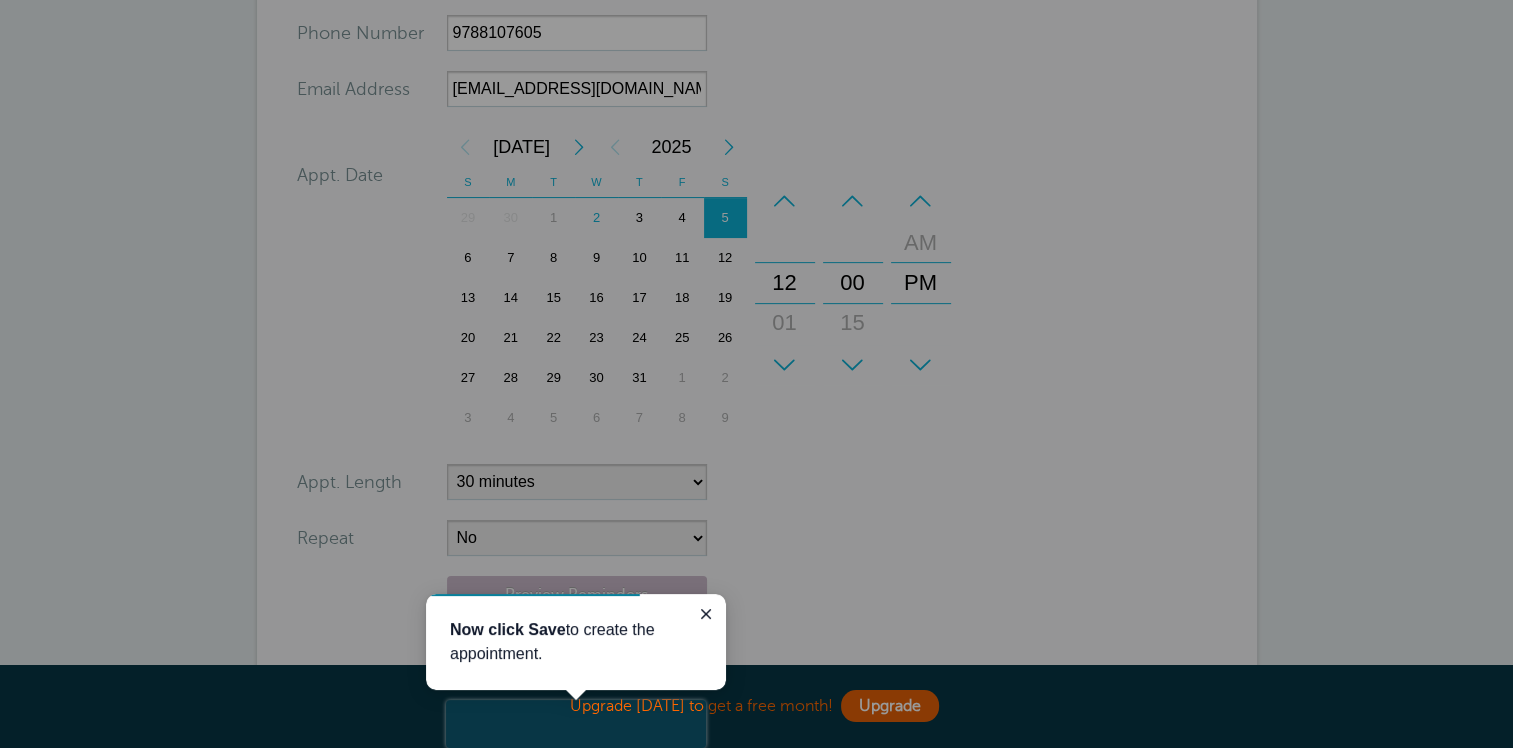 scroll, scrollTop: 400, scrollLeft: 0, axis: vertical 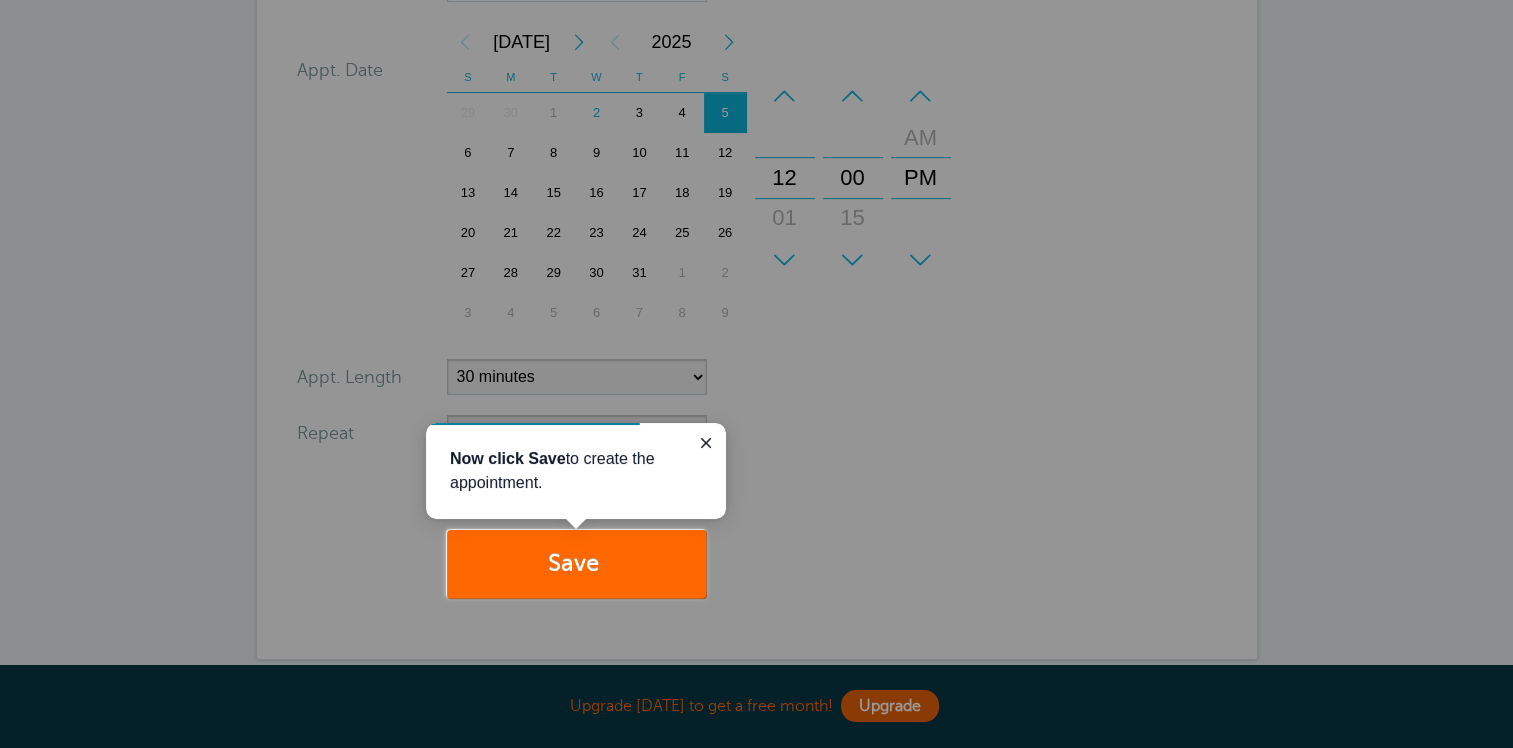drag, startPoint x: 706, startPoint y: 442, endPoint x: 705, endPoint y: 562, distance: 120.004166 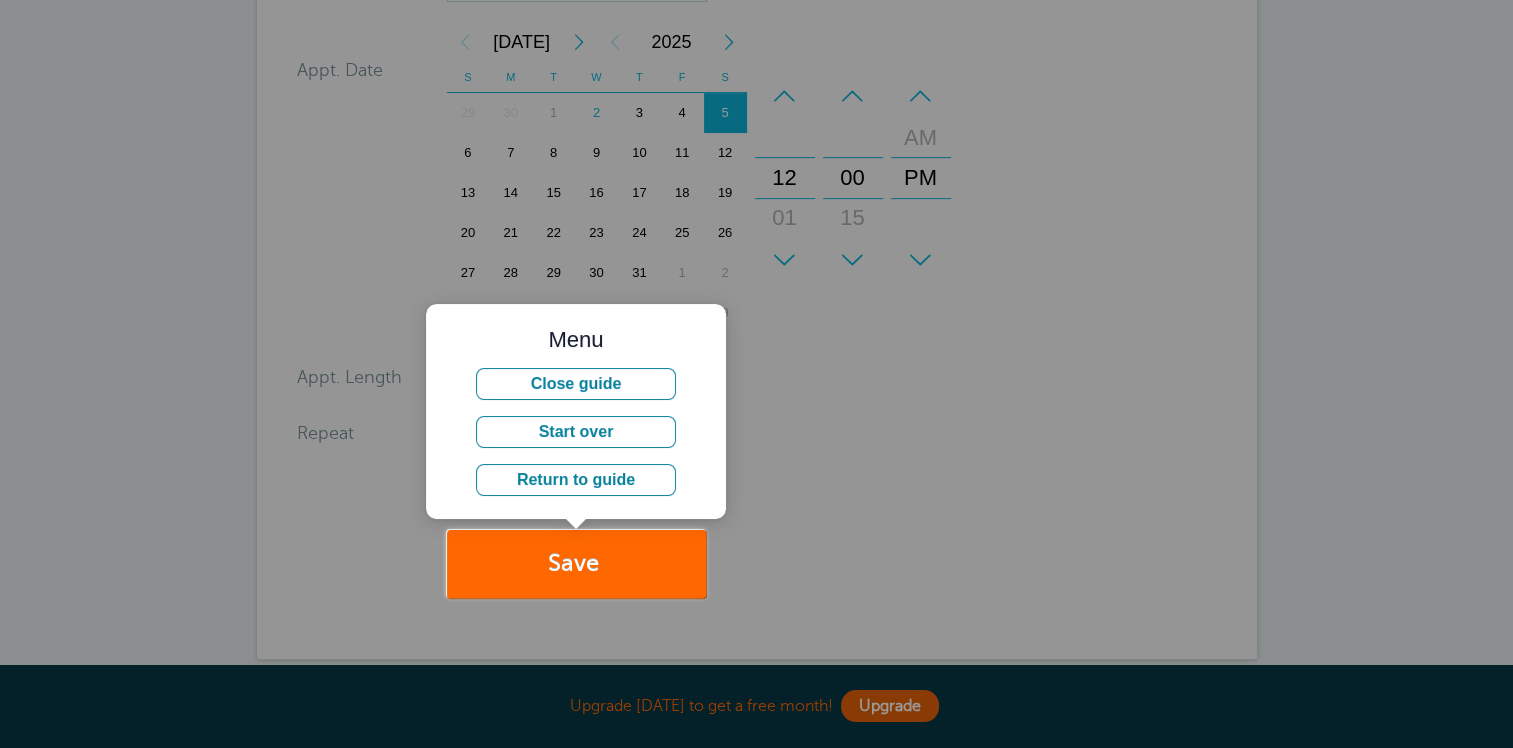 click at bounding box center (1109, 299) 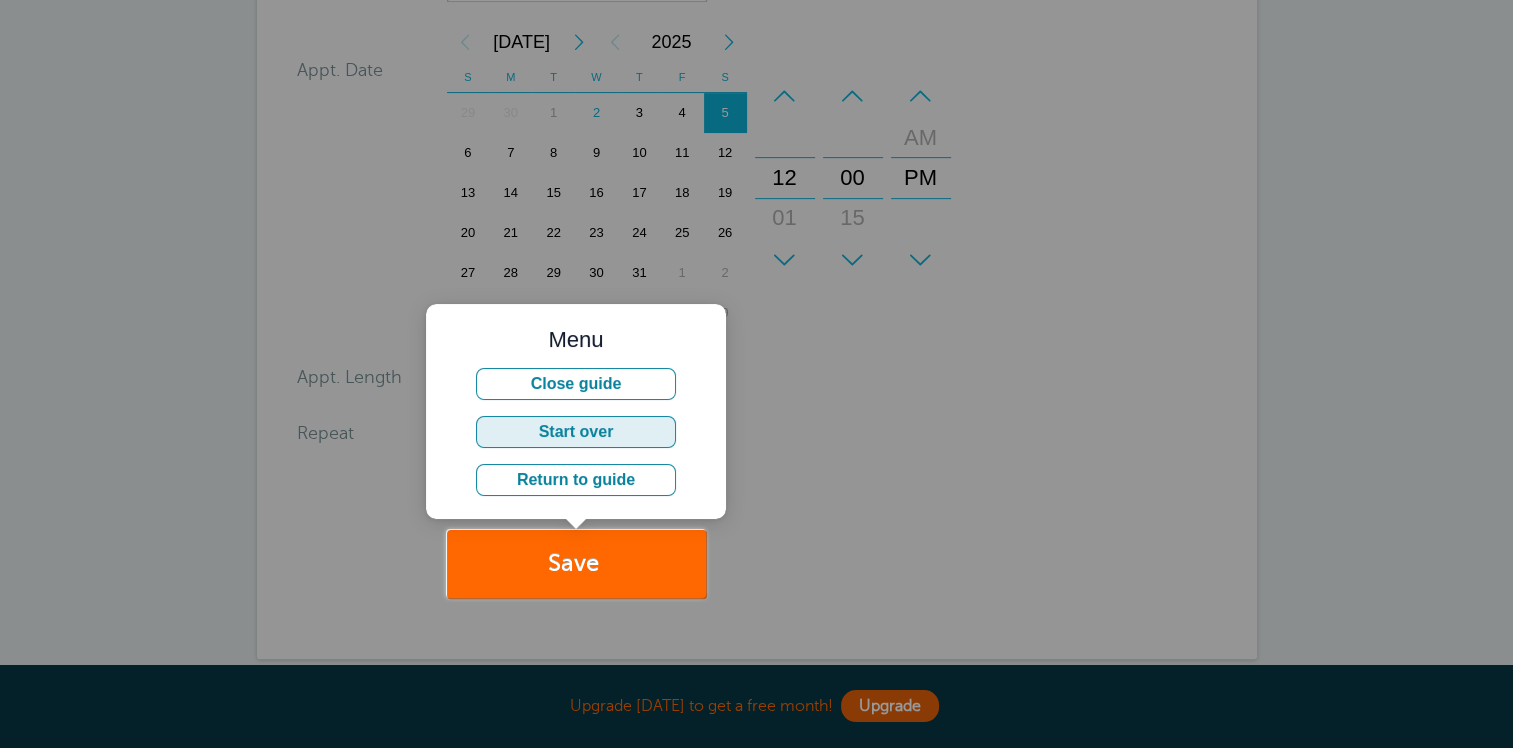 click on "Start over" at bounding box center (576, 432) 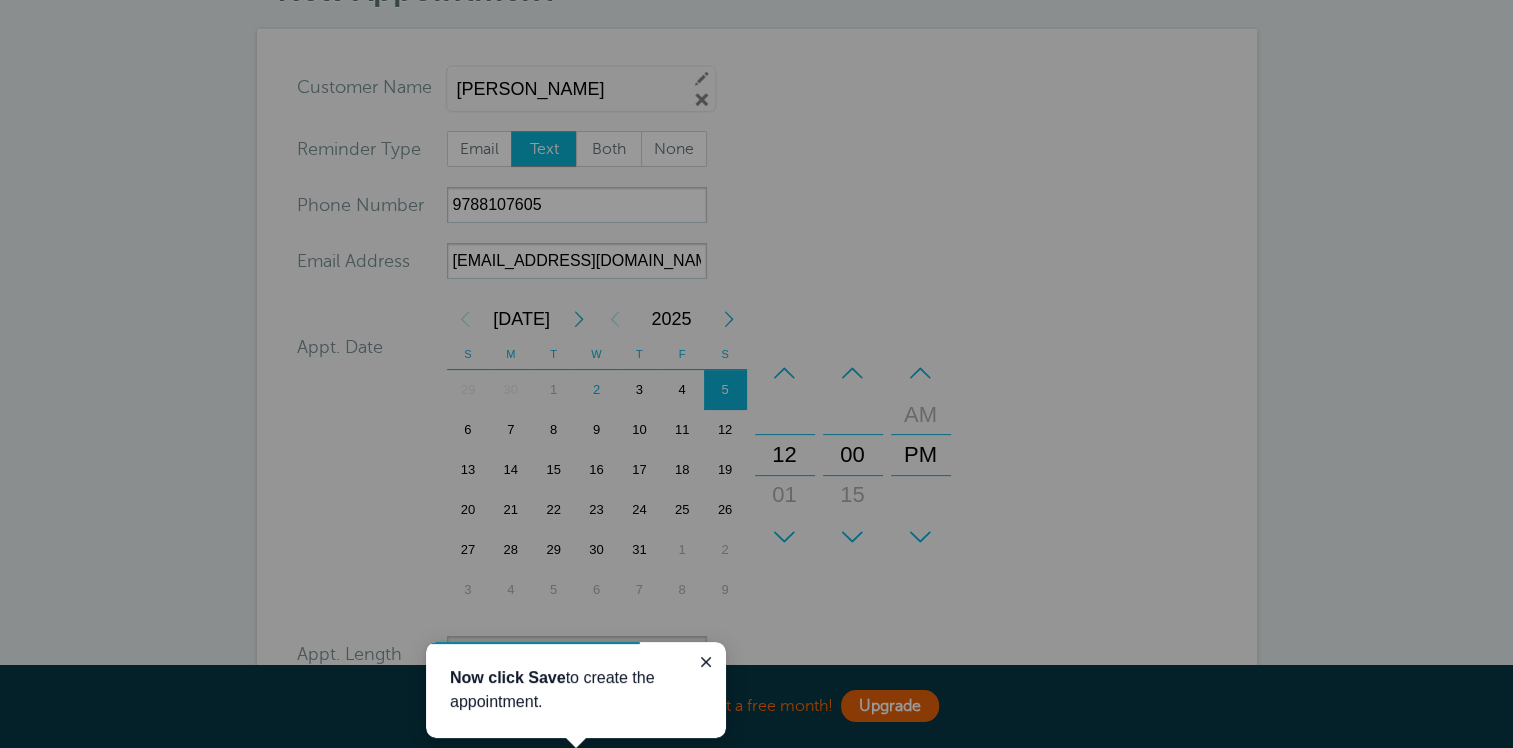 scroll, scrollTop: 120, scrollLeft: 0, axis: vertical 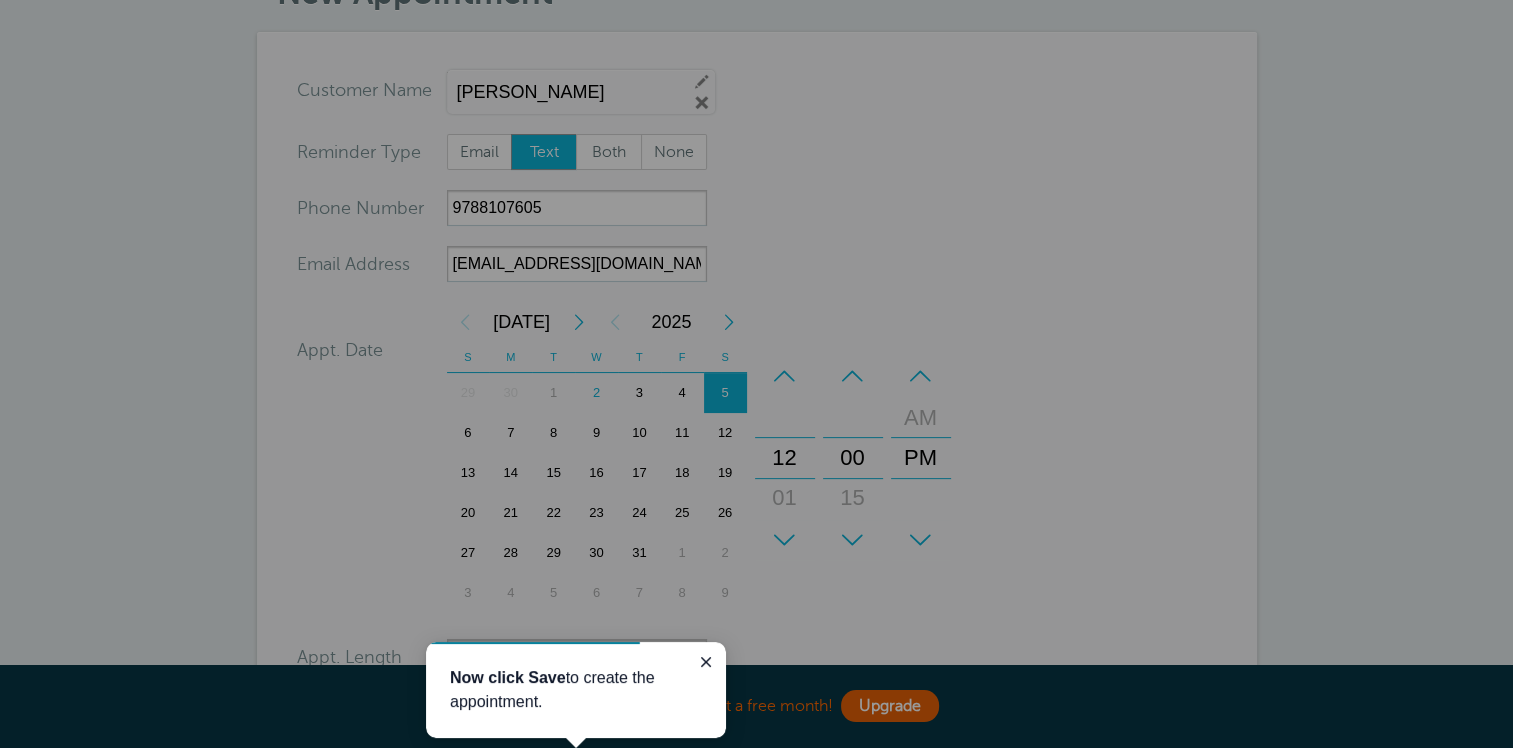 click at bounding box center [353, 404] 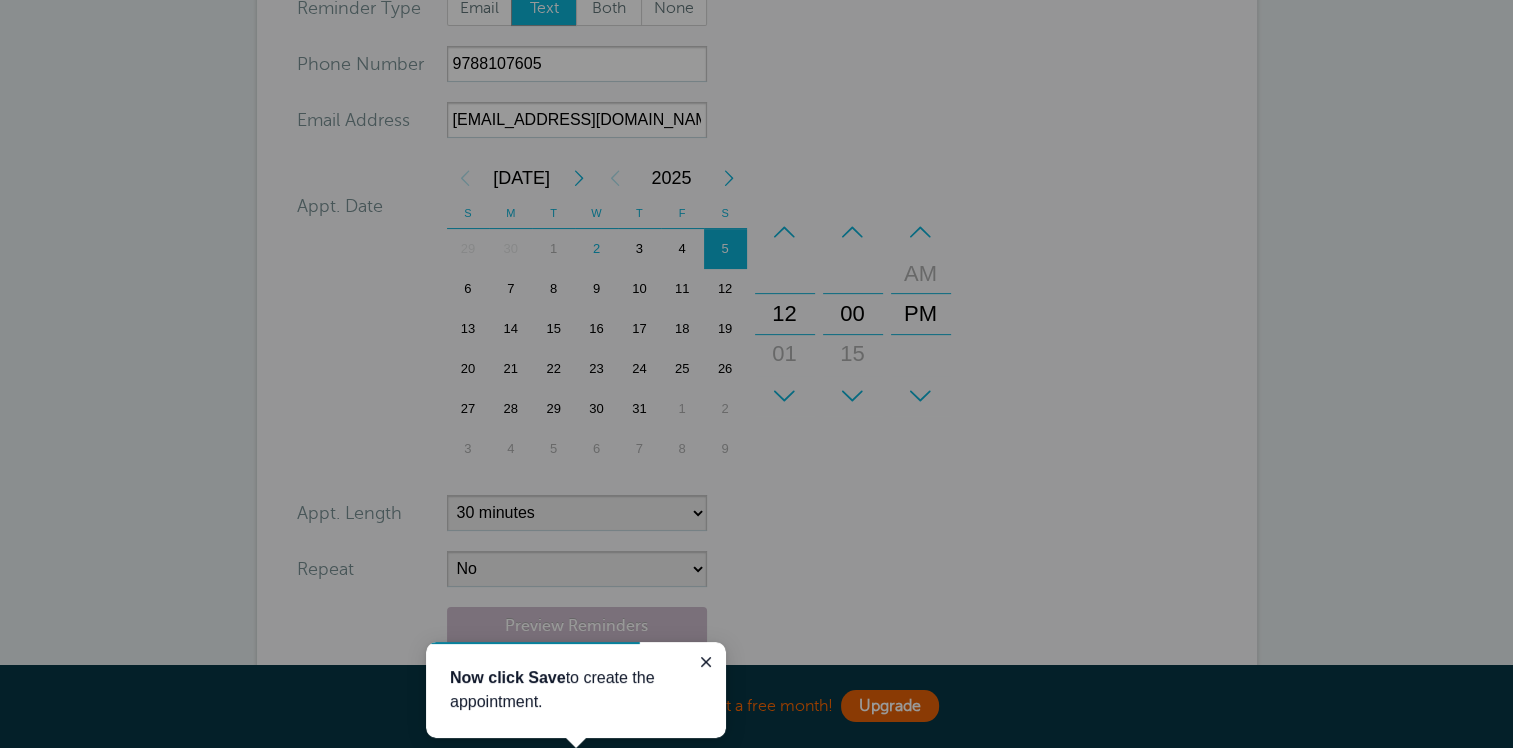 scroll, scrollTop: 420, scrollLeft: 0, axis: vertical 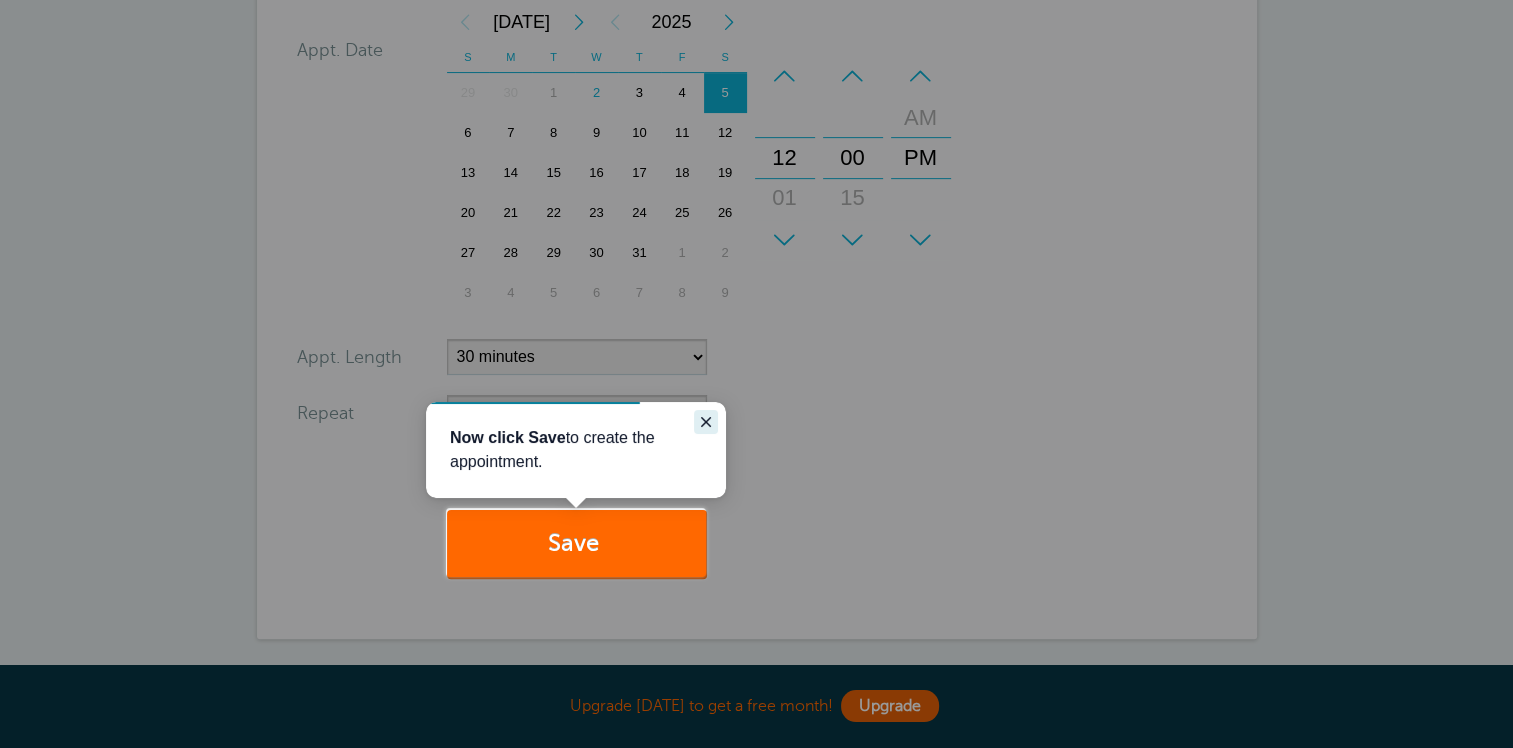click 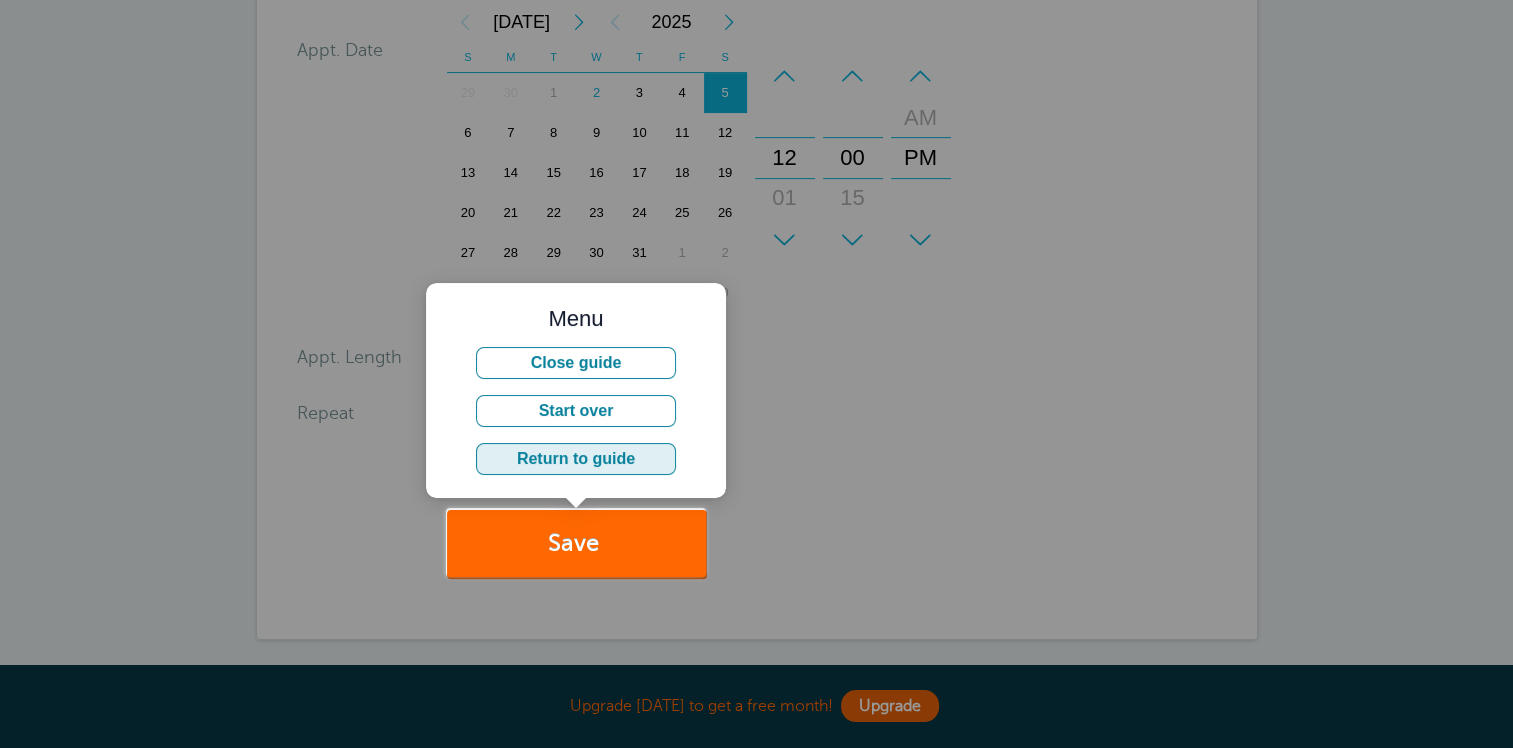 click on "Return to guide" at bounding box center [576, 459] 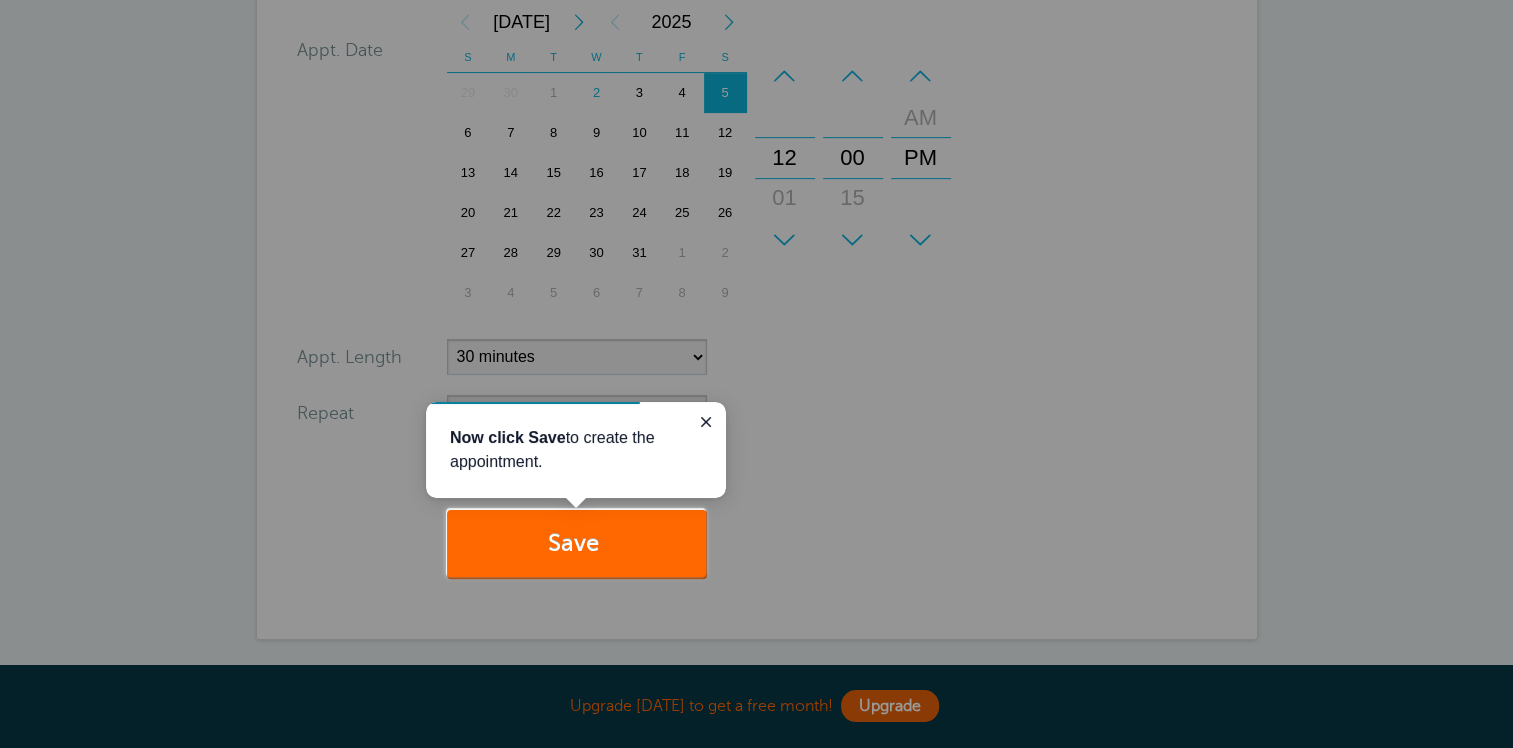 click on "Now click Save  to create the appointment." at bounding box center (576, 450) 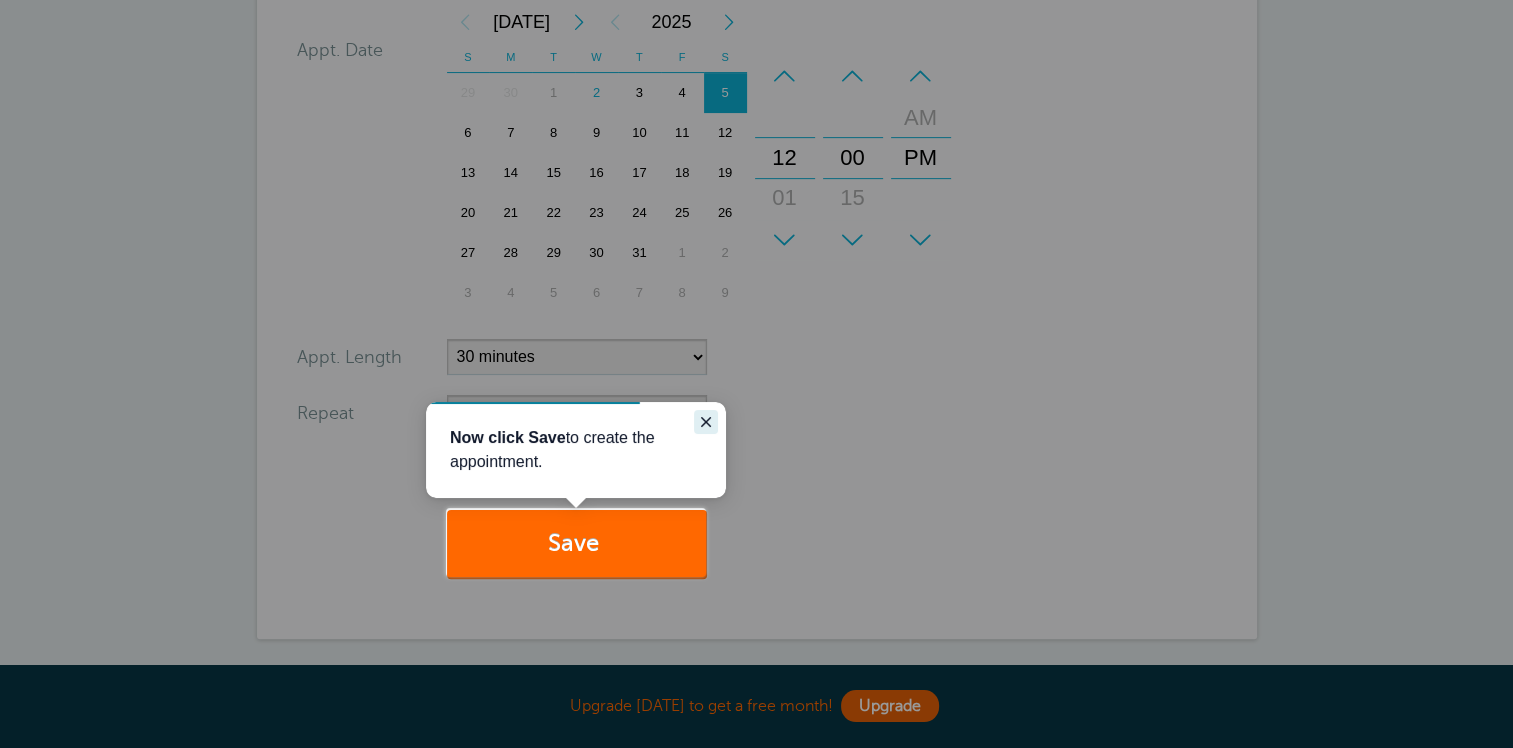 click 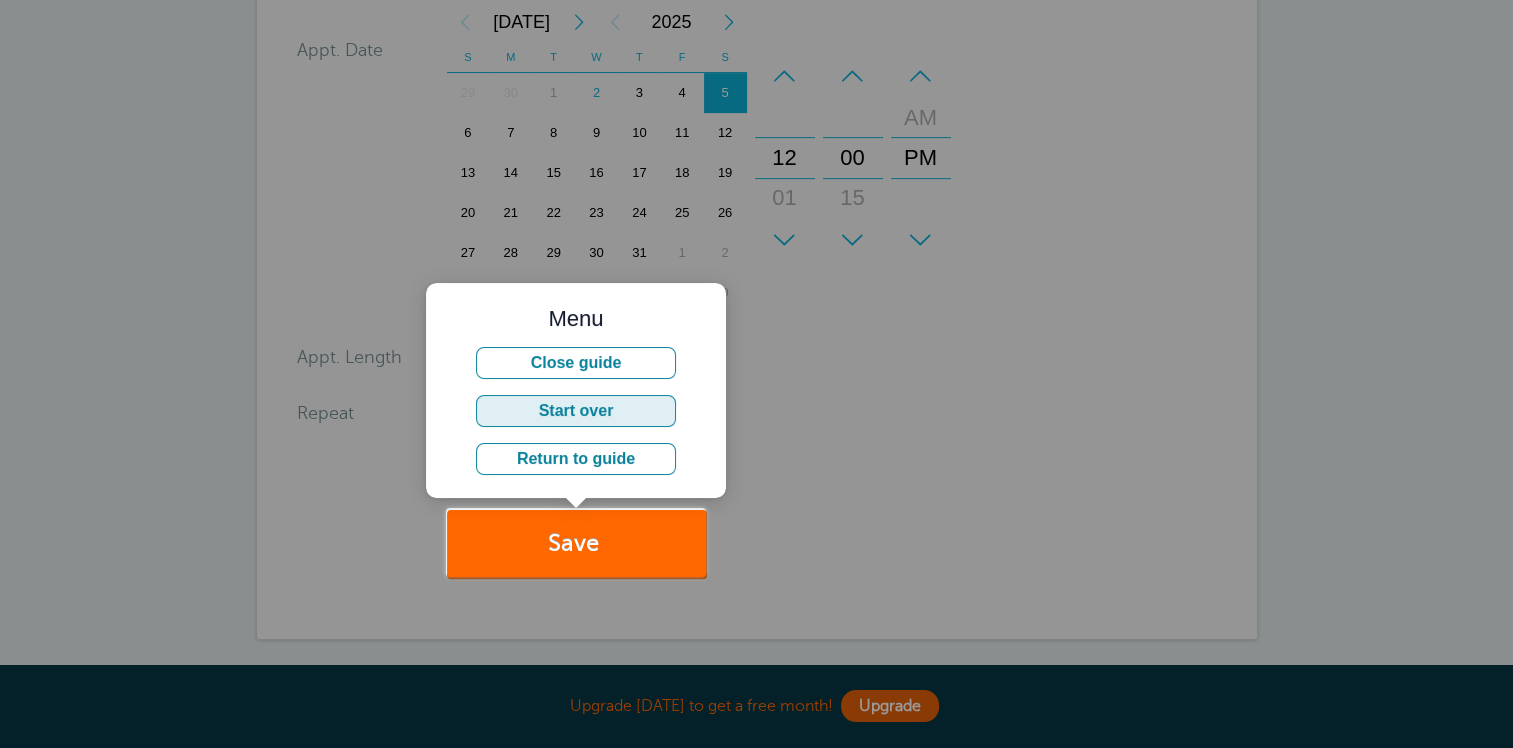 click on "Start over" at bounding box center (576, 411) 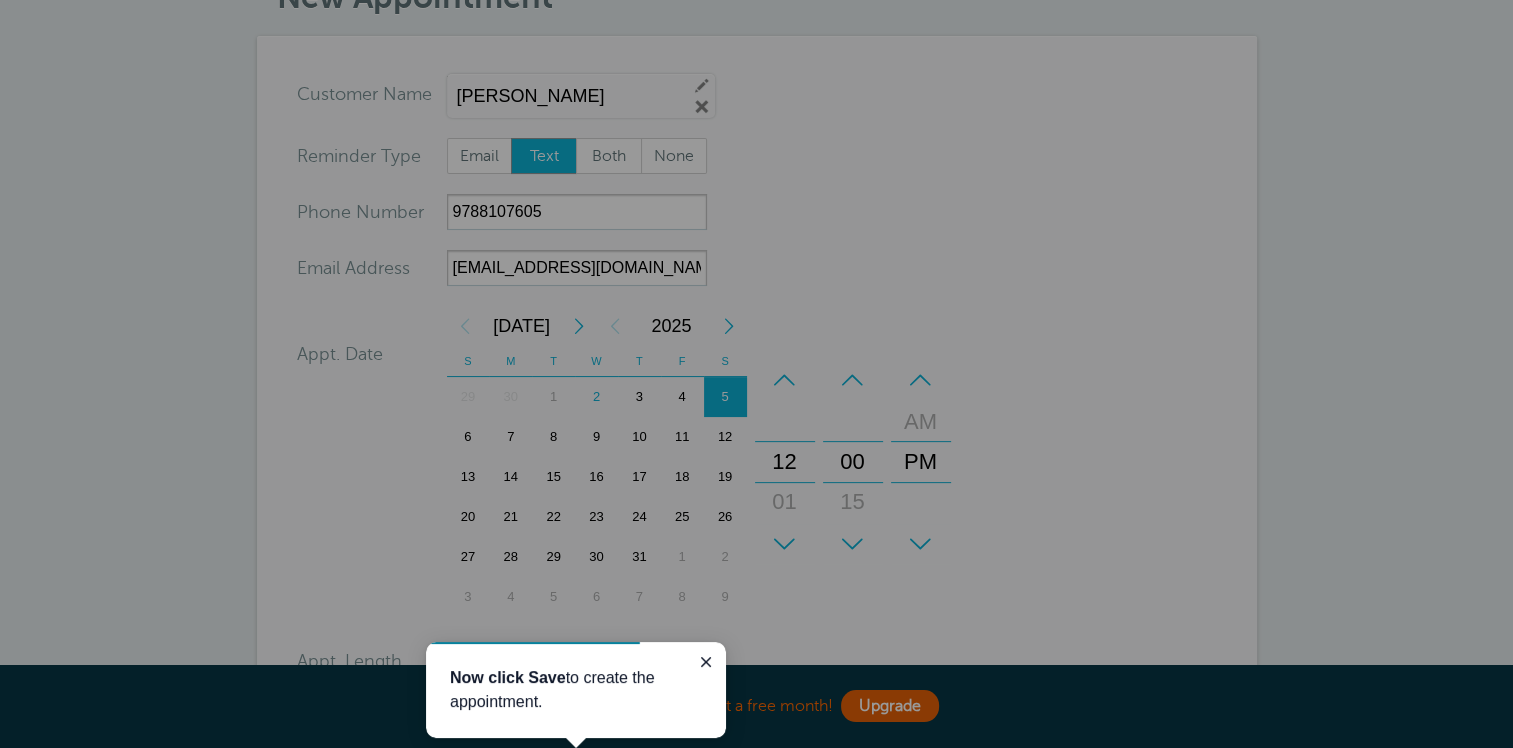 scroll, scrollTop: 114, scrollLeft: 0, axis: vertical 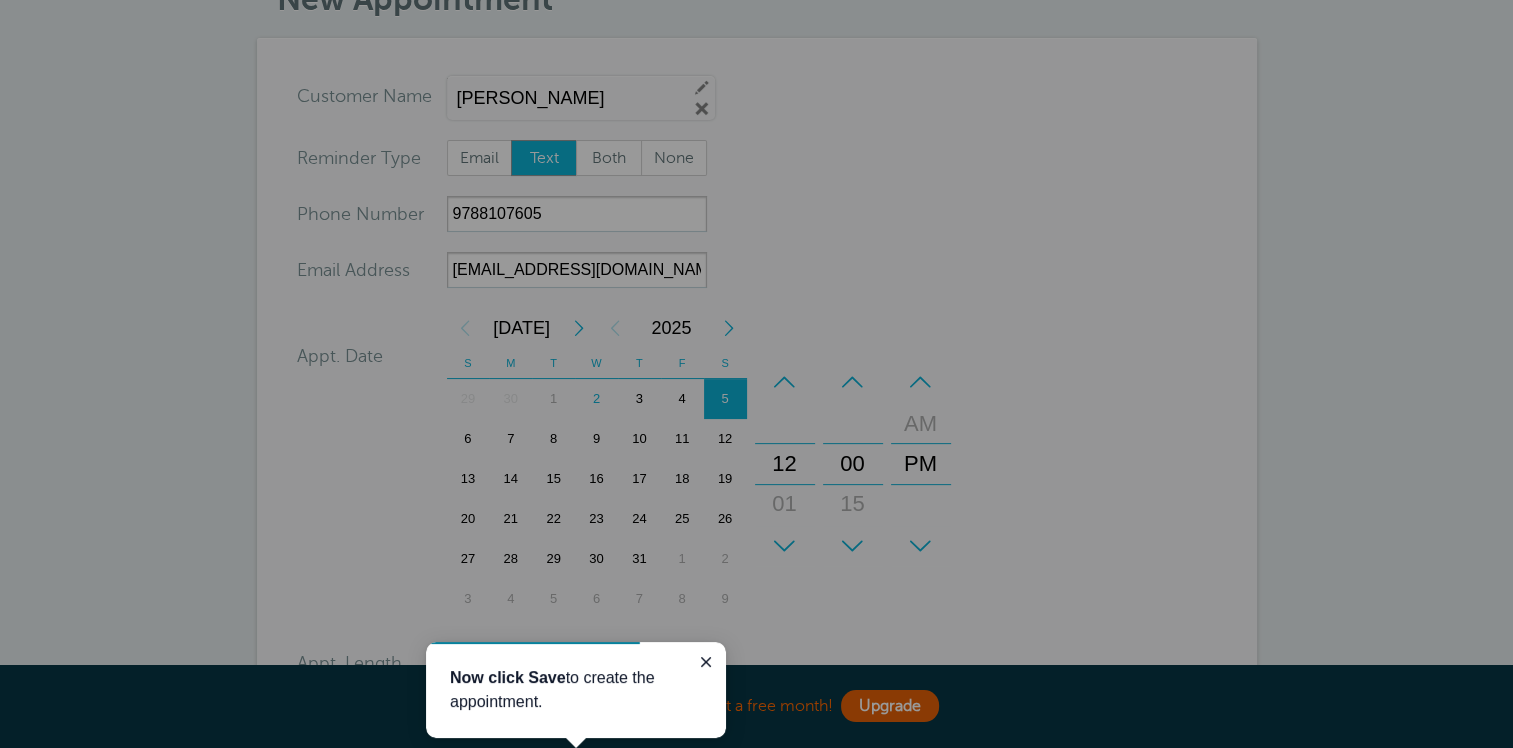click at bounding box center (353, 407) 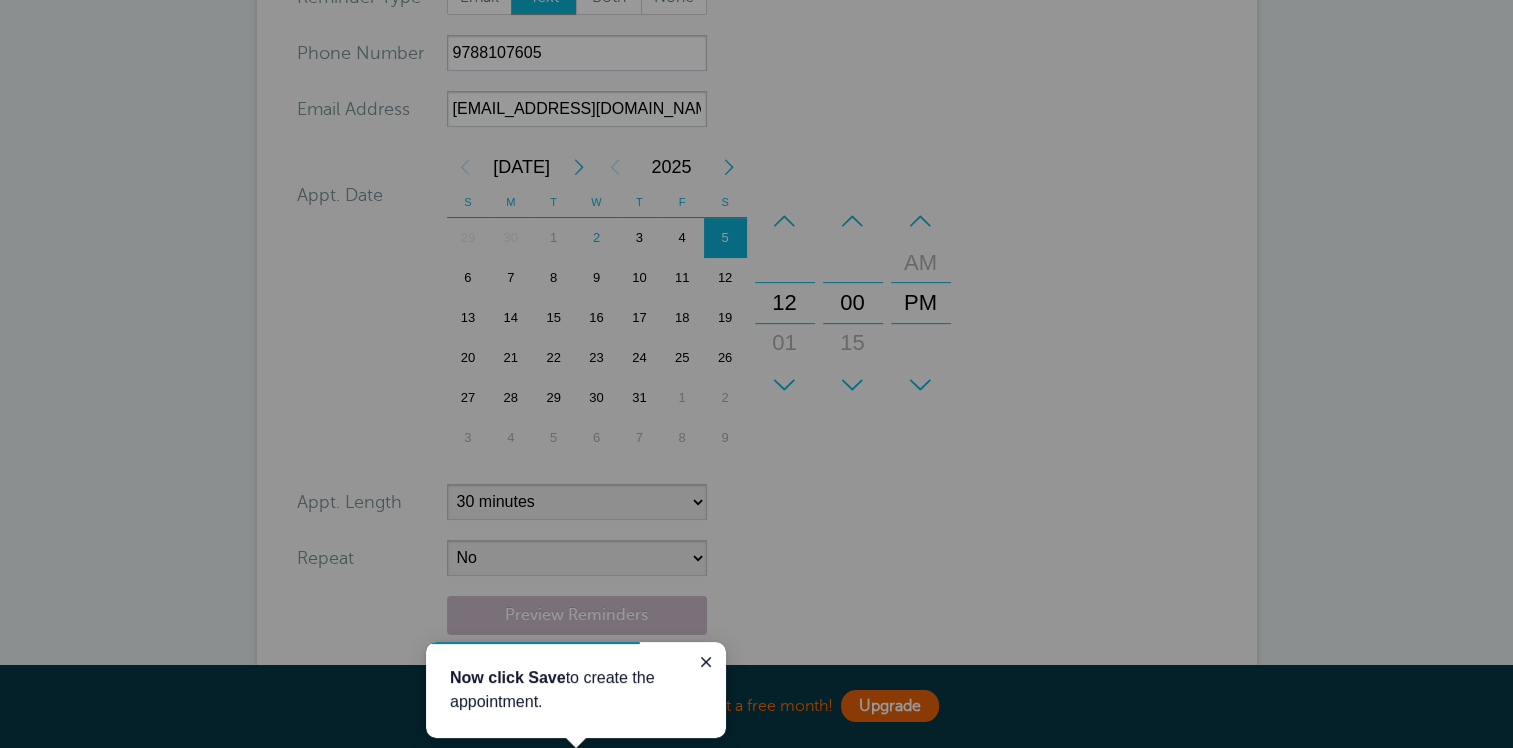 scroll, scrollTop: 514, scrollLeft: 0, axis: vertical 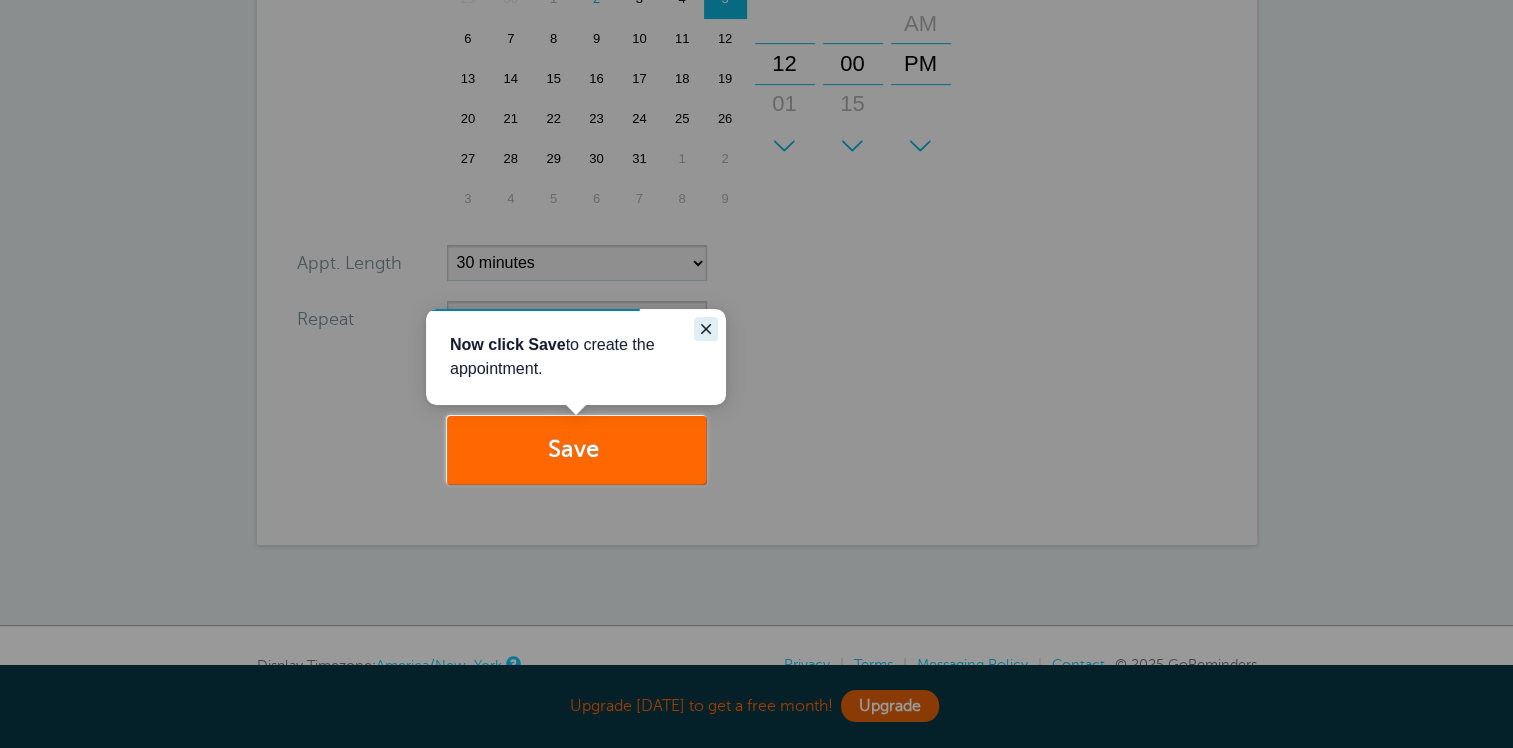 click at bounding box center (706, 329) 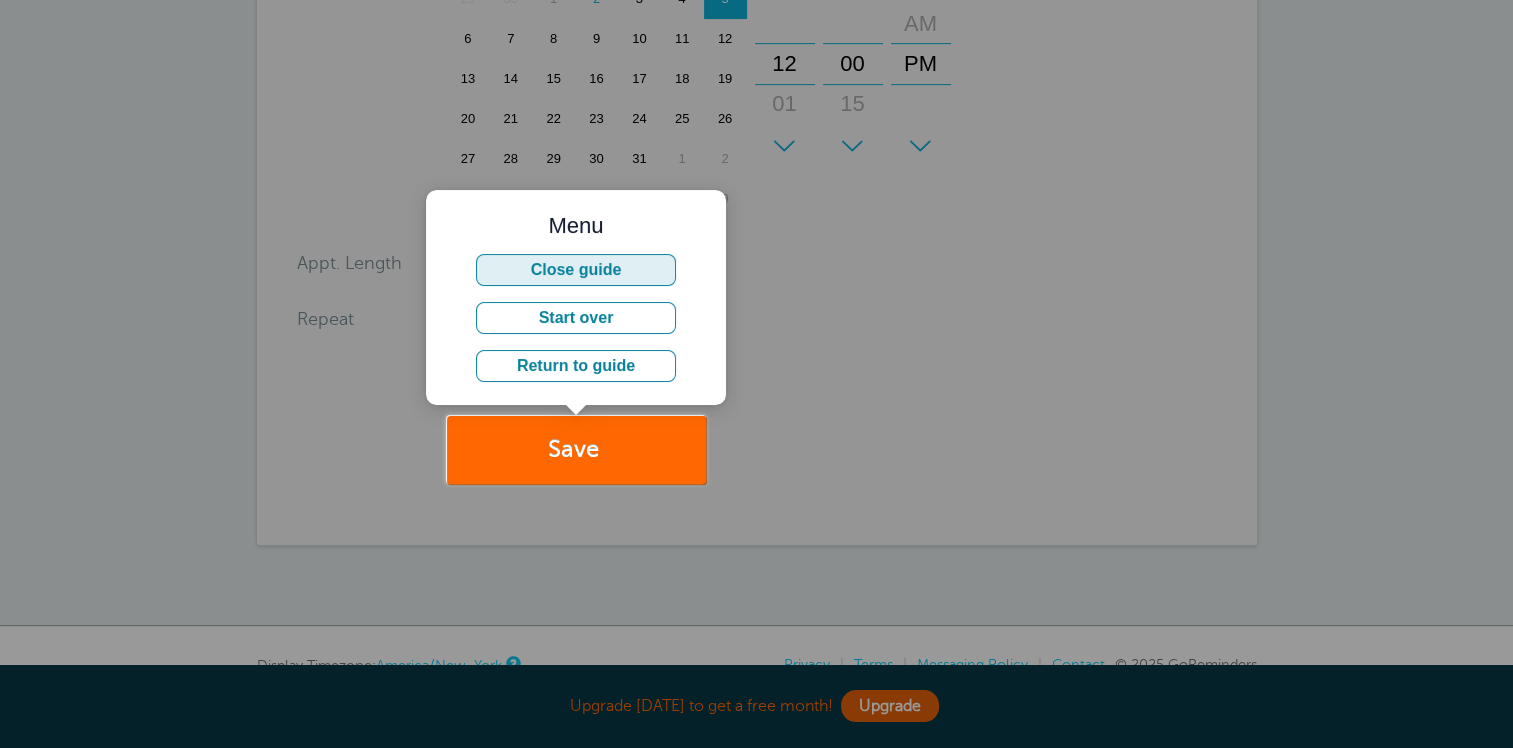 click on "Close guide" at bounding box center [576, 270] 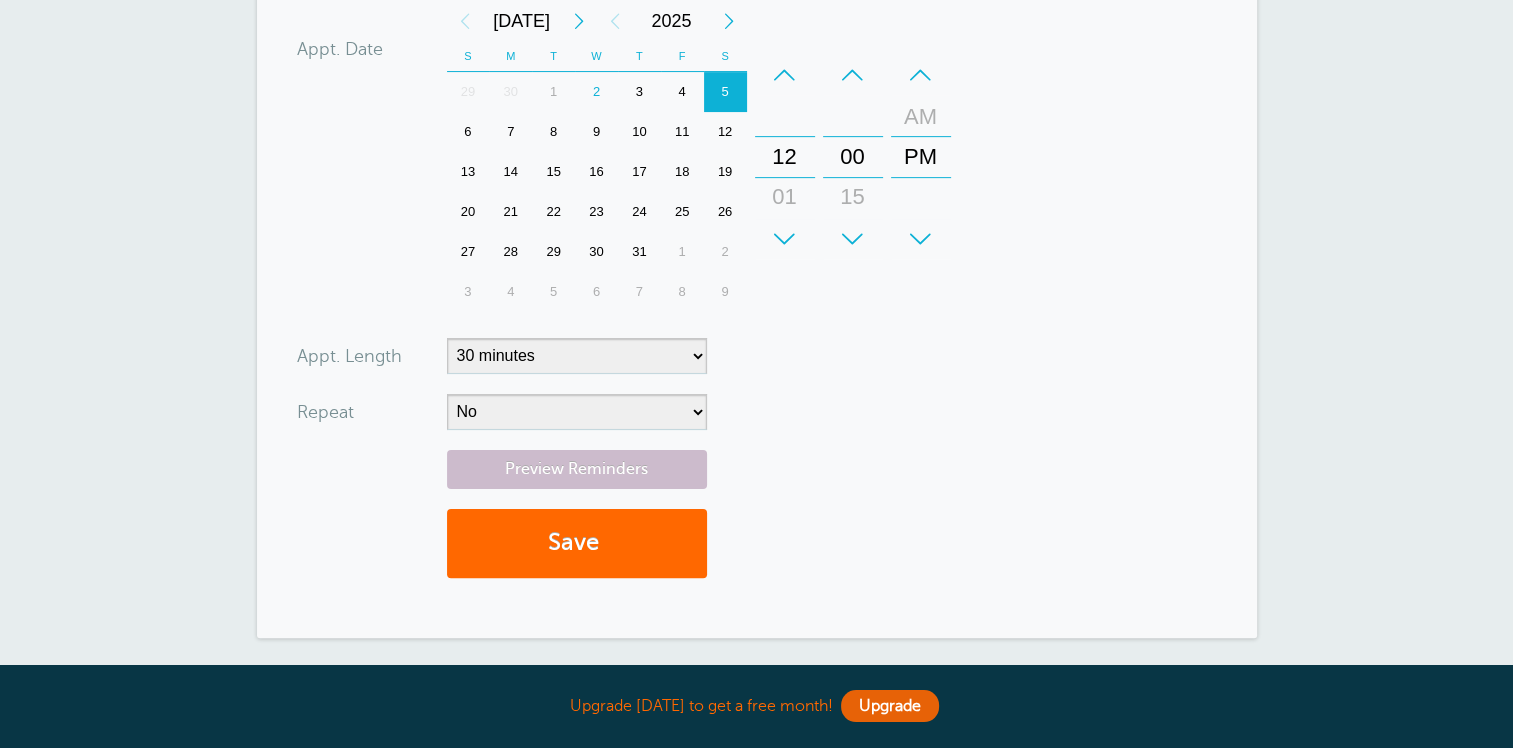 scroll, scrollTop: 214, scrollLeft: 0, axis: vertical 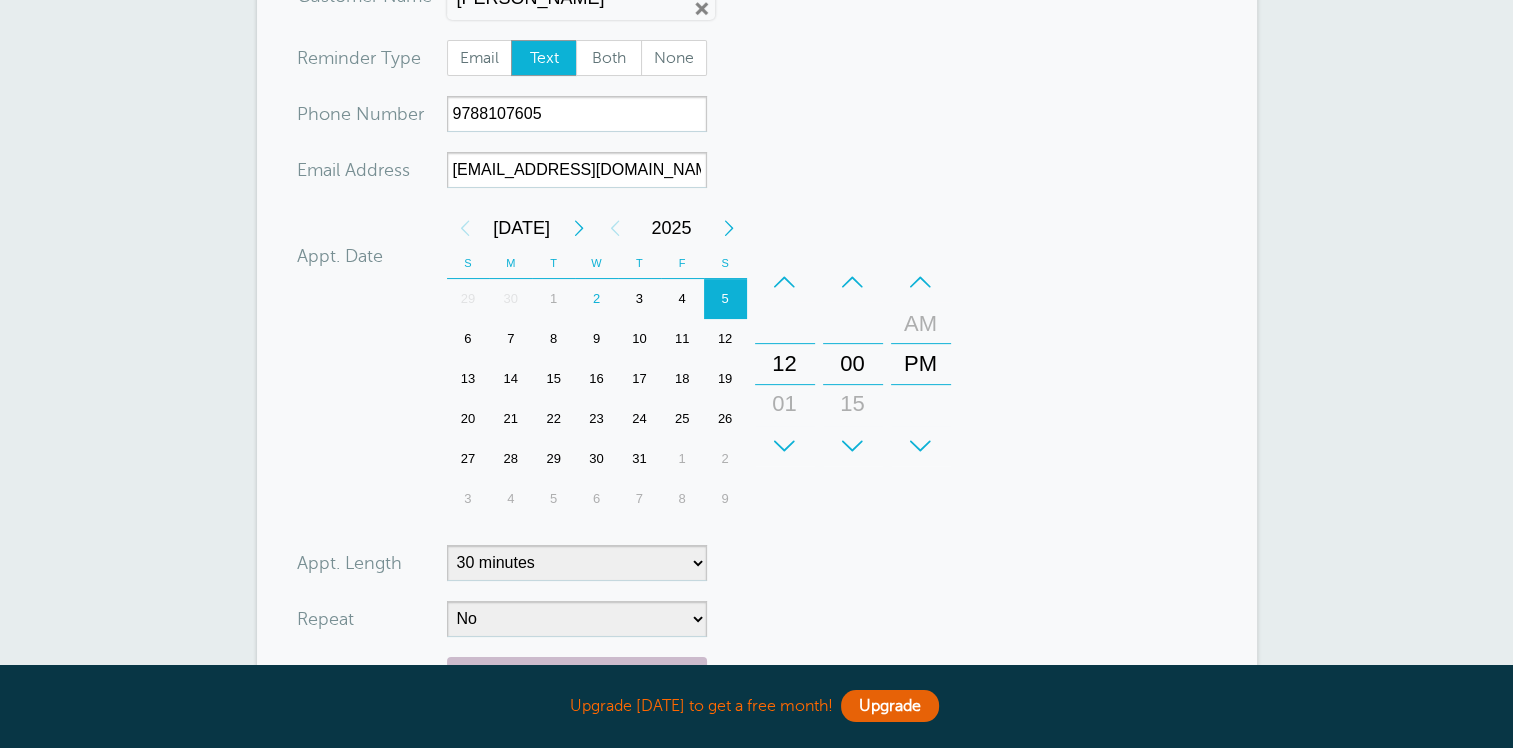 click on "2" at bounding box center [596, 299] 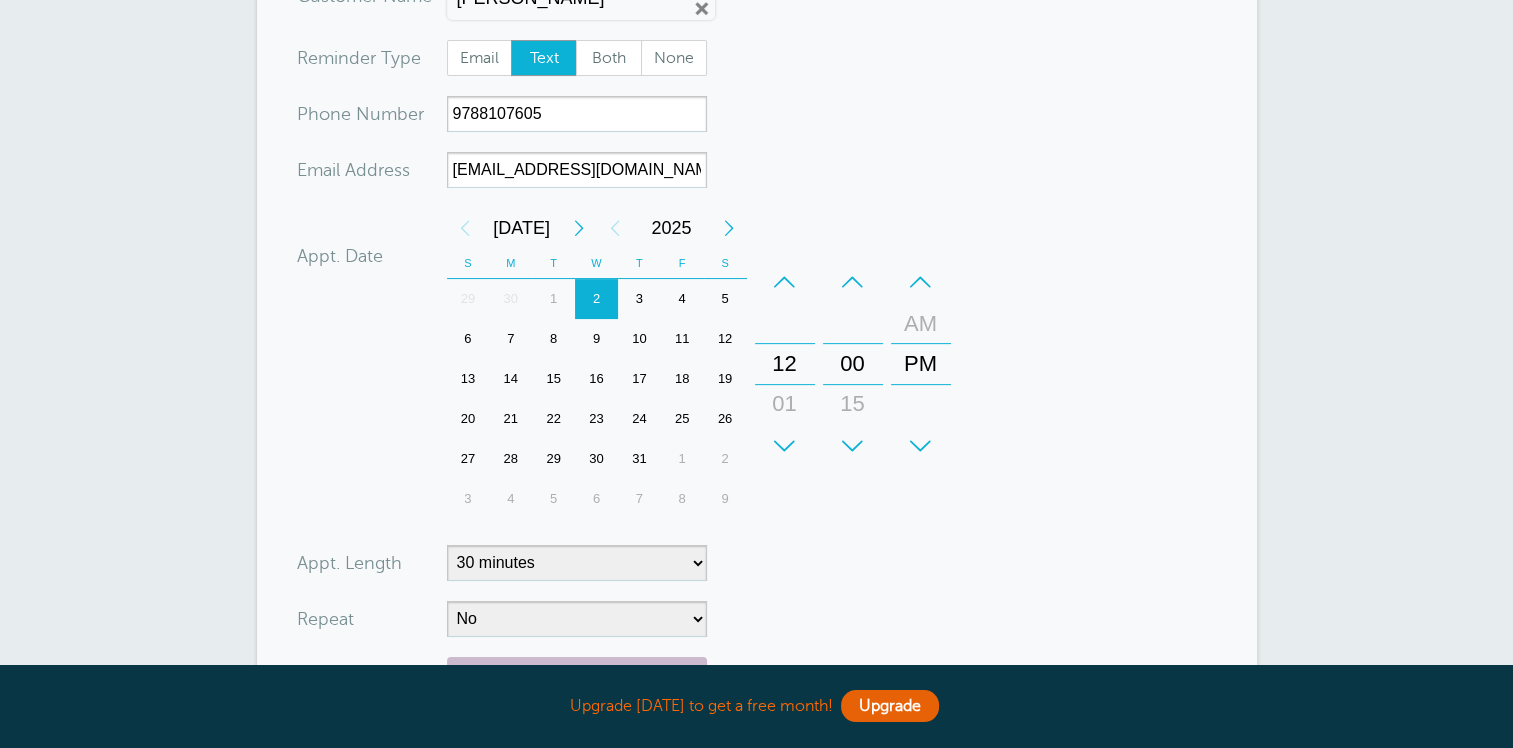 click on "1" at bounding box center [553, 299] 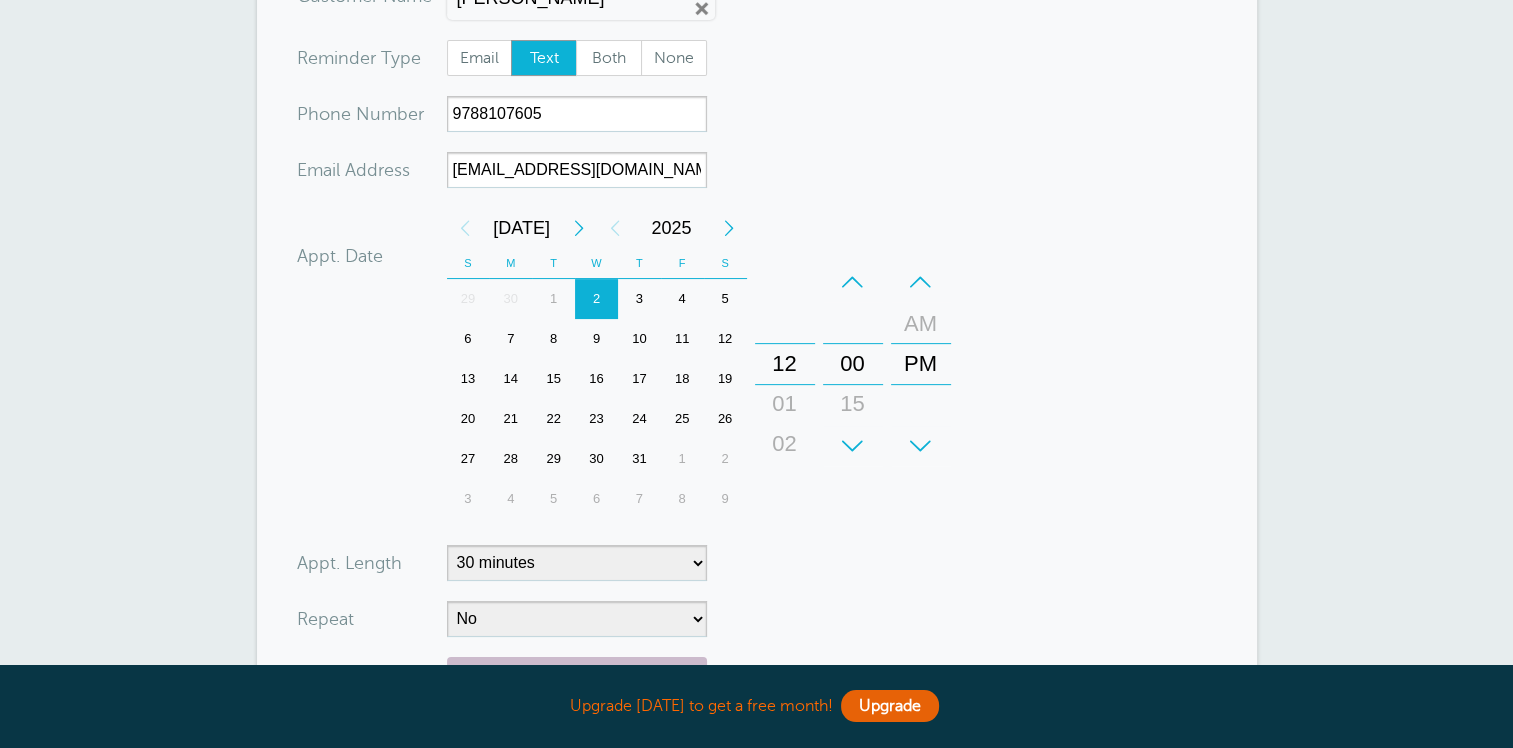 click on "12 01 02 03 04 05 06 07 08 09 10 11" at bounding box center [785, 364] 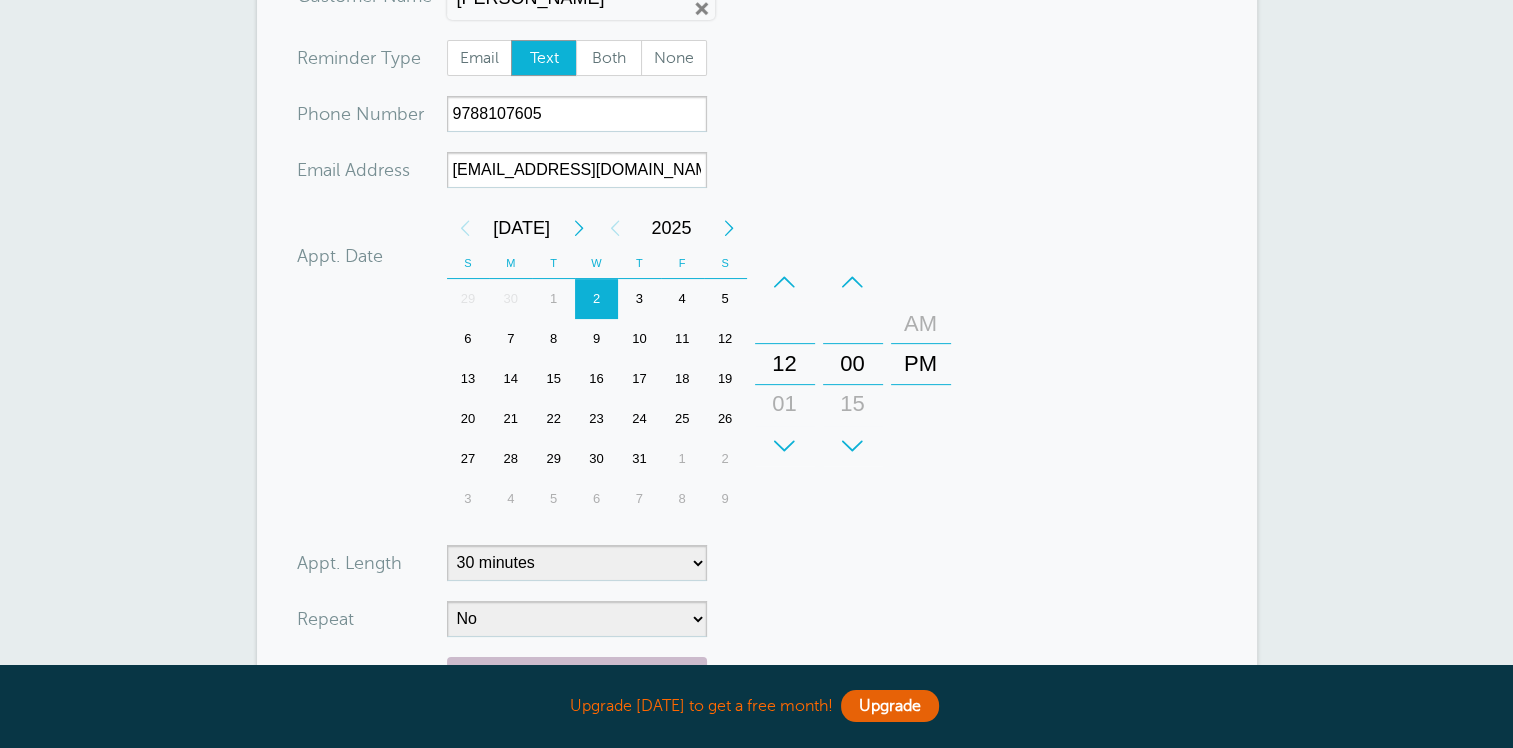 click on "PM" at bounding box center (921, 364) 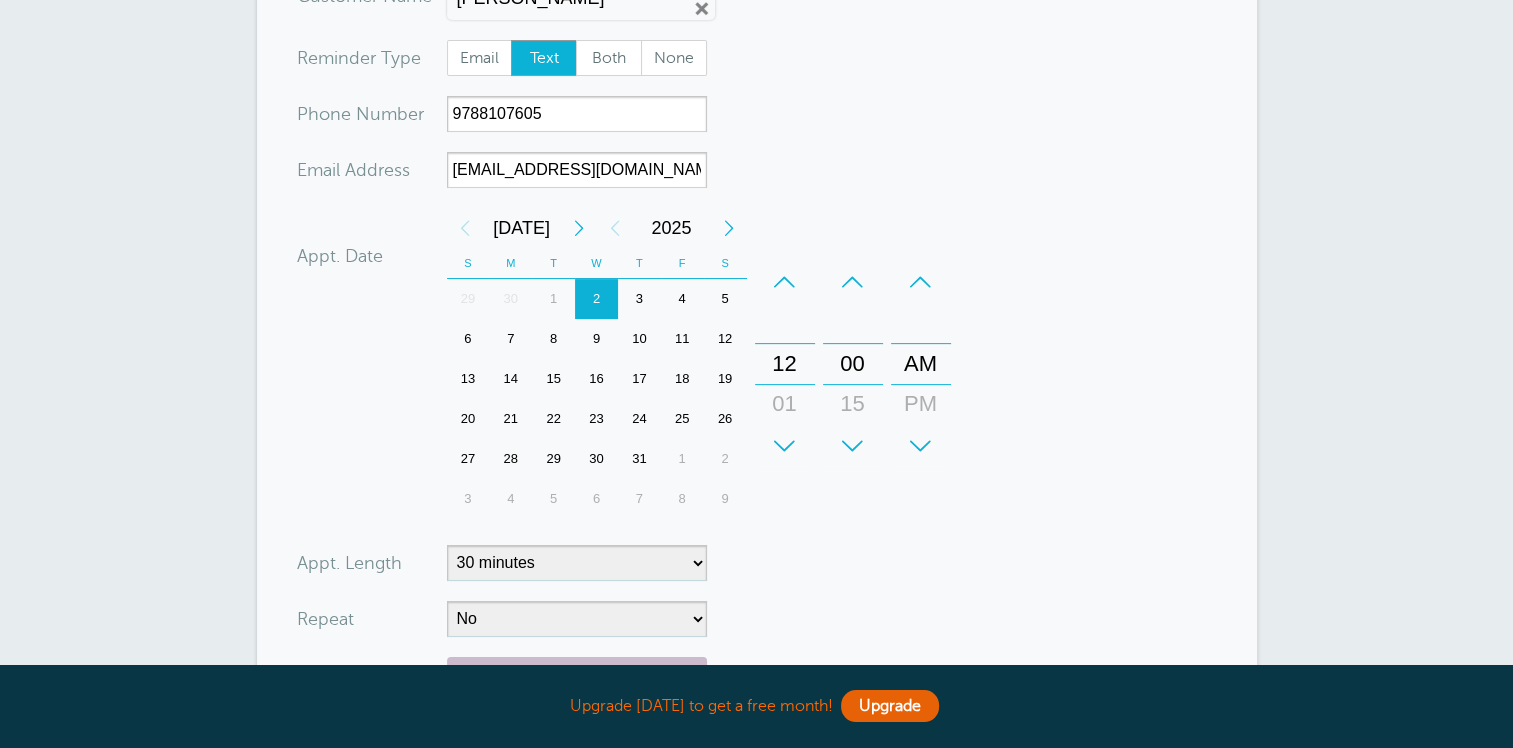 click on "12" at bounding box center [785, 364] 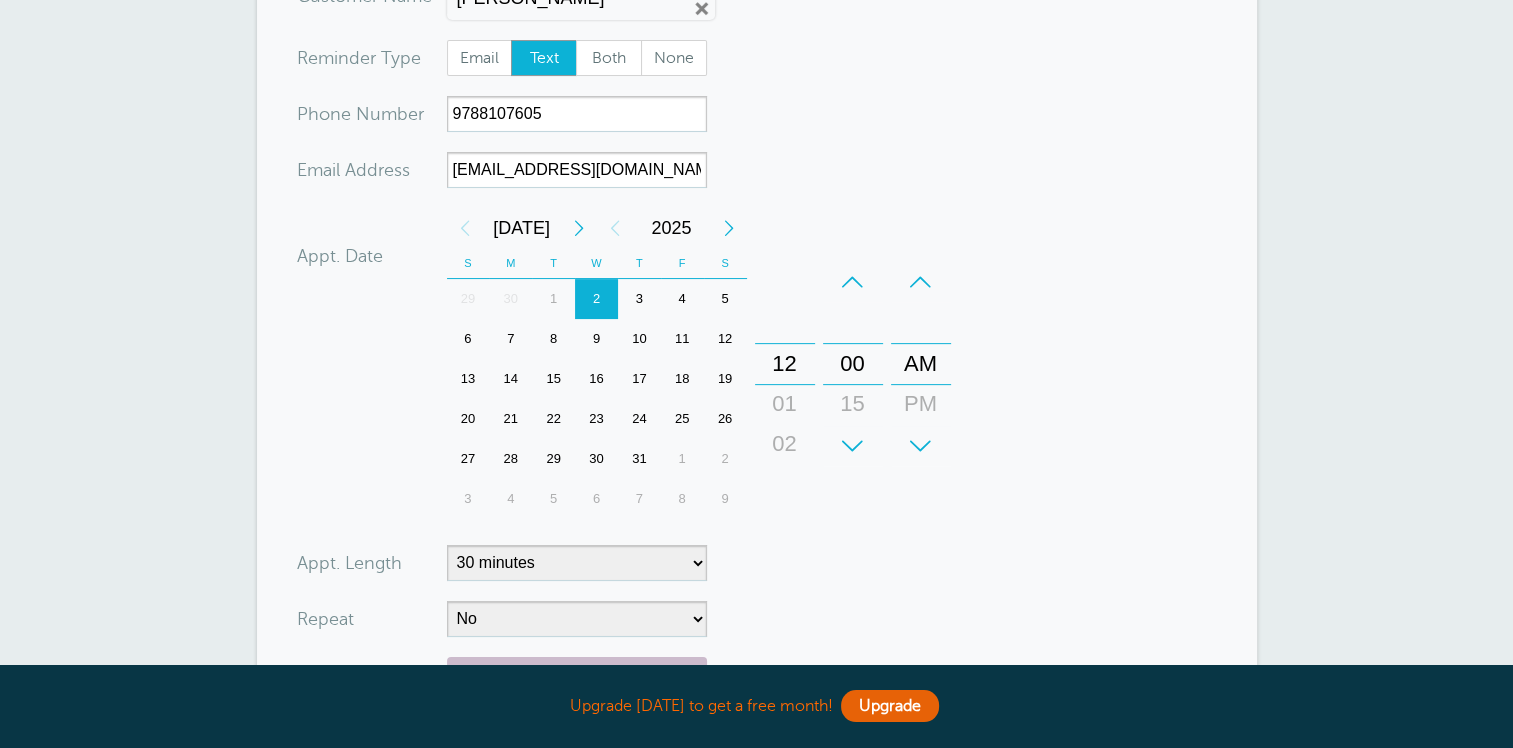 click on "01" at bounding box center [785, 404] 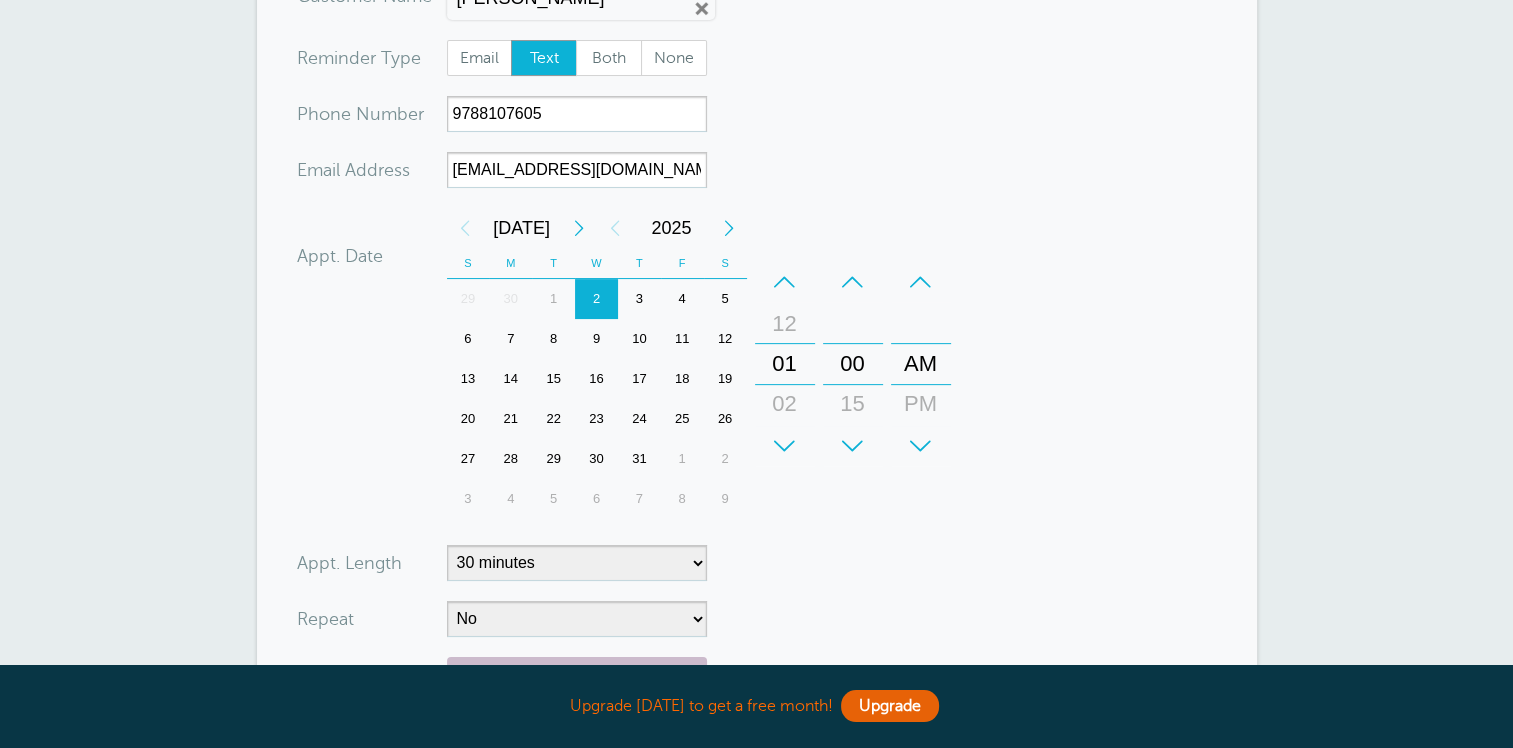 click on "12" at bounding box center [785, 324] 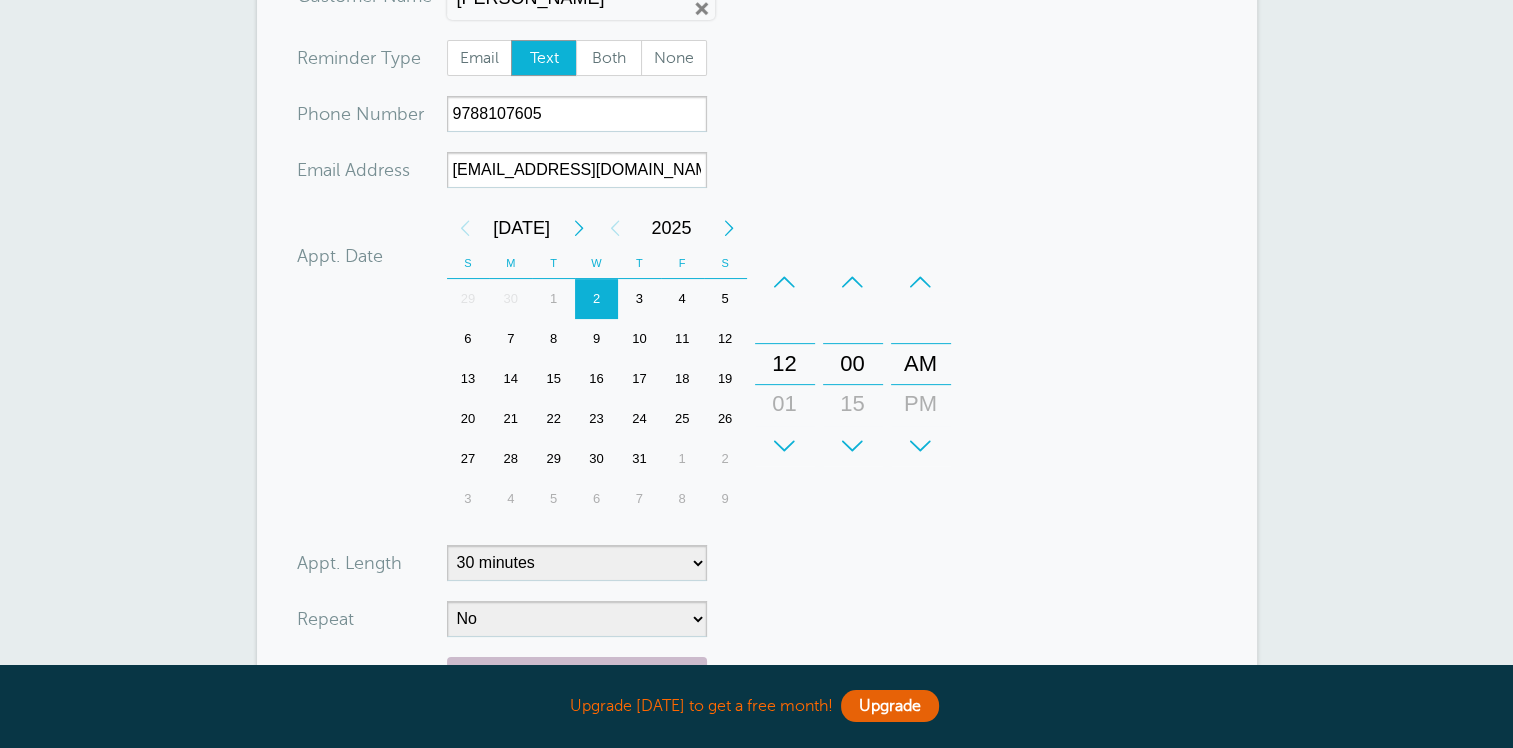 click on "00" at bounding box center [853, 364] 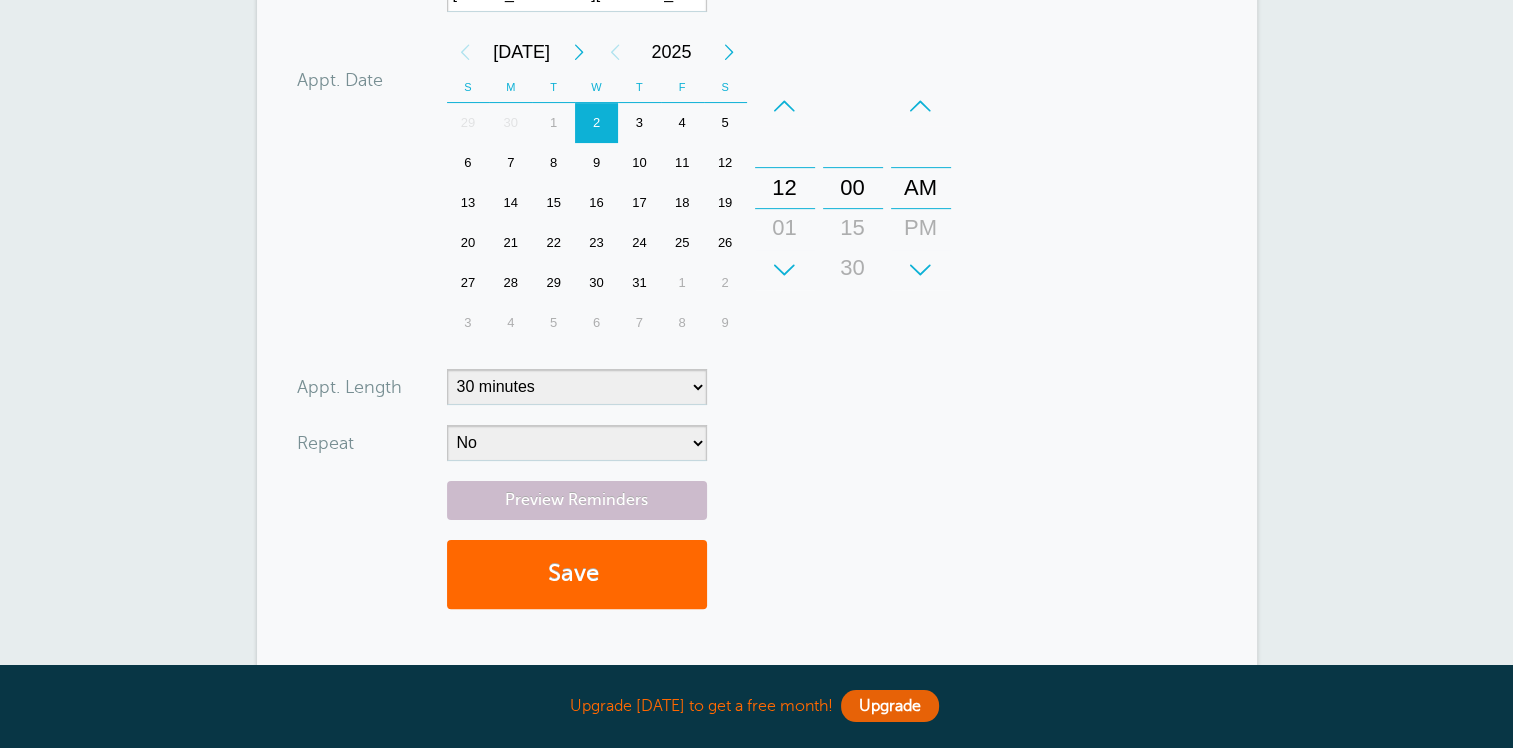 scroll, scrollTop: 214, scrollLeft: 0, axis: vertical 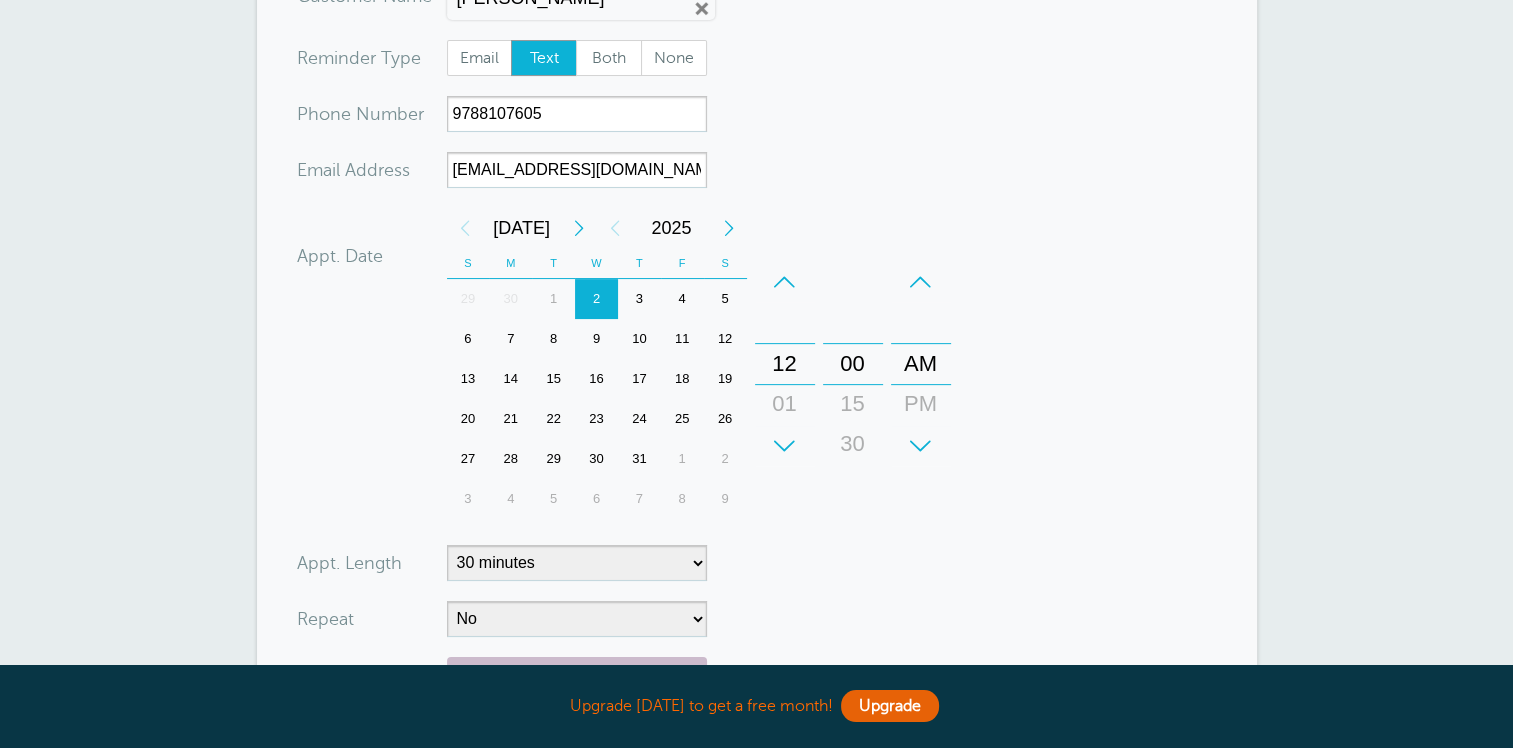 click on "00" at bounding box center [853, 364] 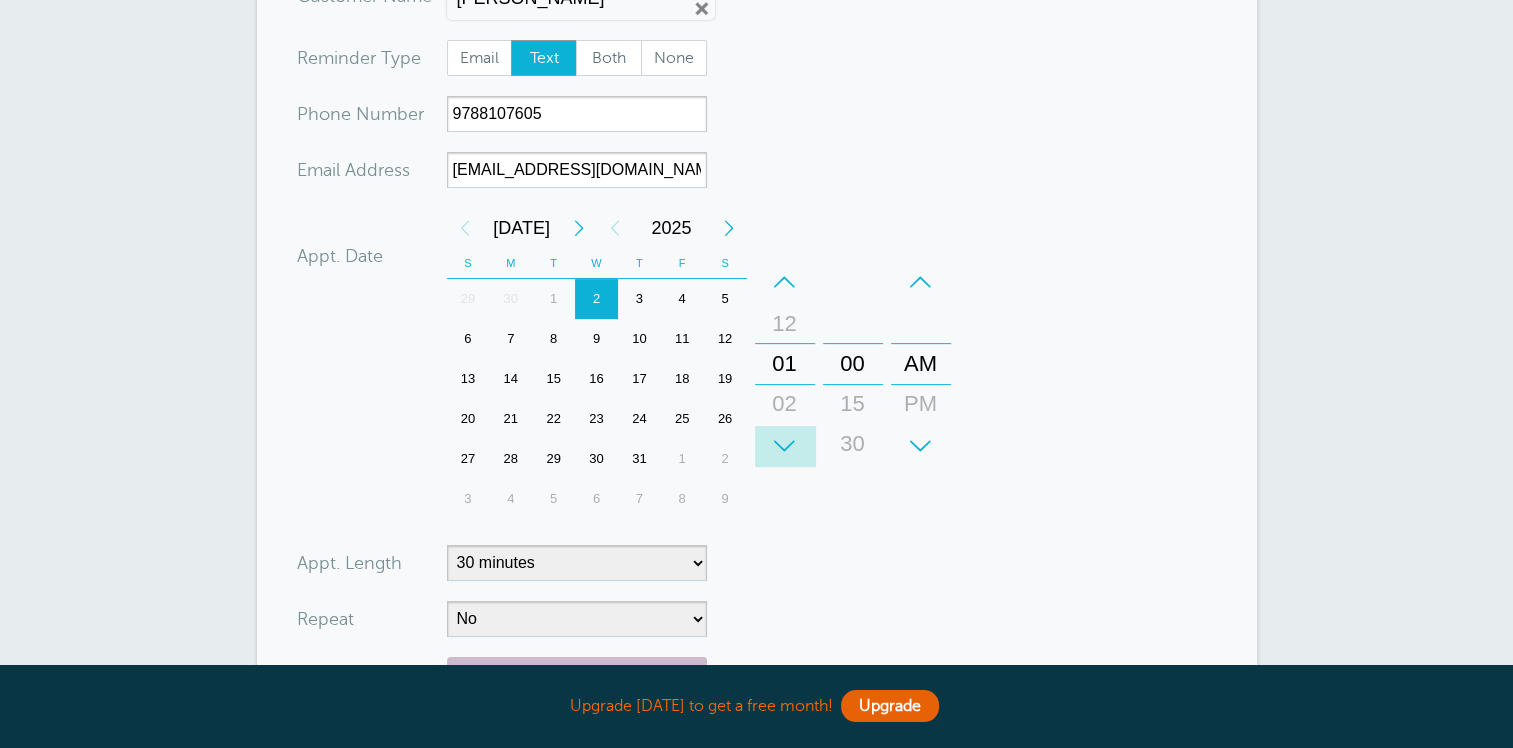 click on "+" at bounding box center [785, 446] 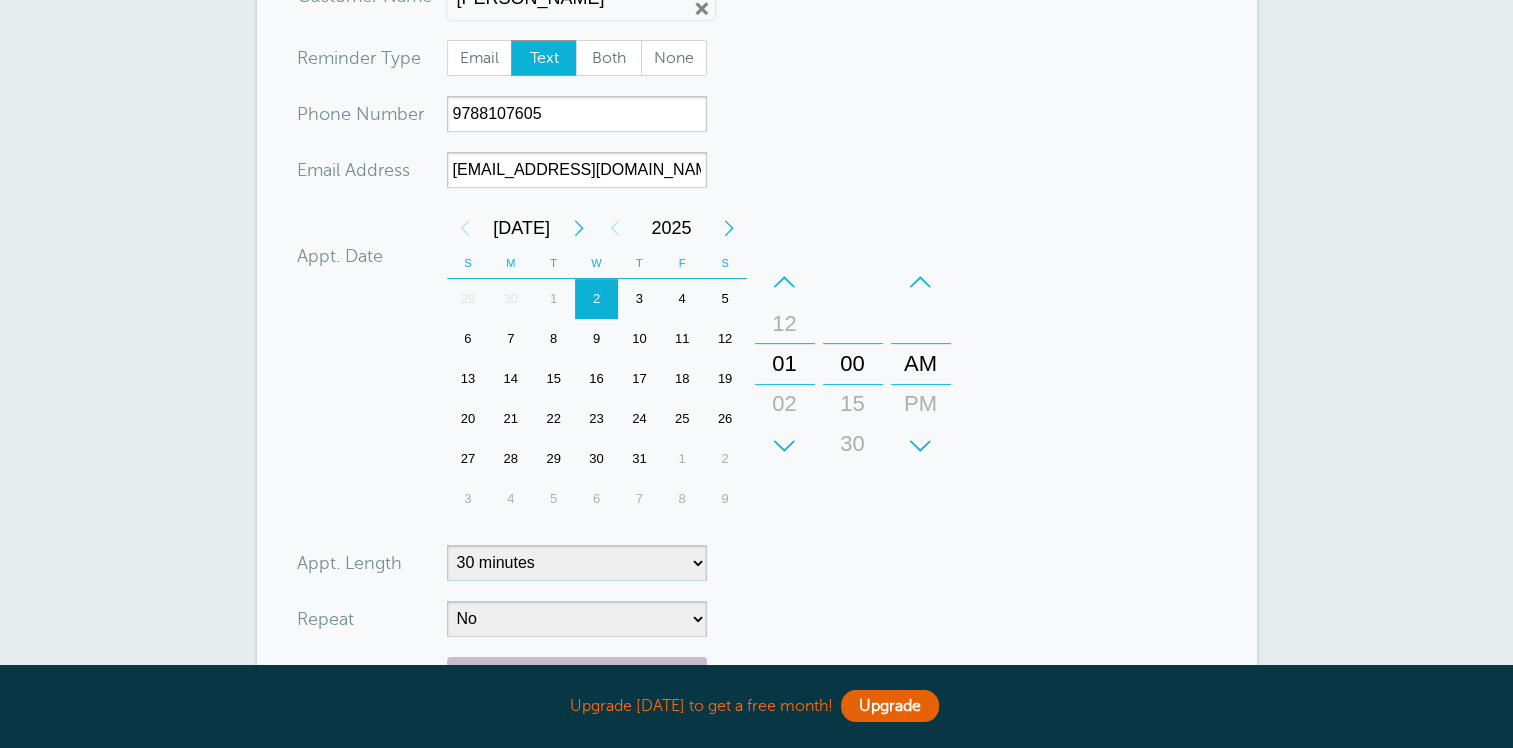 click on "–" at bounding box center [785, 282] 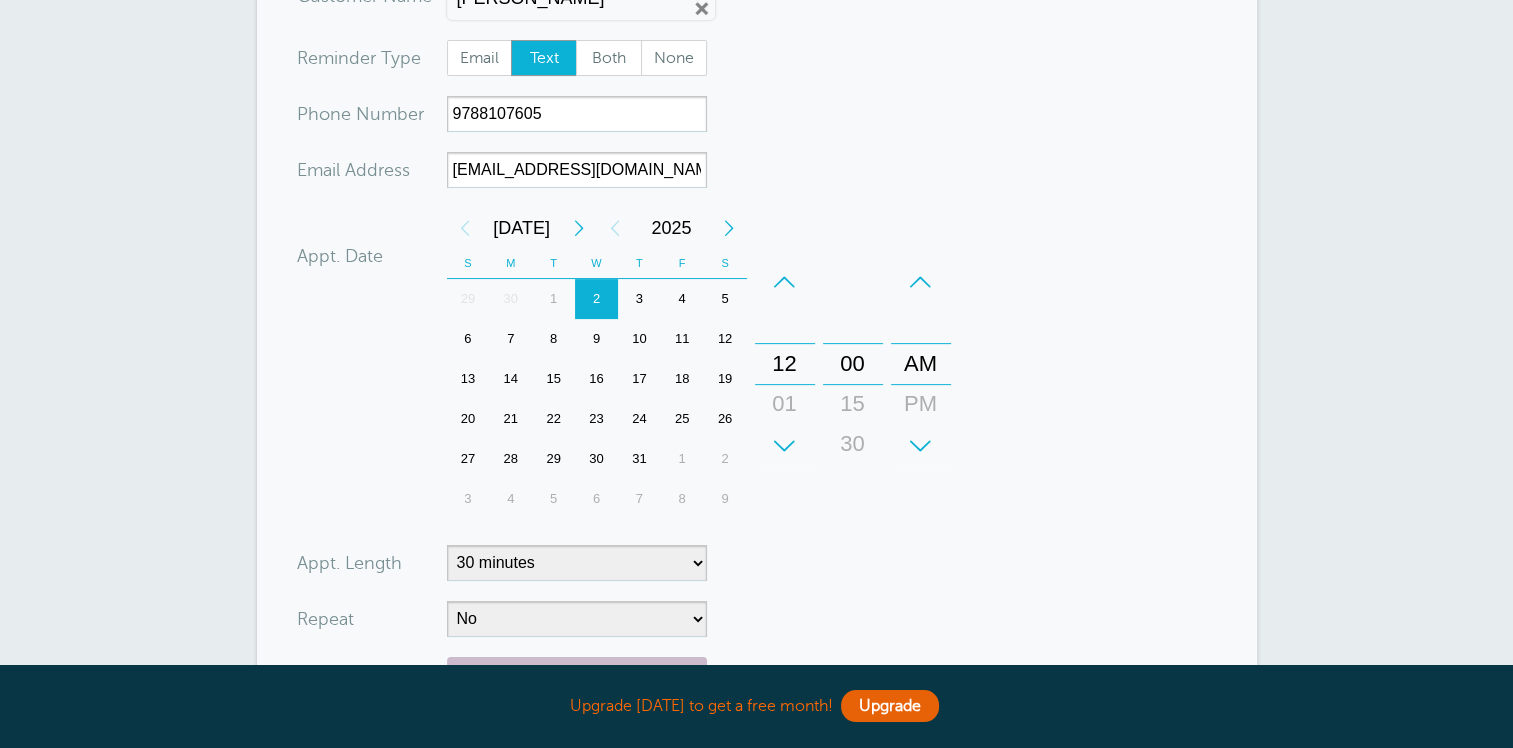 click on "00" at bounding box center (853, 364) 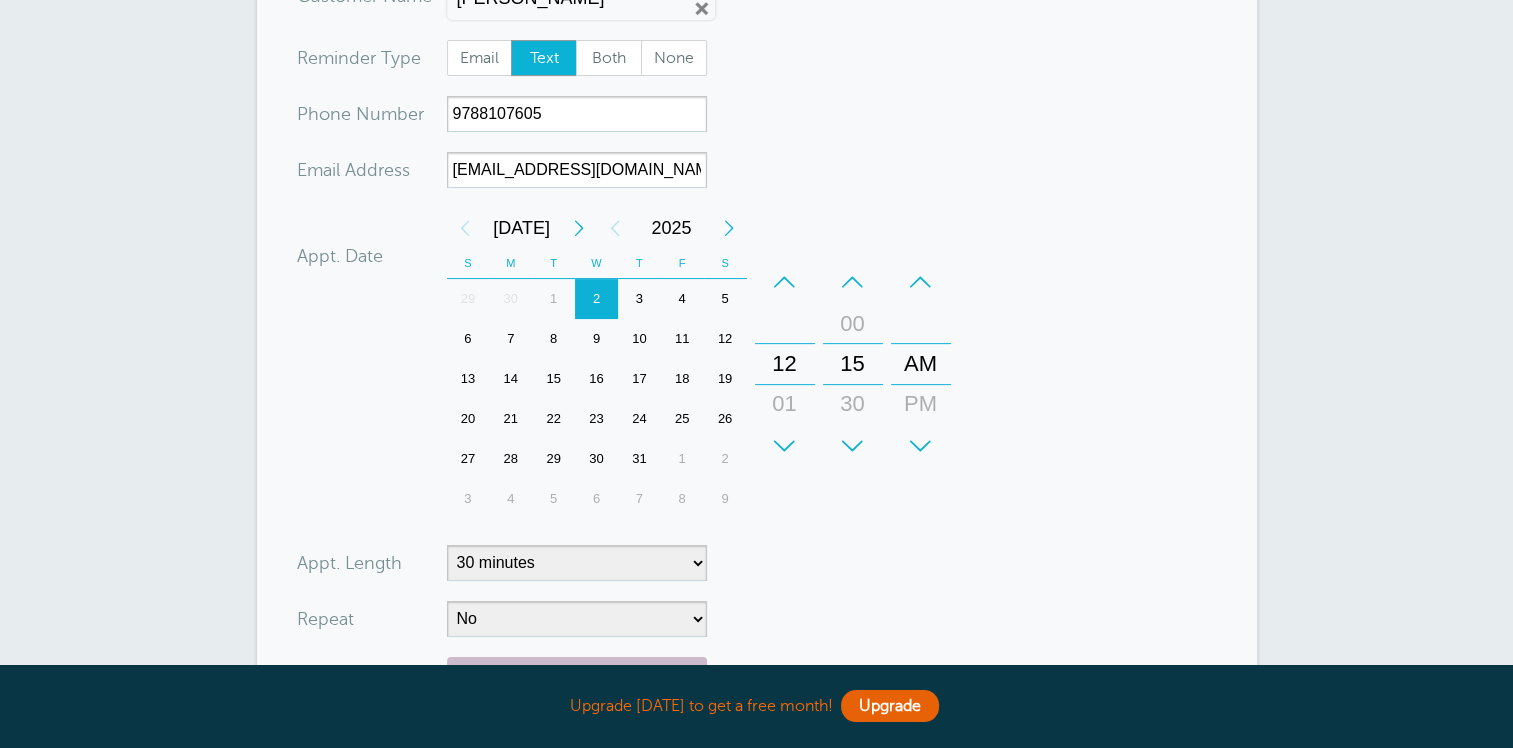 click on "+" at bounding box center [853, 446] 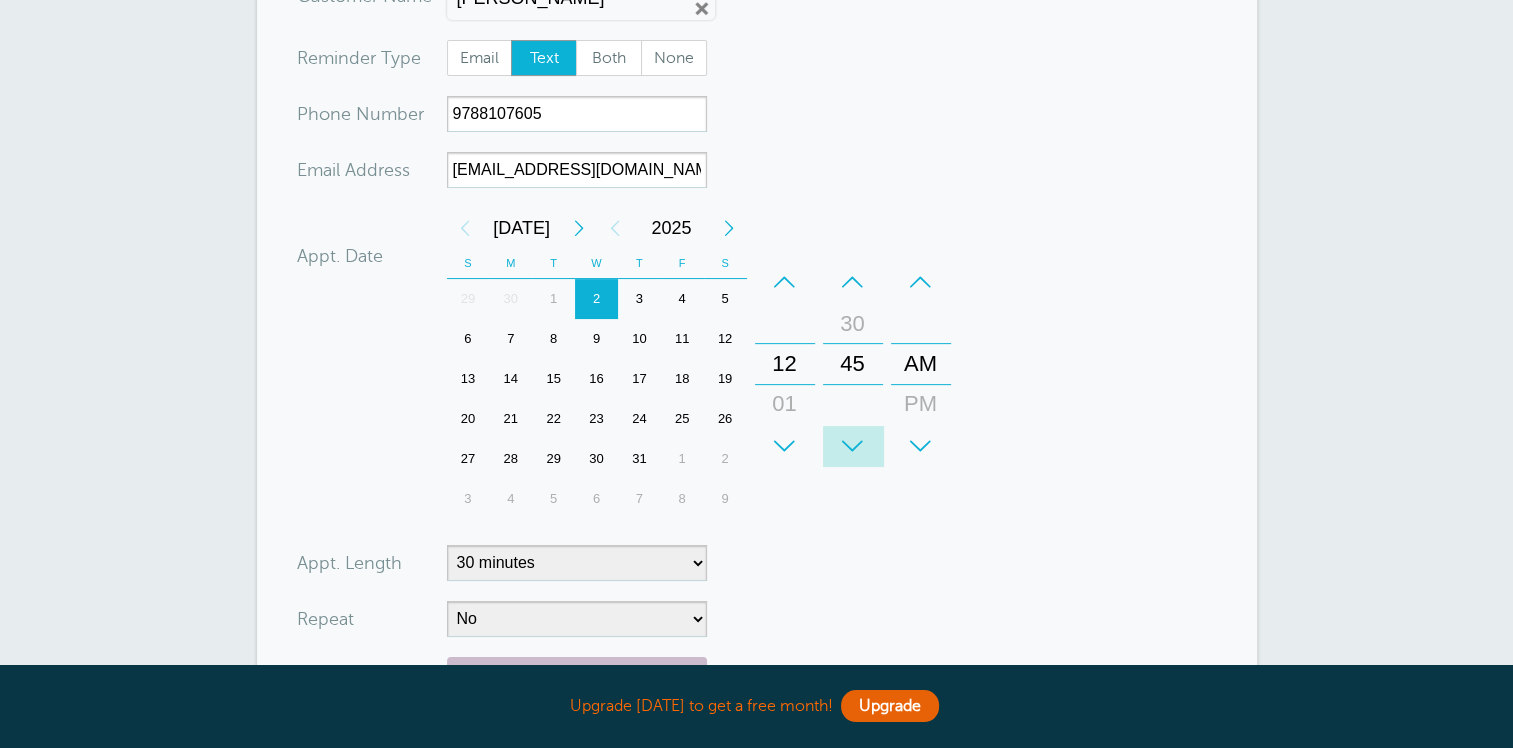 click on "+" at bounding box center (853, 446) 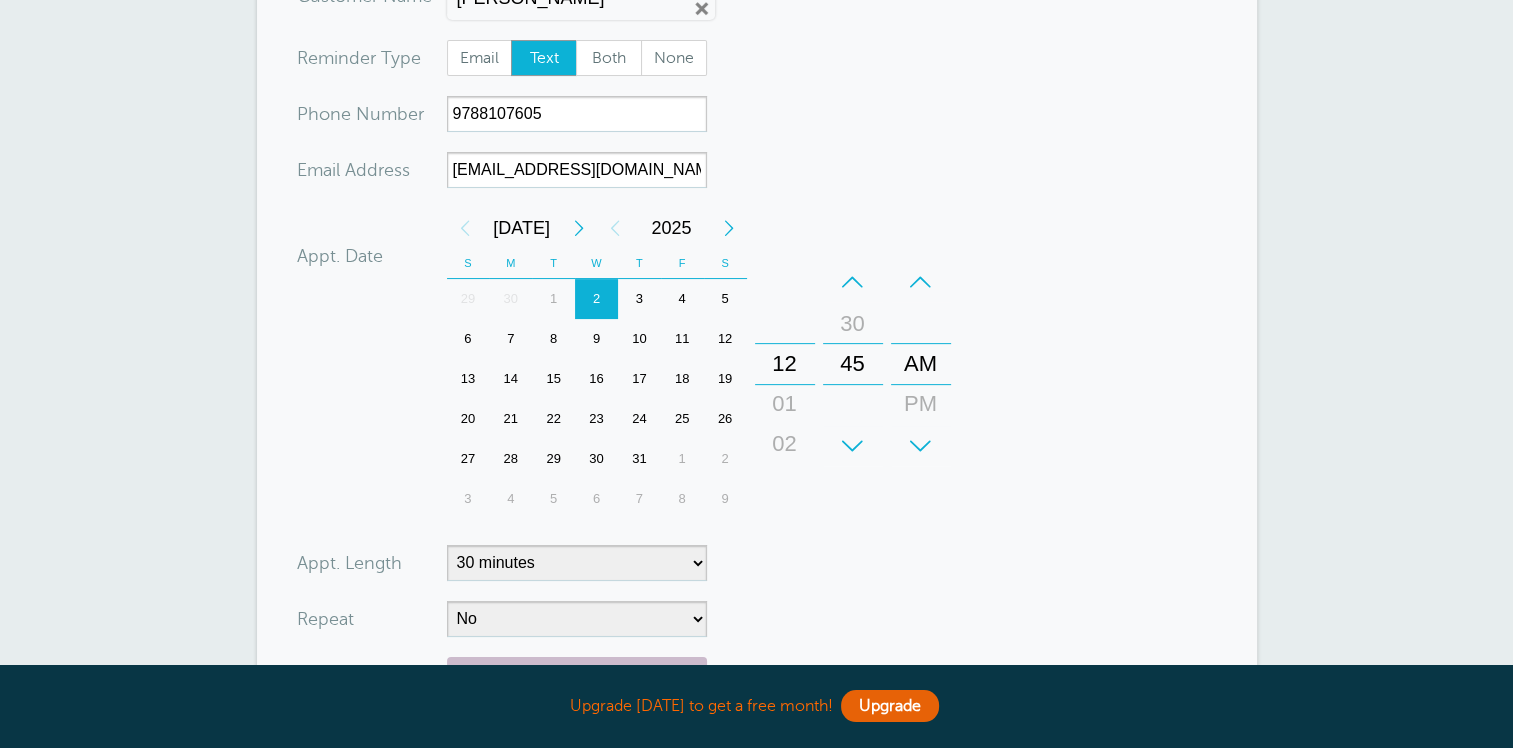 click on "01" at bounding box center [785, 404] 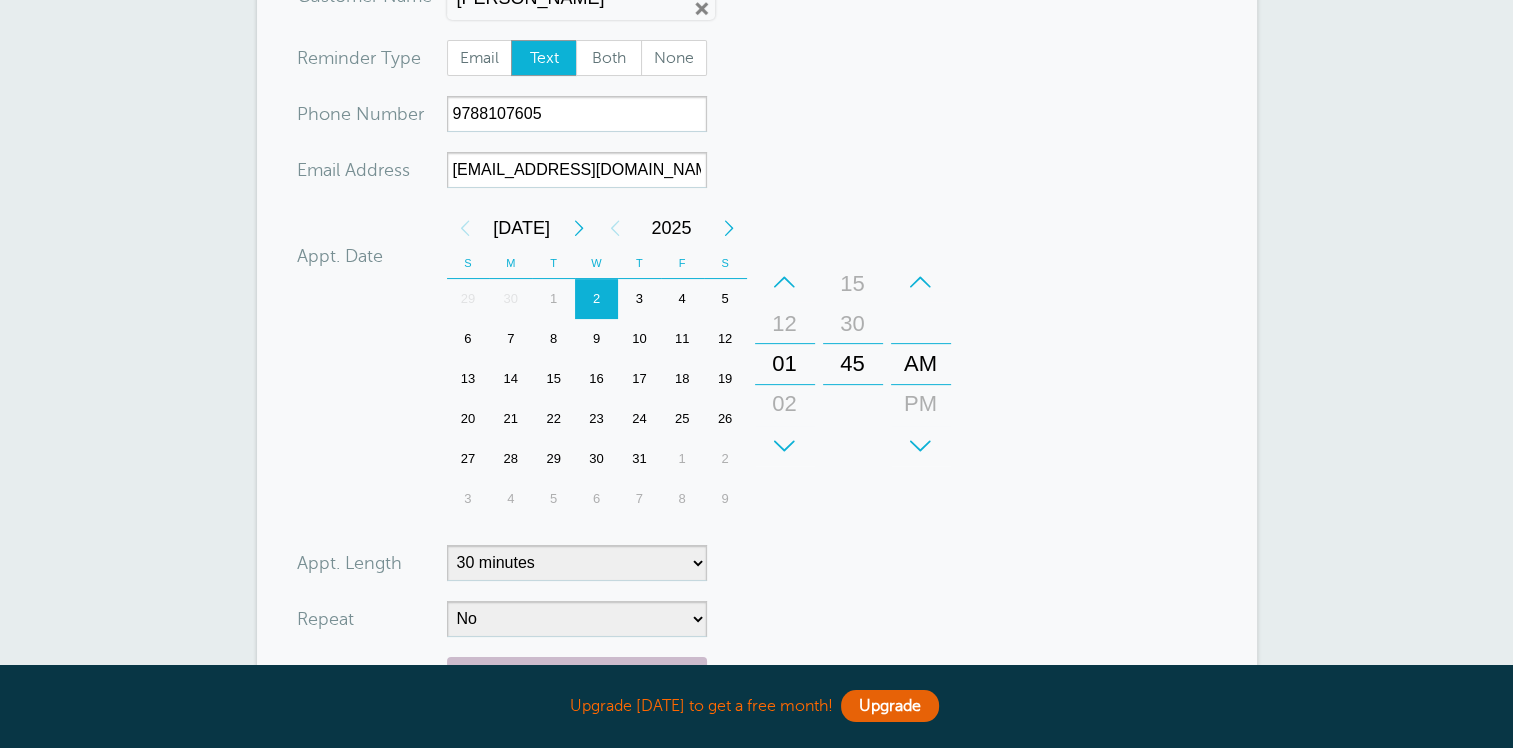 click on "45" at bounding box center (853, 364) 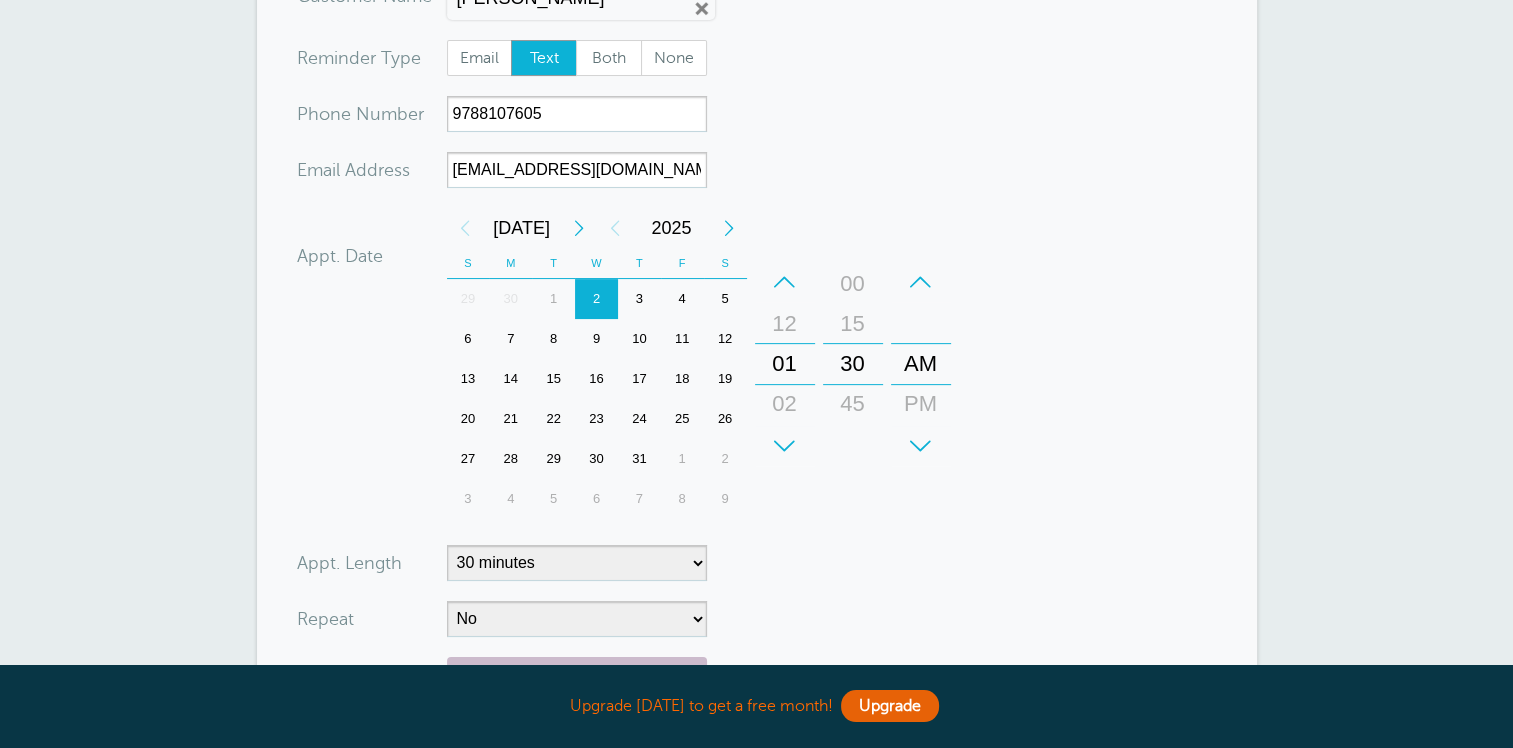 click on "15" at bounding box center (853, 324) 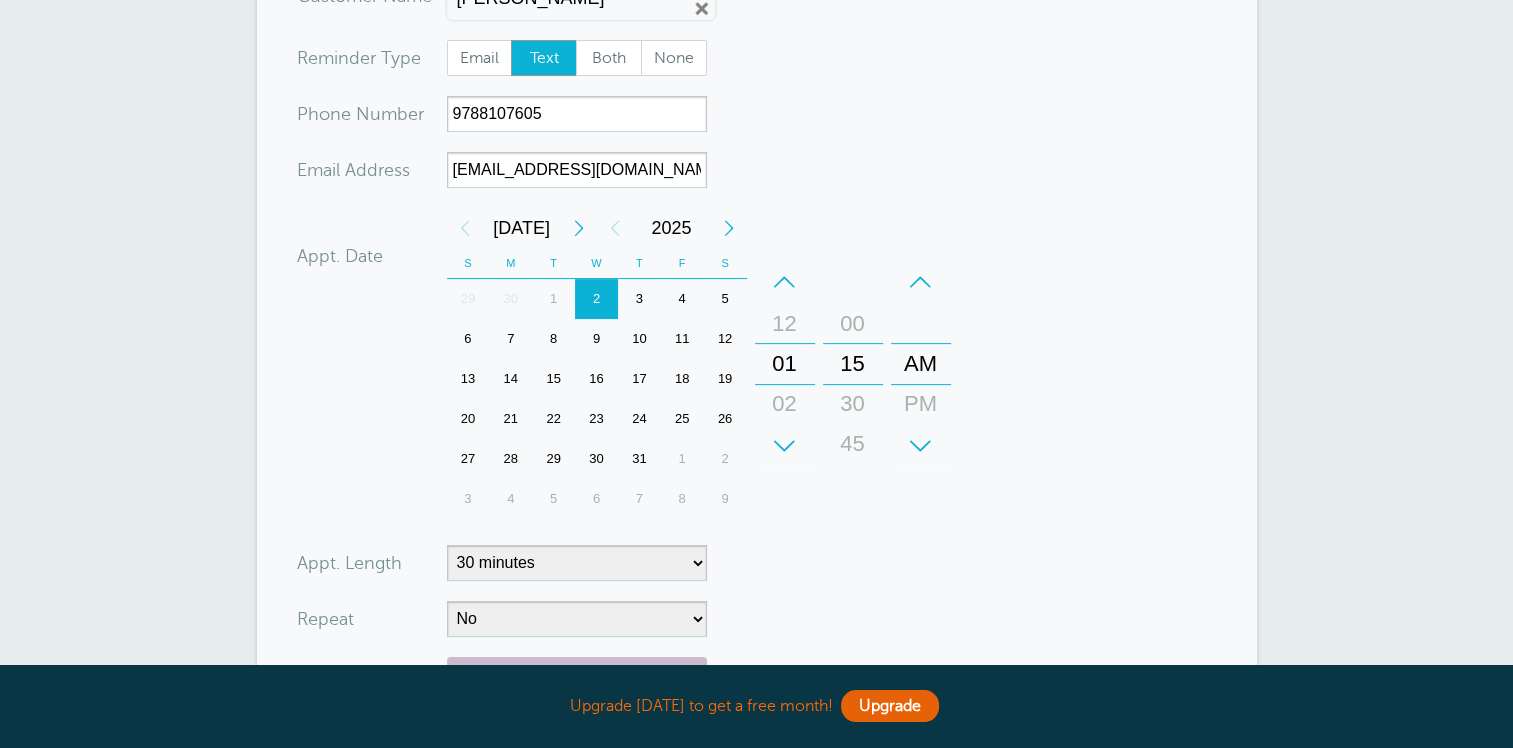 click on "00" at bounding box center [853, 324] 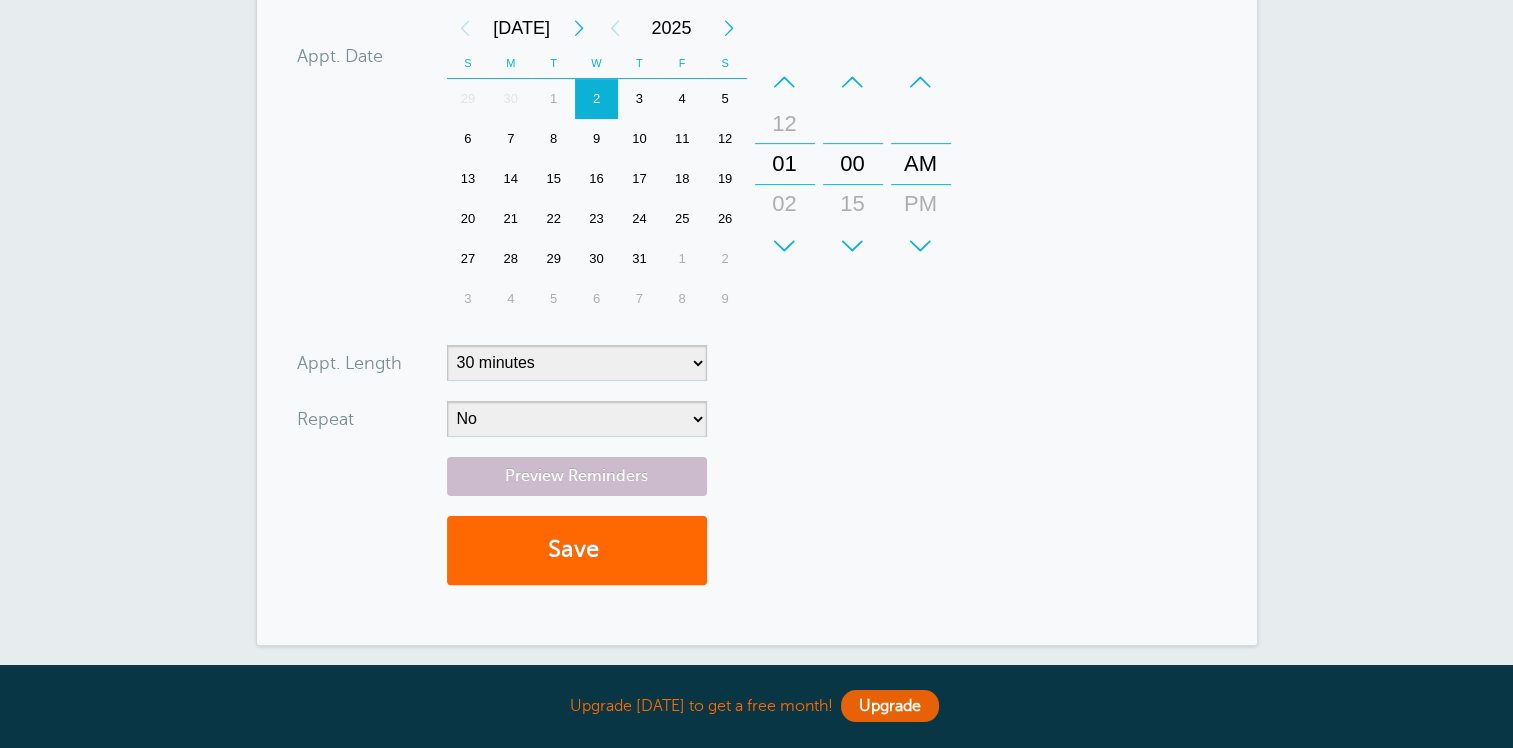 scroll, scrollTop: 614, scrollLeft: 0, axis: vertical 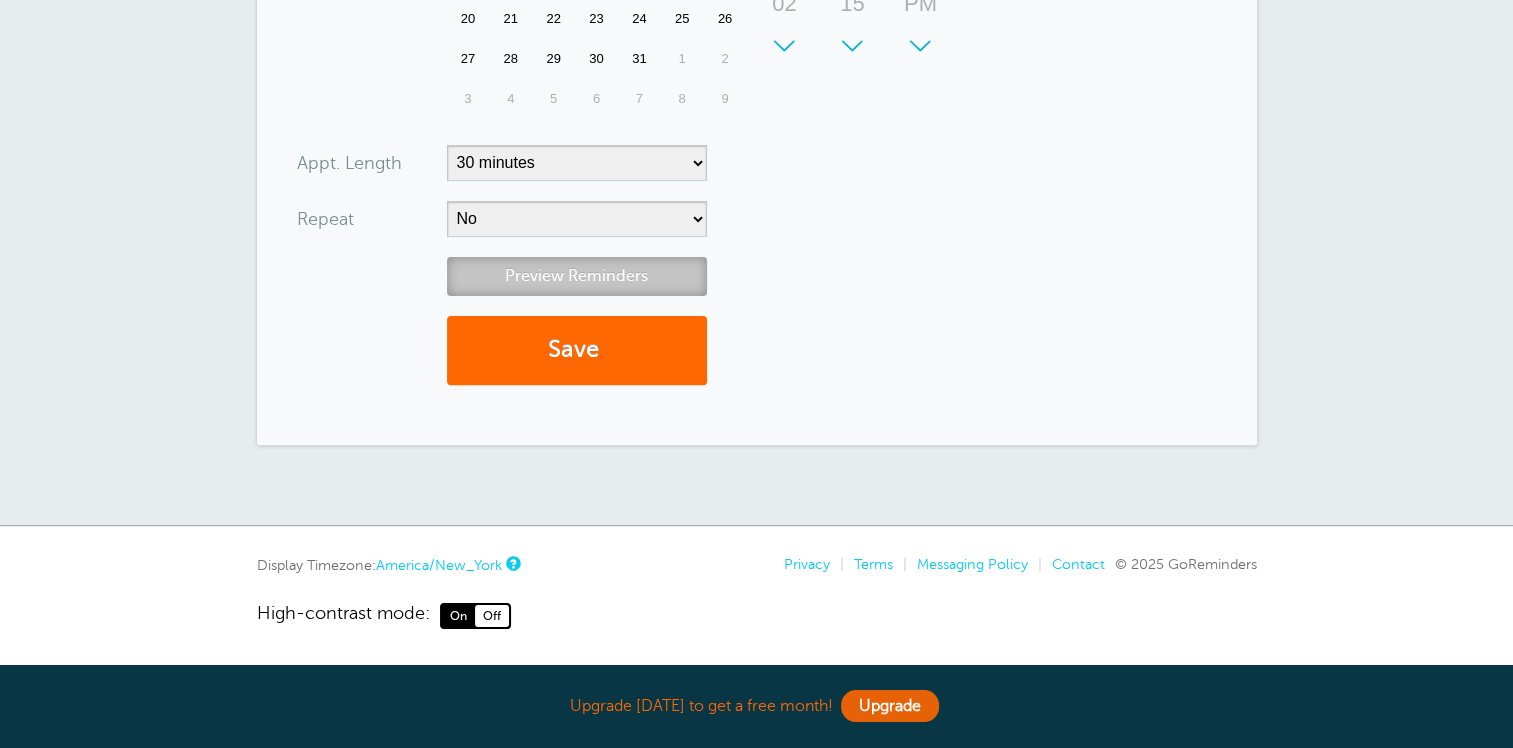 click on "Preview Reminders" at bounding box center (577, 276) 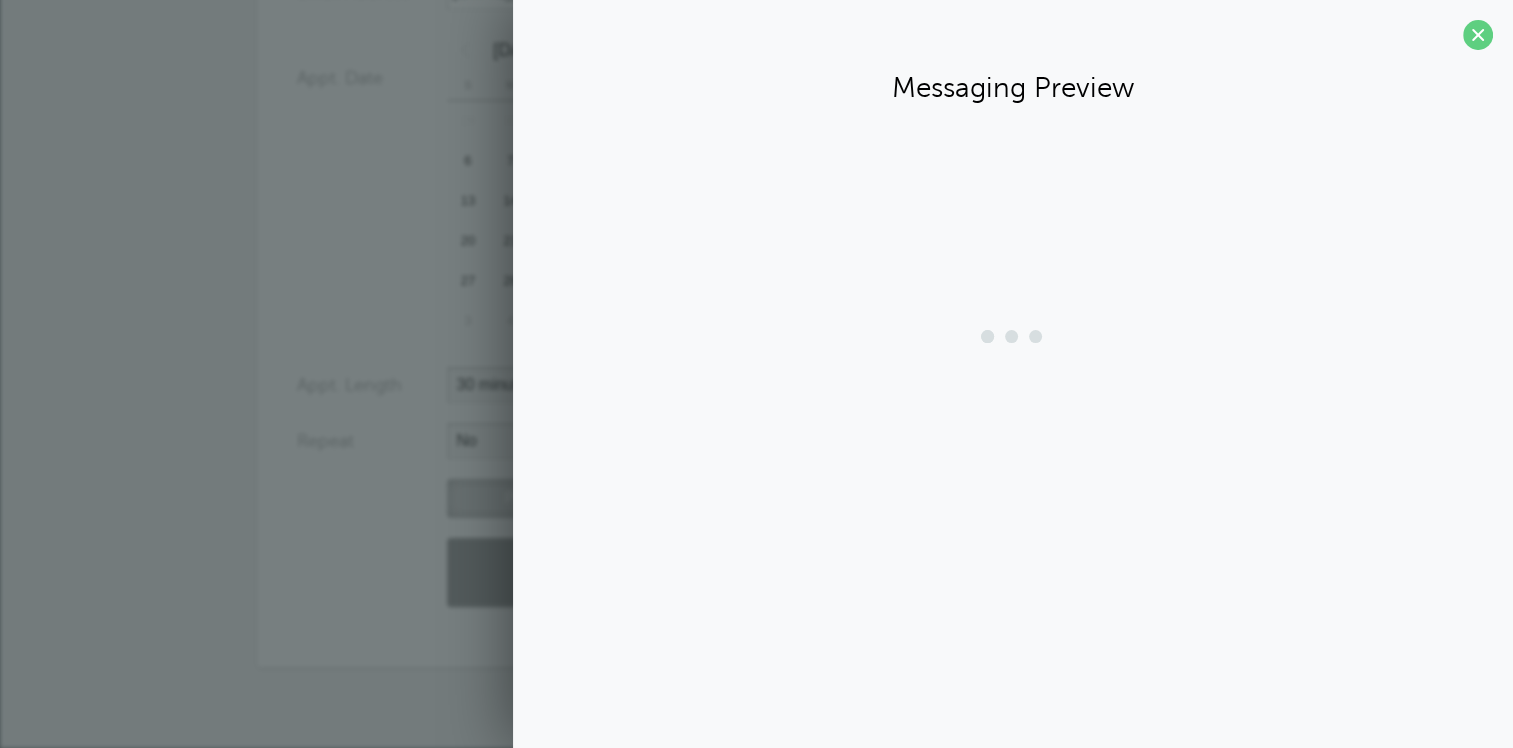 scroll, scrollTop: 391, scrollLeft: 0, axis: vertical 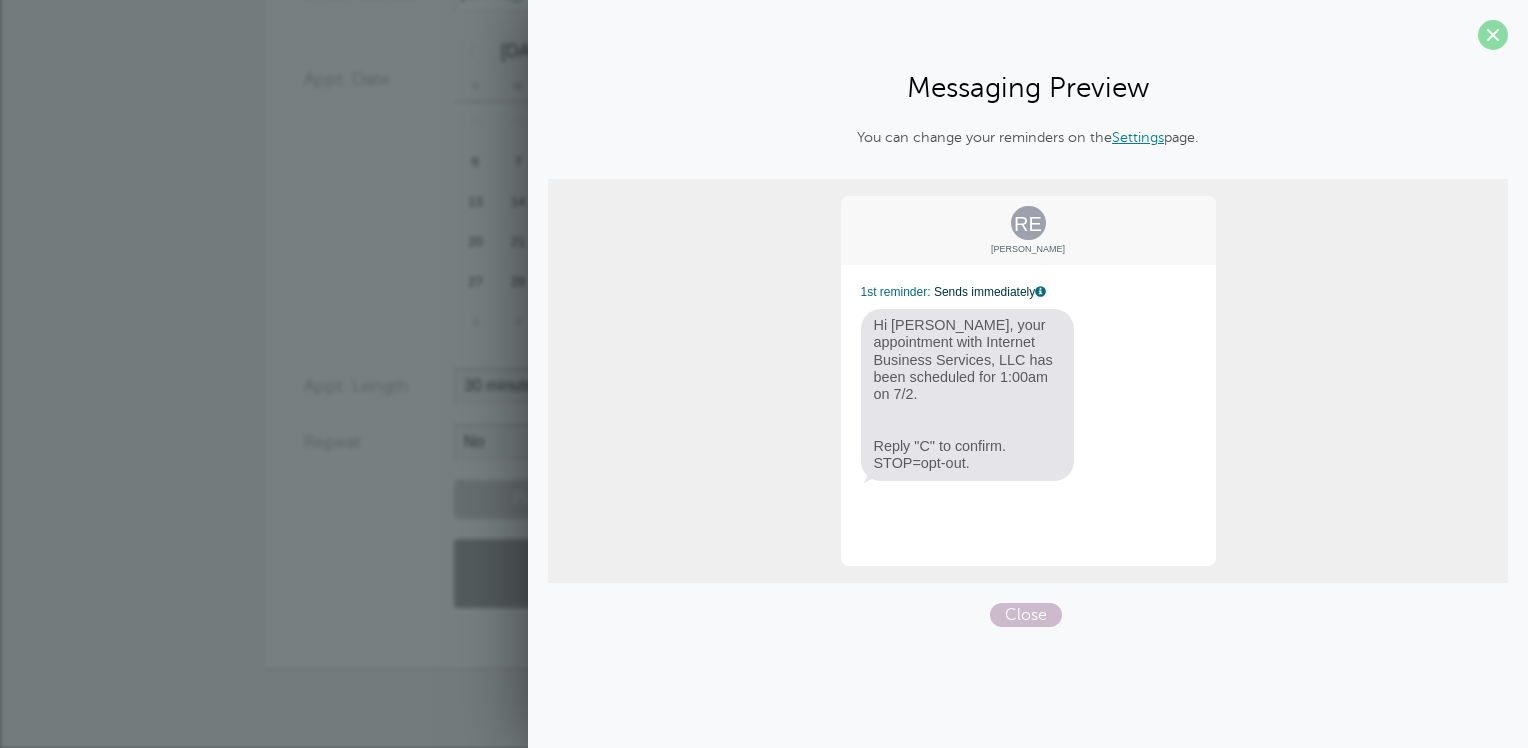 click at bounding box center (1493, 35) 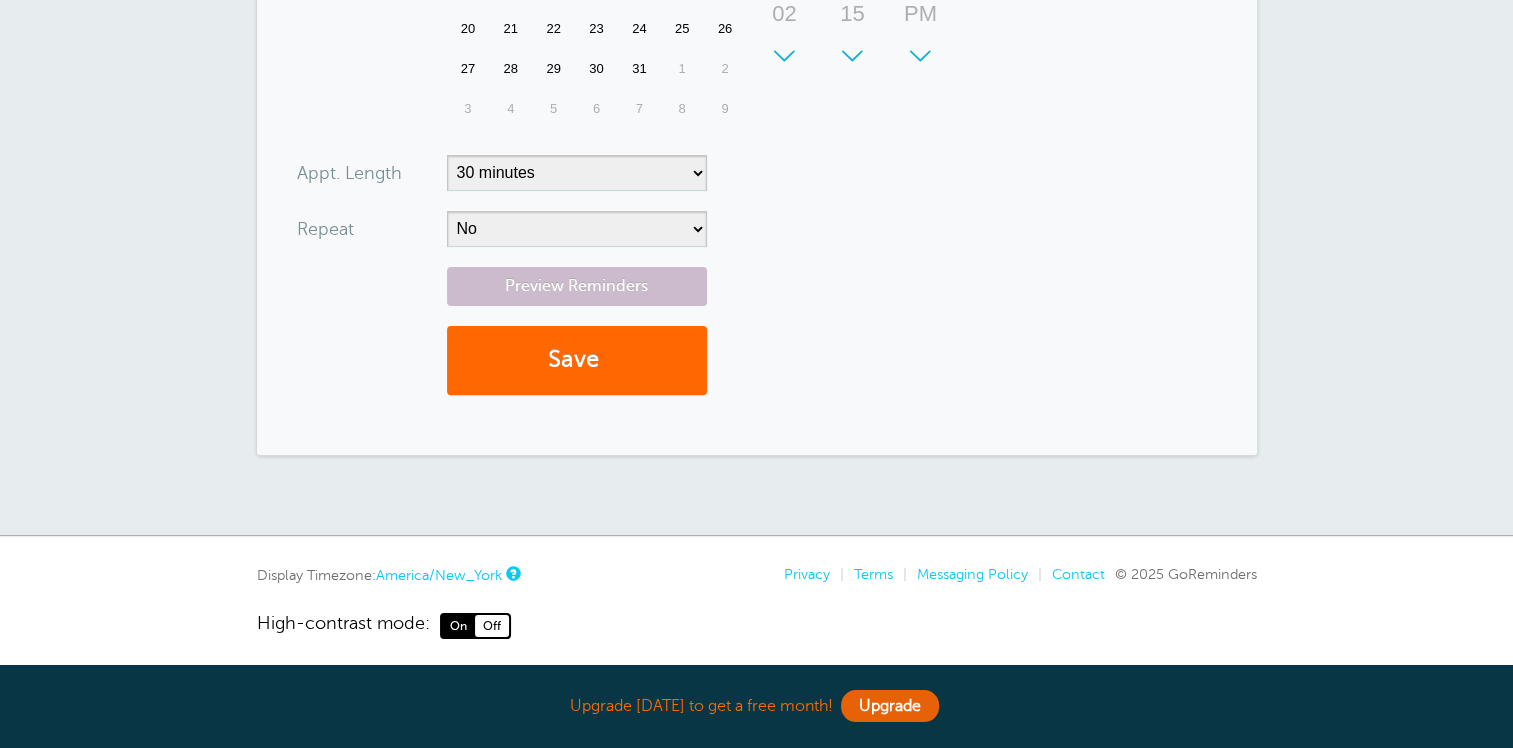 scroll, scrollTop: 614, scrollLeft: 0, axis: vertical 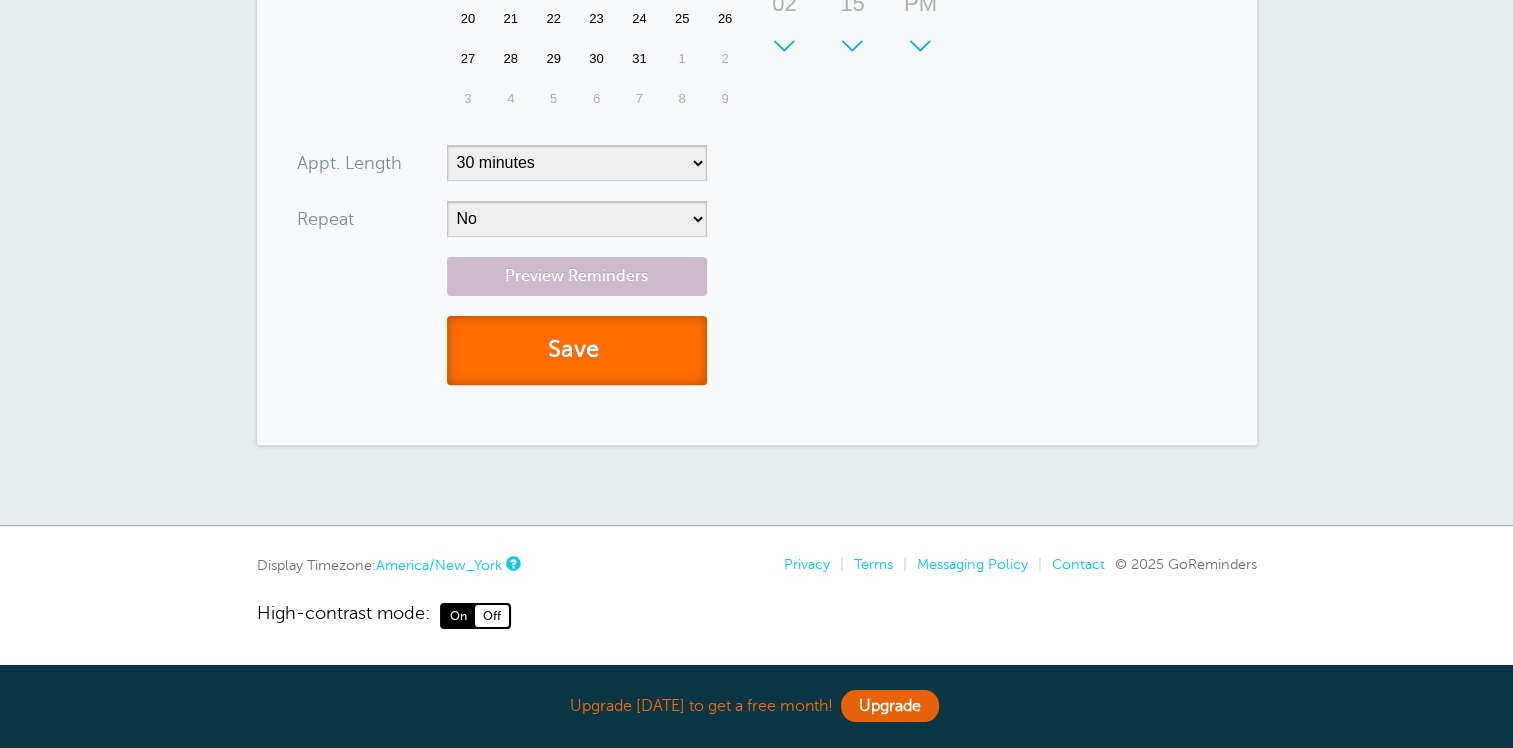 click on "Save" at bounding box center [577, 350] 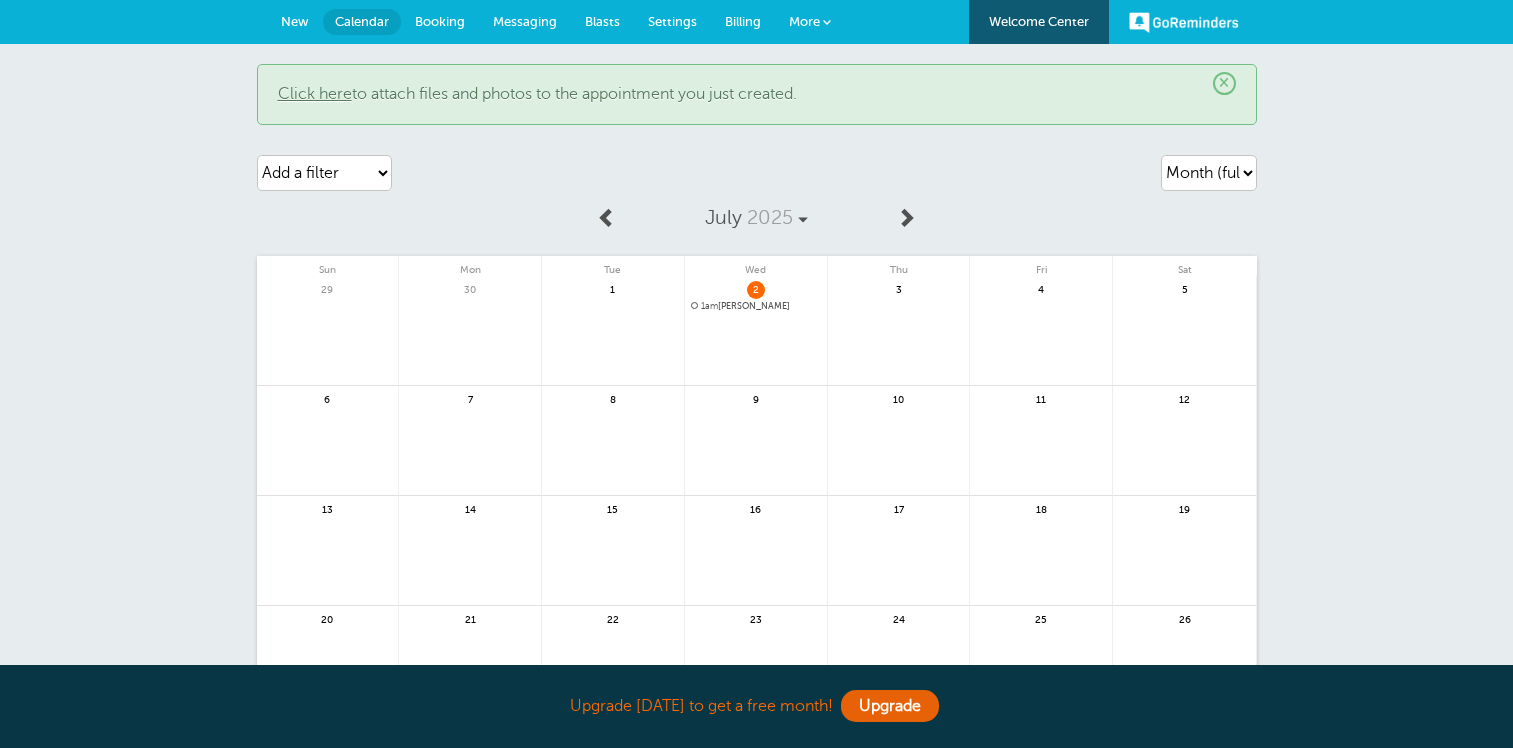 scroll, scrollTop: 0, scrollLeft: 0, axis: both 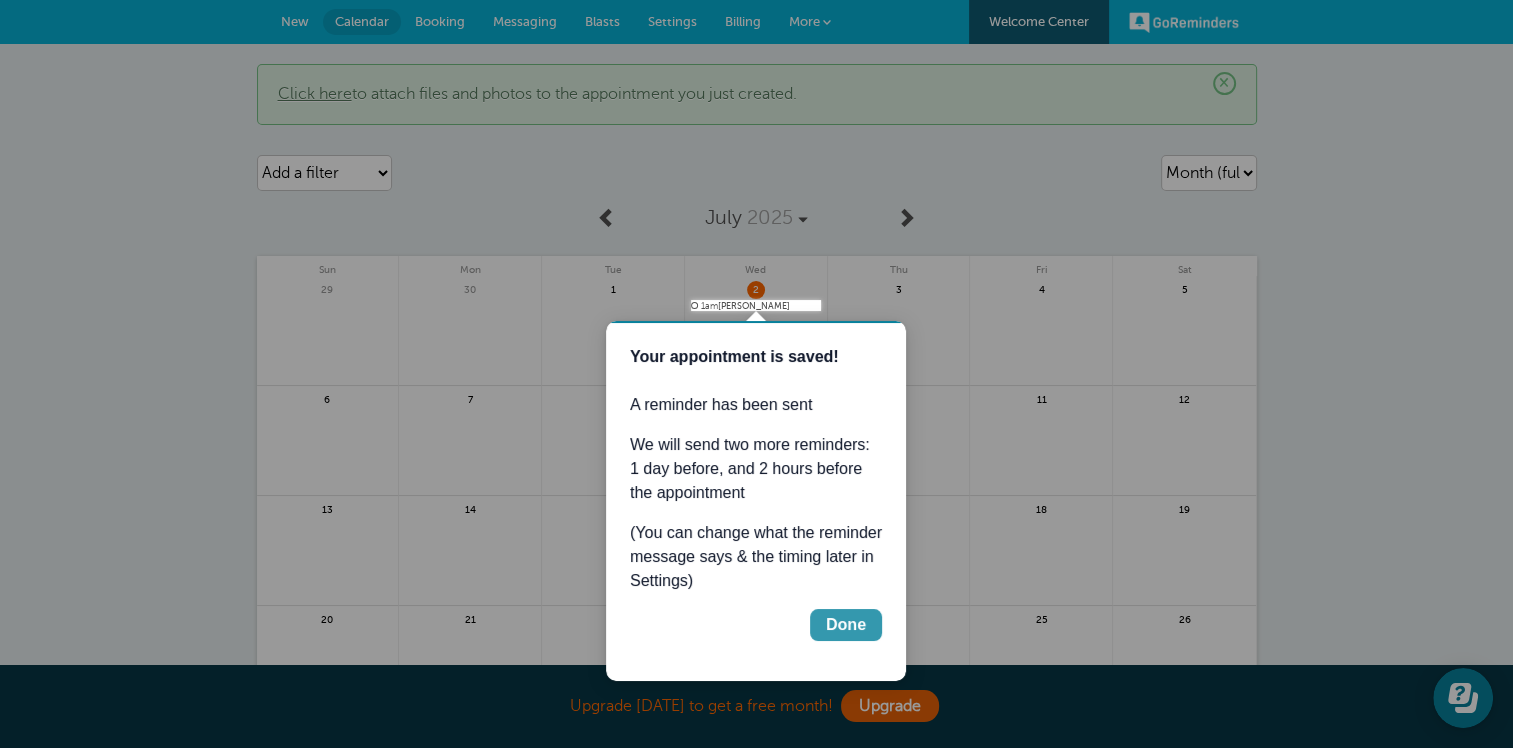 click on "Done" at bounding box center (846, 625) 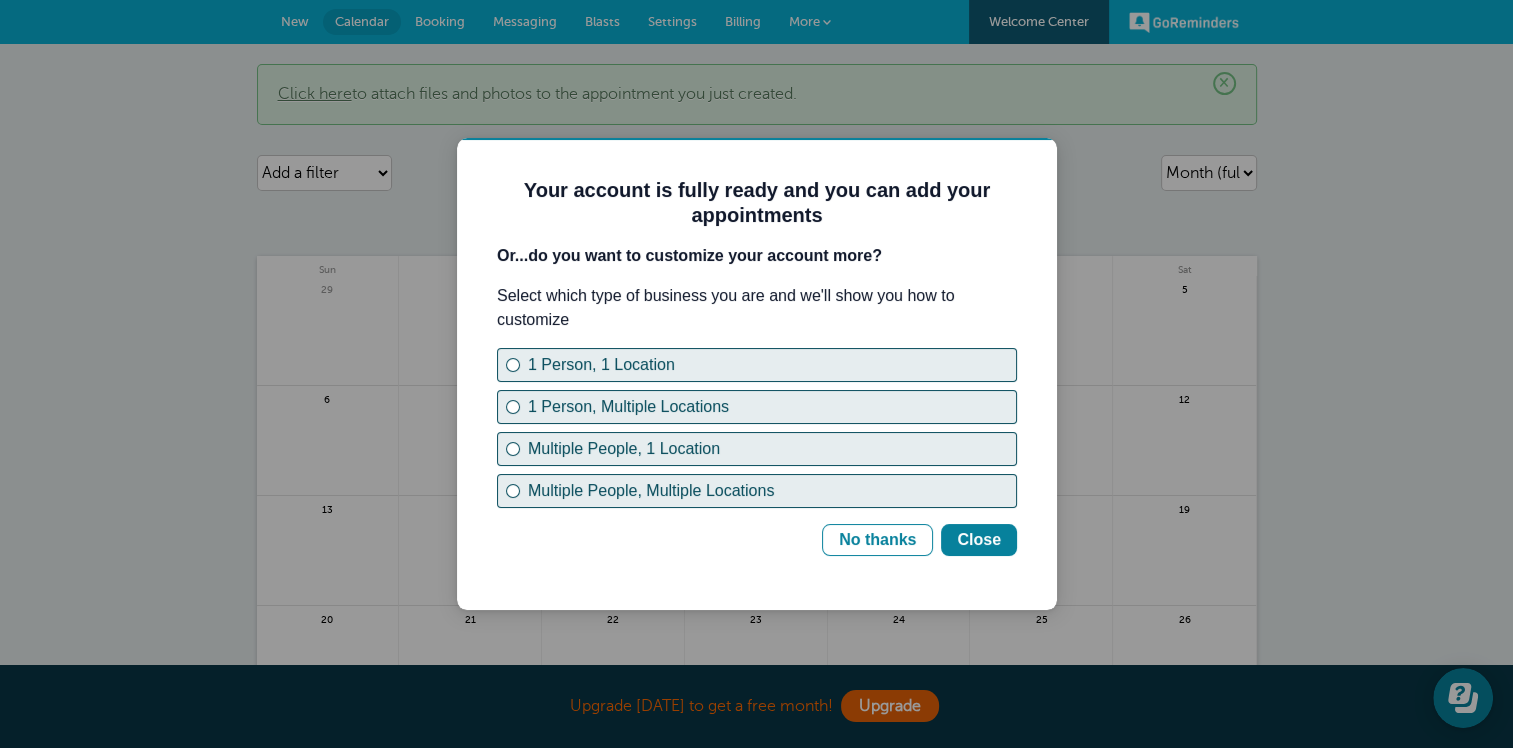 scroll, scrollTop: 0, scrollLeft: 0, axis: both 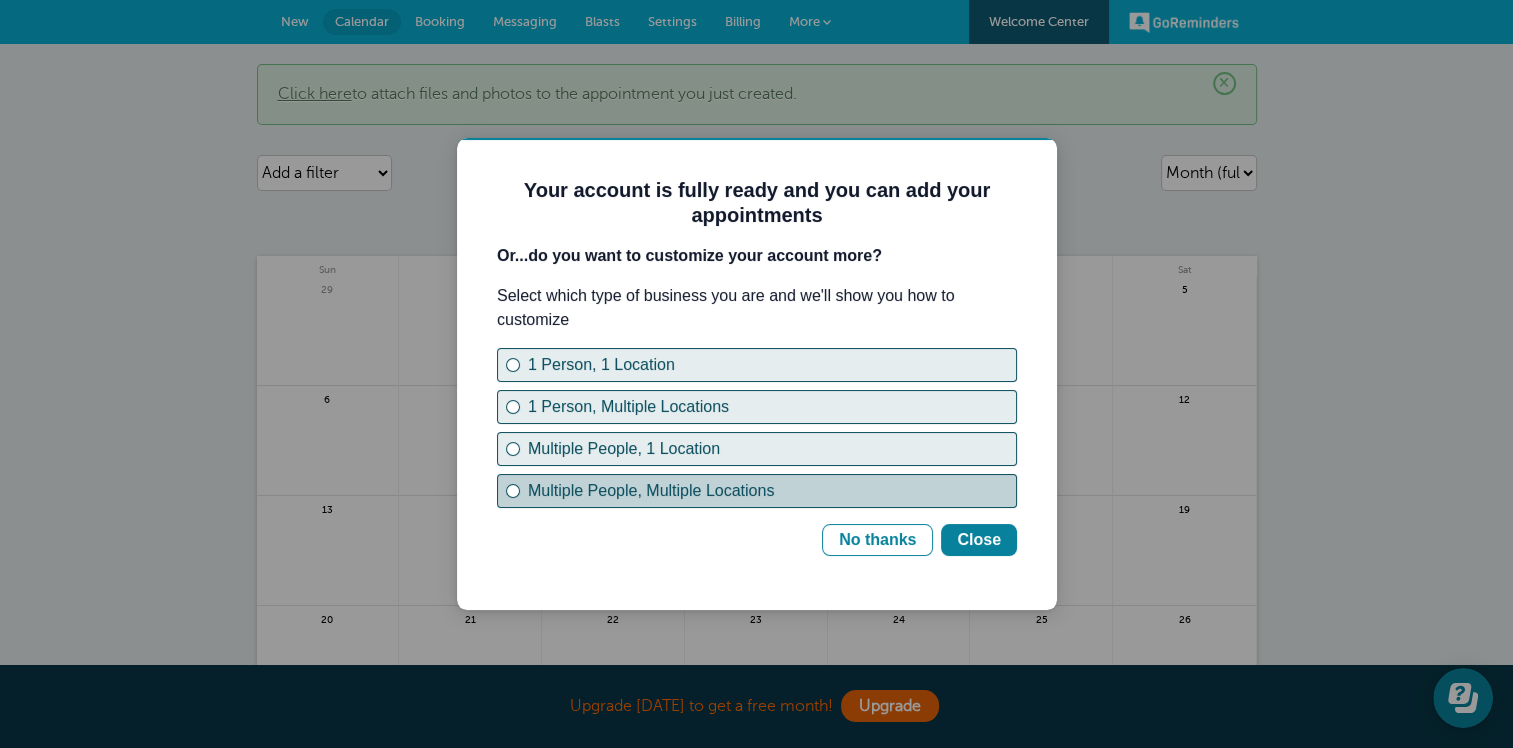 click at bounding box center (513, 491) 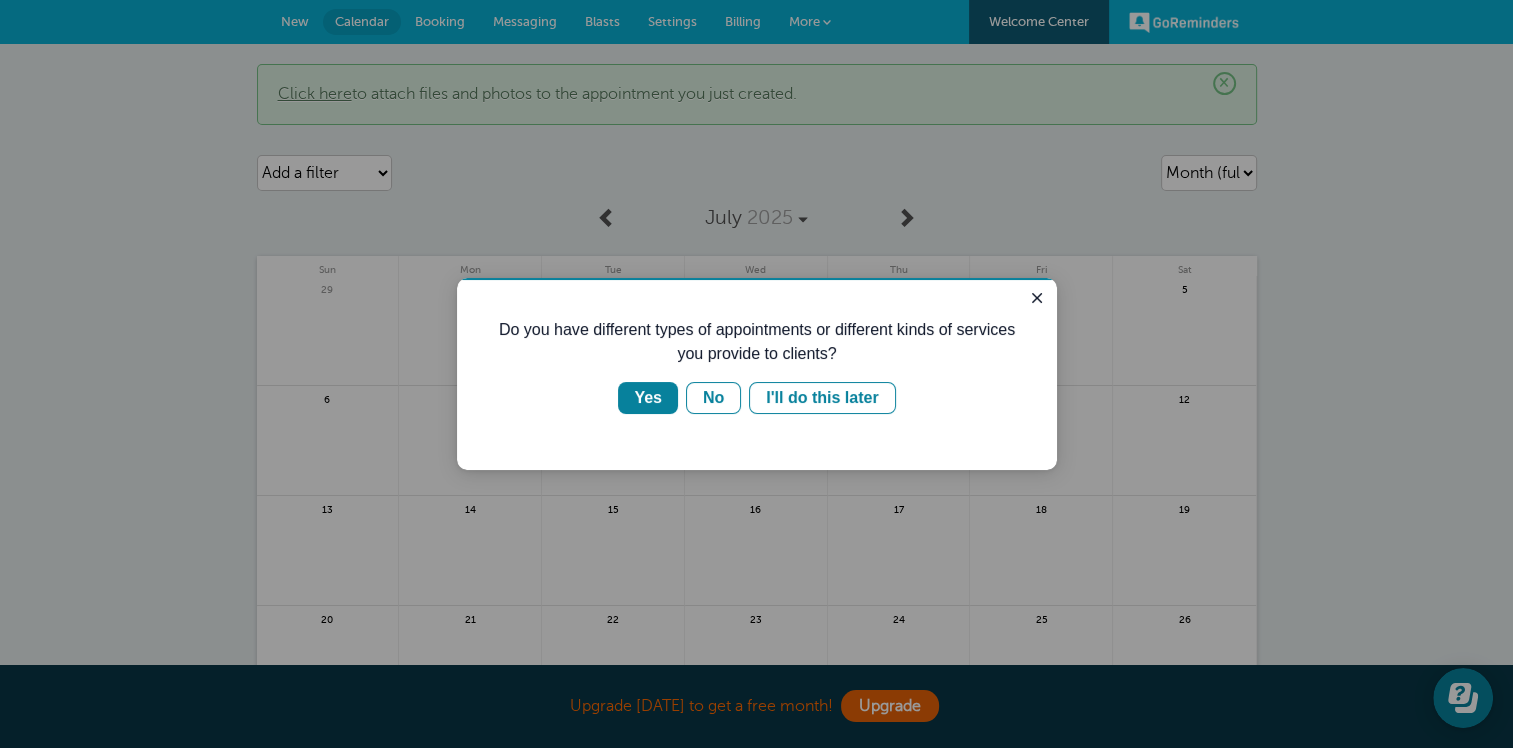 scroll, scrollTop: 0, scrollLeft: 0, axis: both 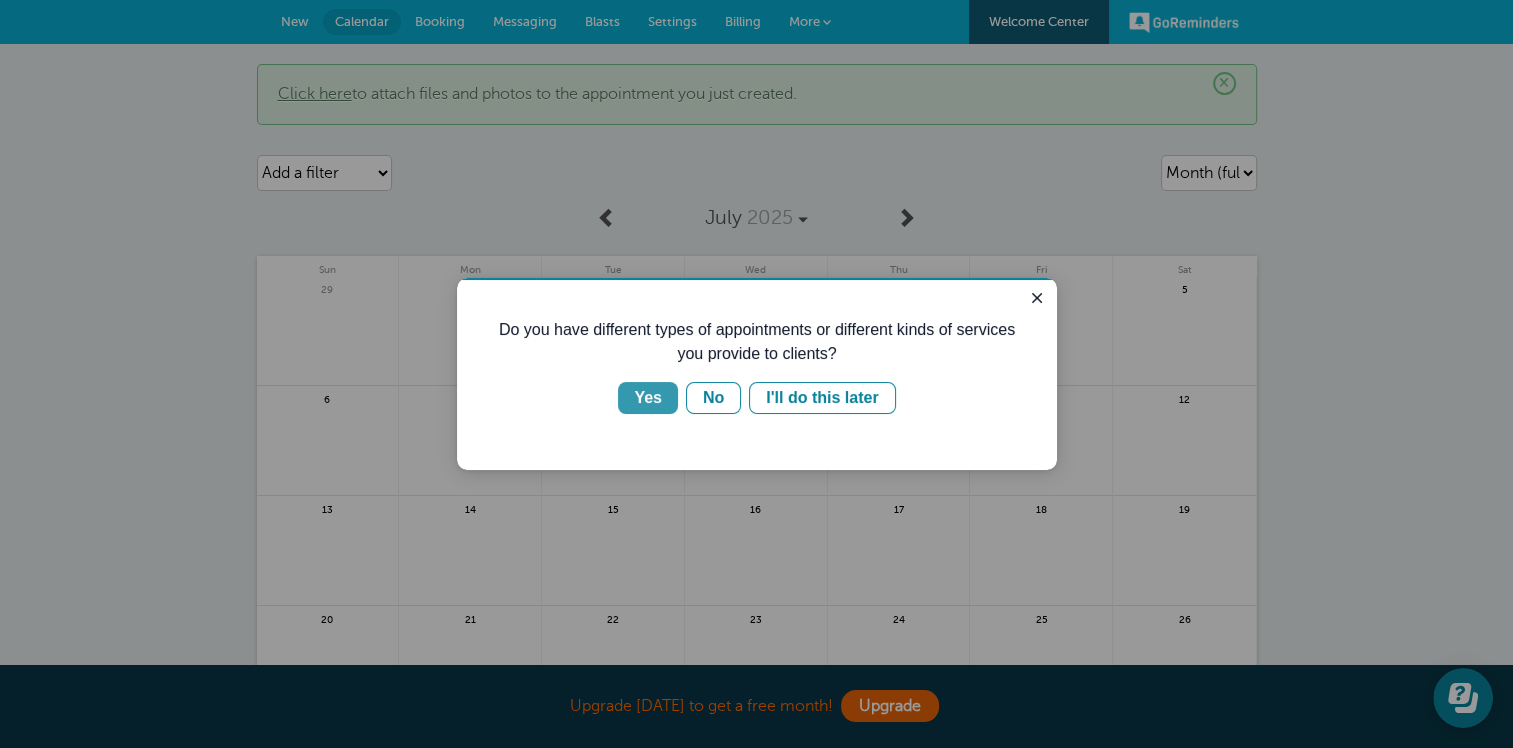 click on "Yes" at bounding box center [648, 398] 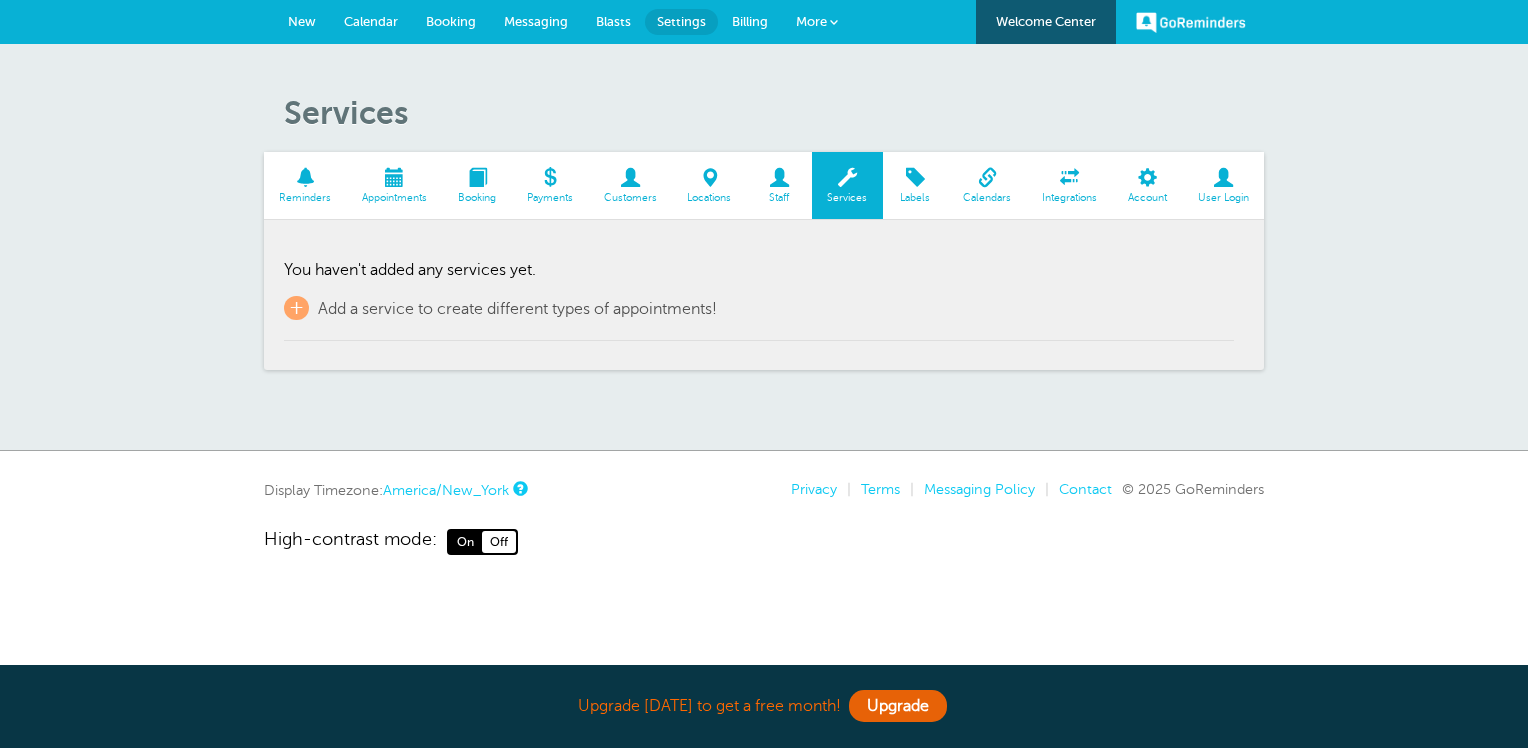 scroll, scrollTop: 0, scrollLeft: 0, axis: both 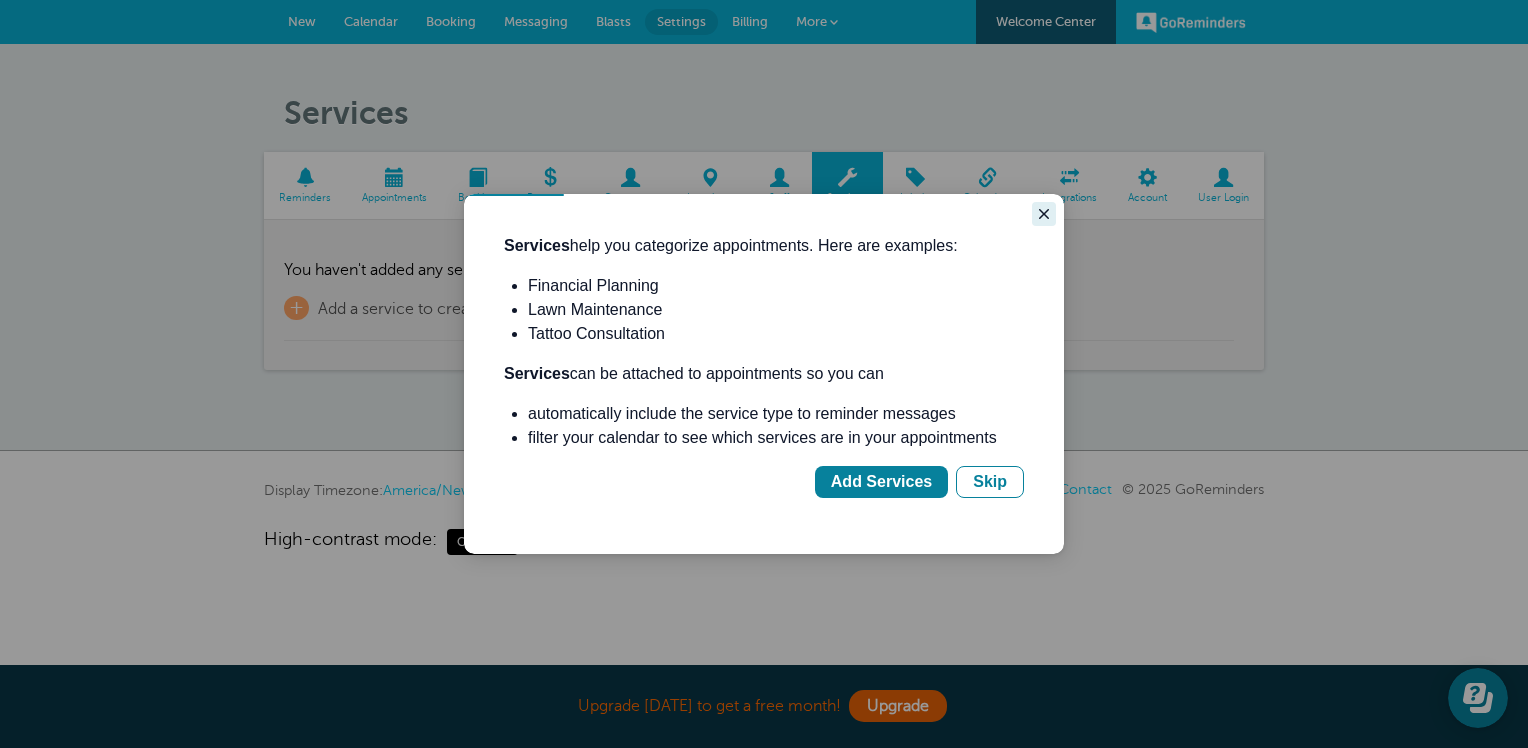 click 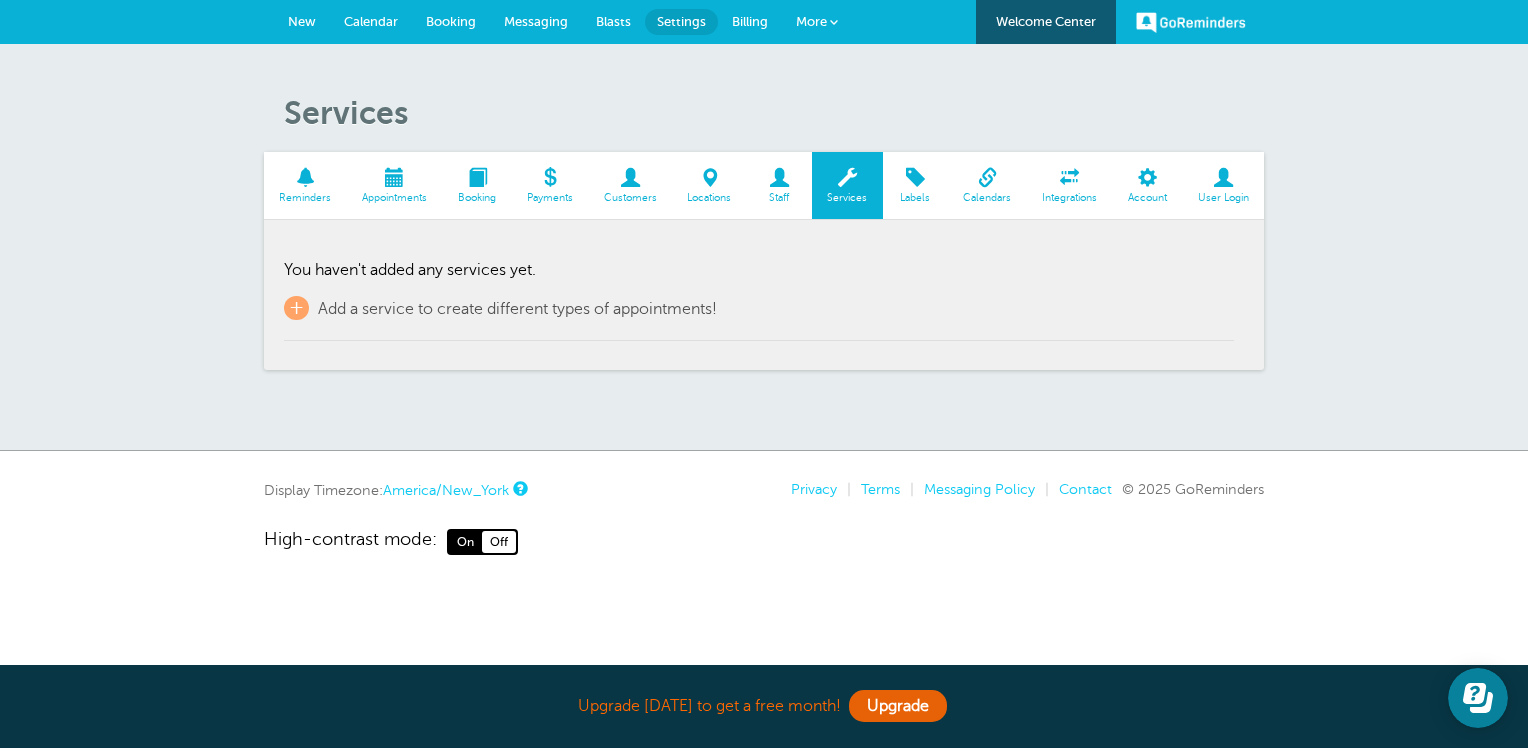 click at bounding box center [779, 177] 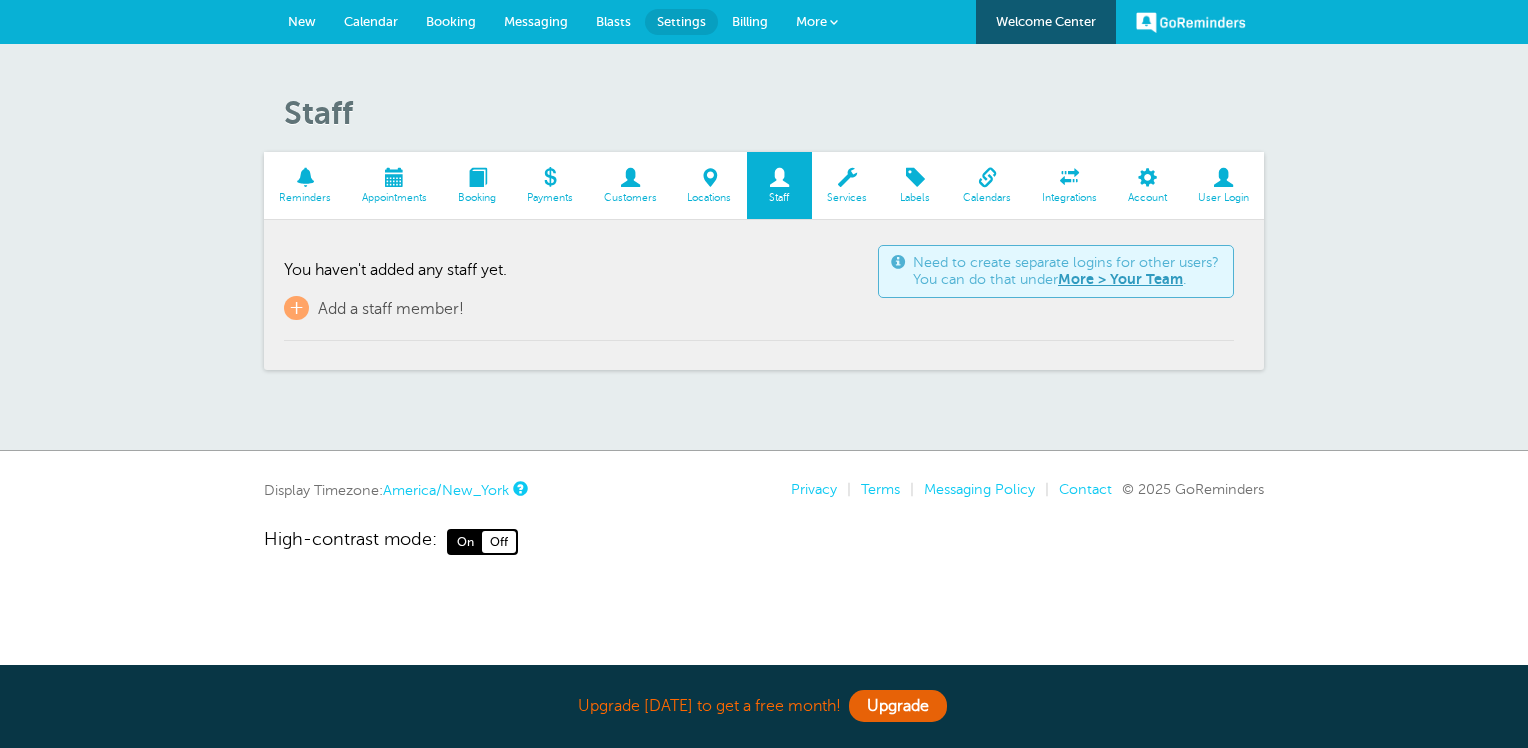 scroll, scrollTop: 0, scrollLeft: 0, axis: both 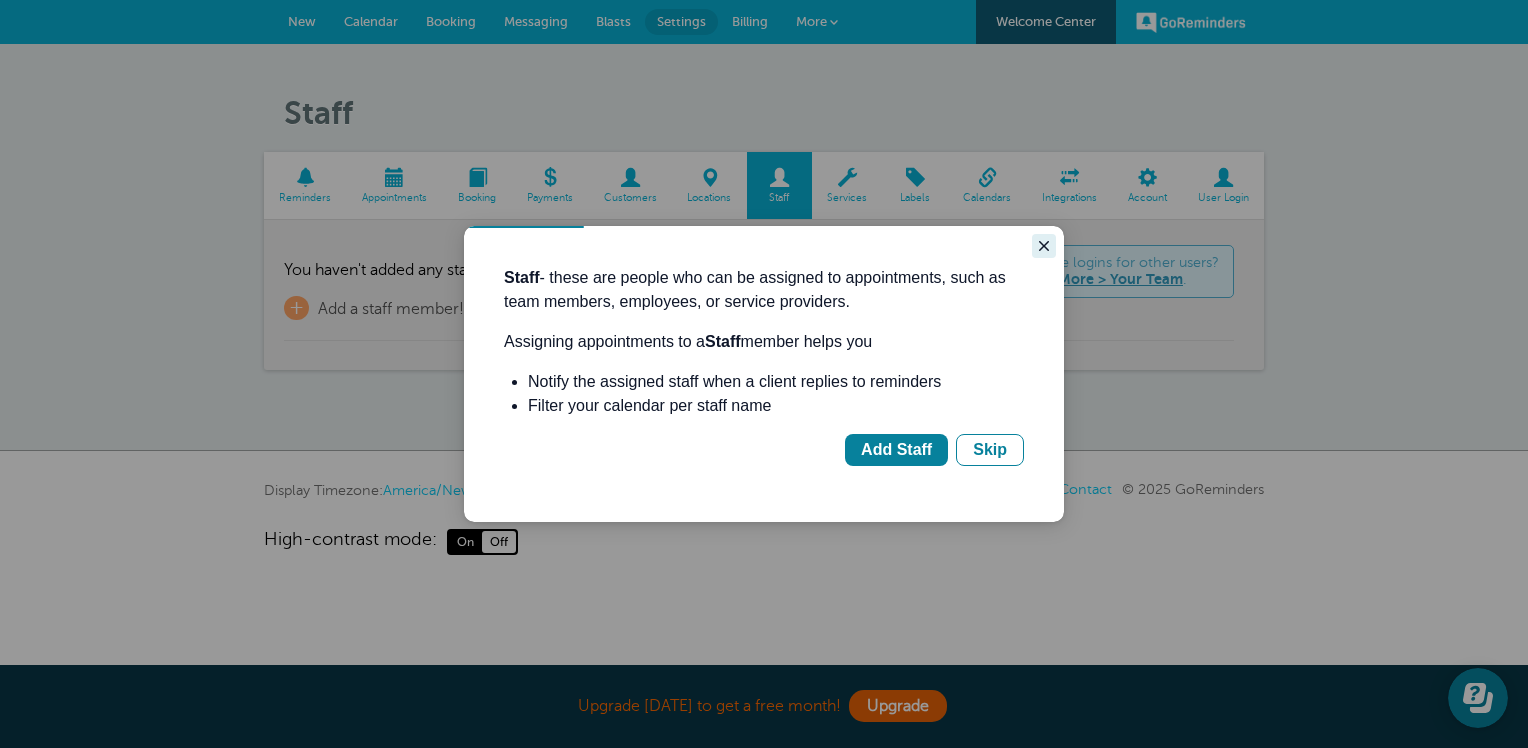 click 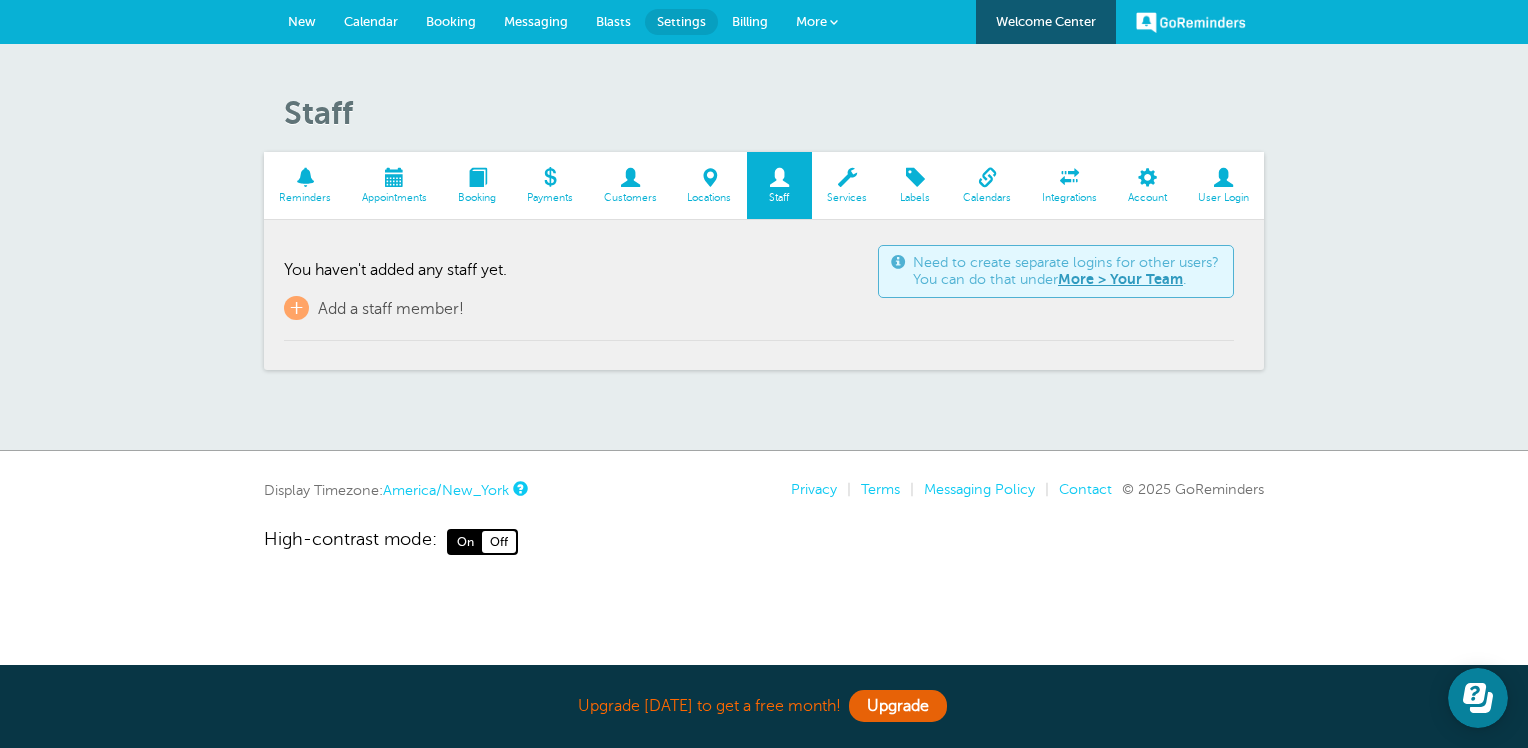 click on "Locations" at bounding box center [709, 185] 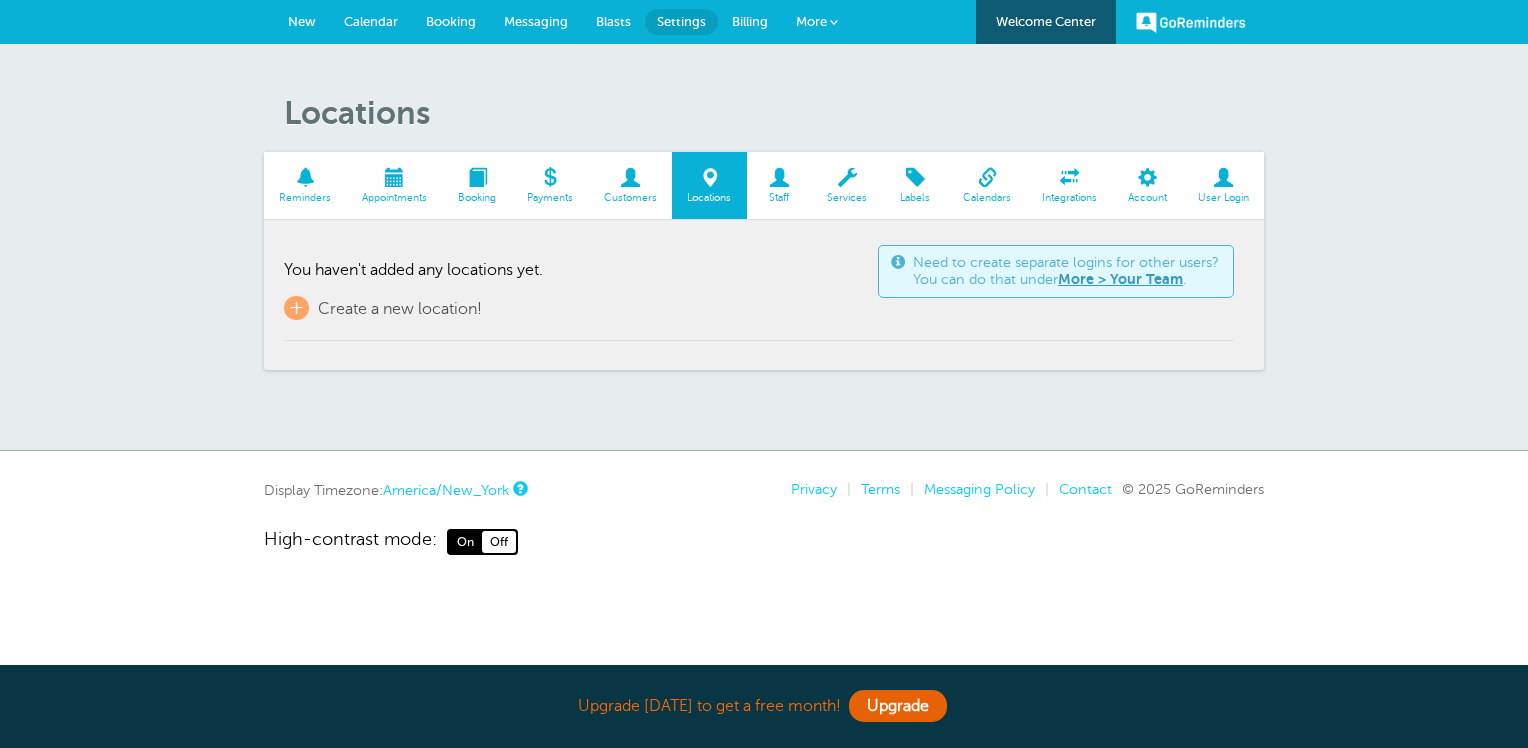 scroll, scrollTop: 0, scrollLeft: 0, axis: both 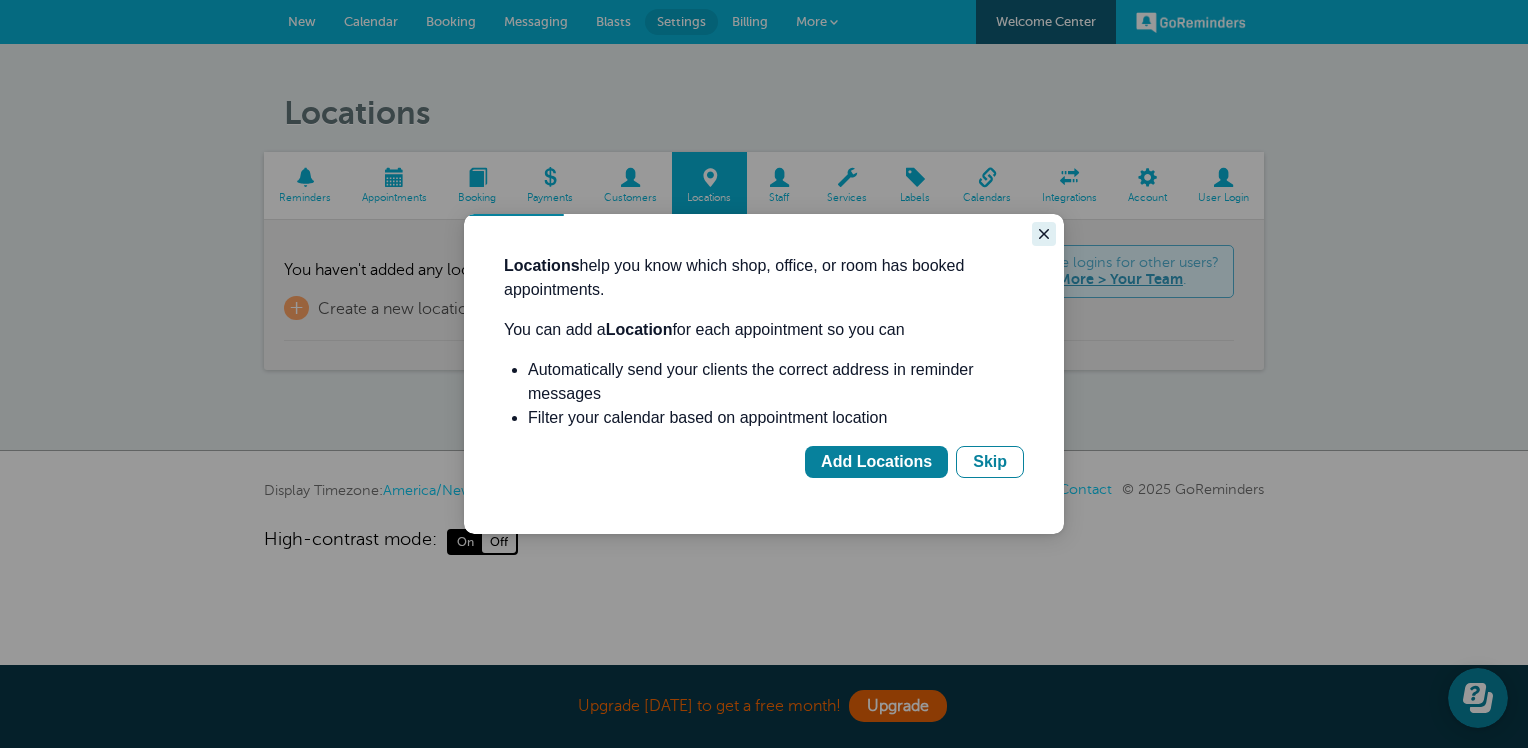 click 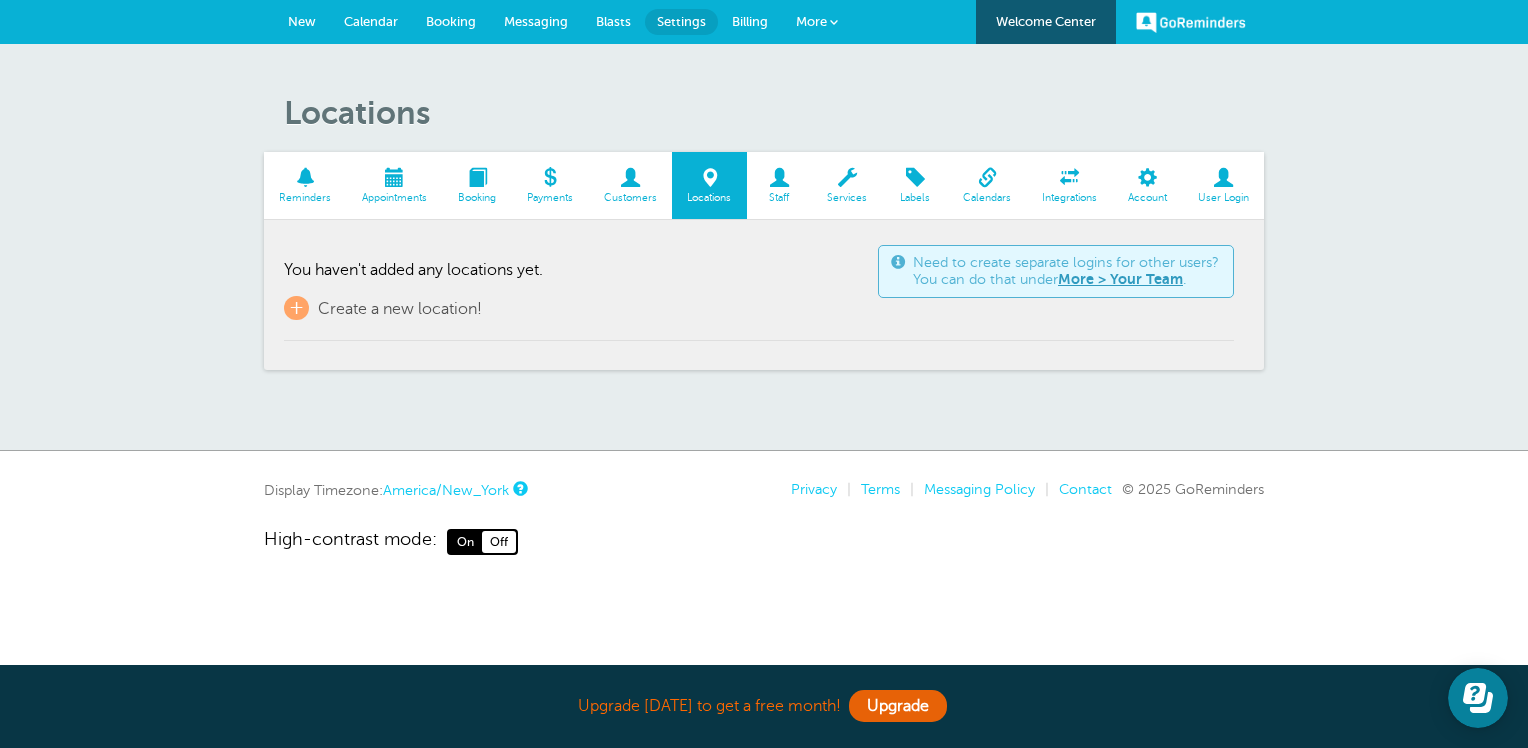 click on "Settings" at bounding box center [681, 21] 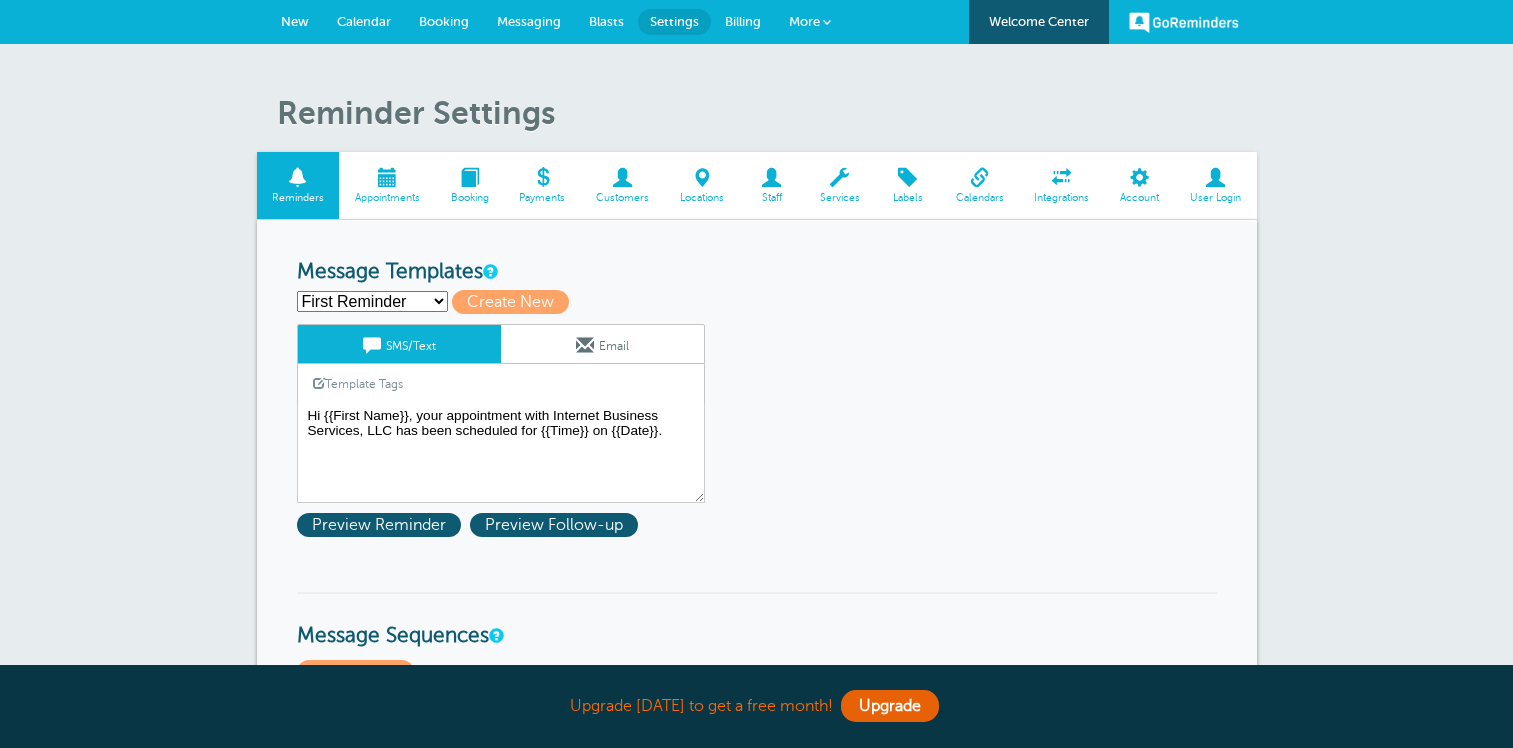 scroll, scrollTop: 0, scrollLeft: 0, axis: both 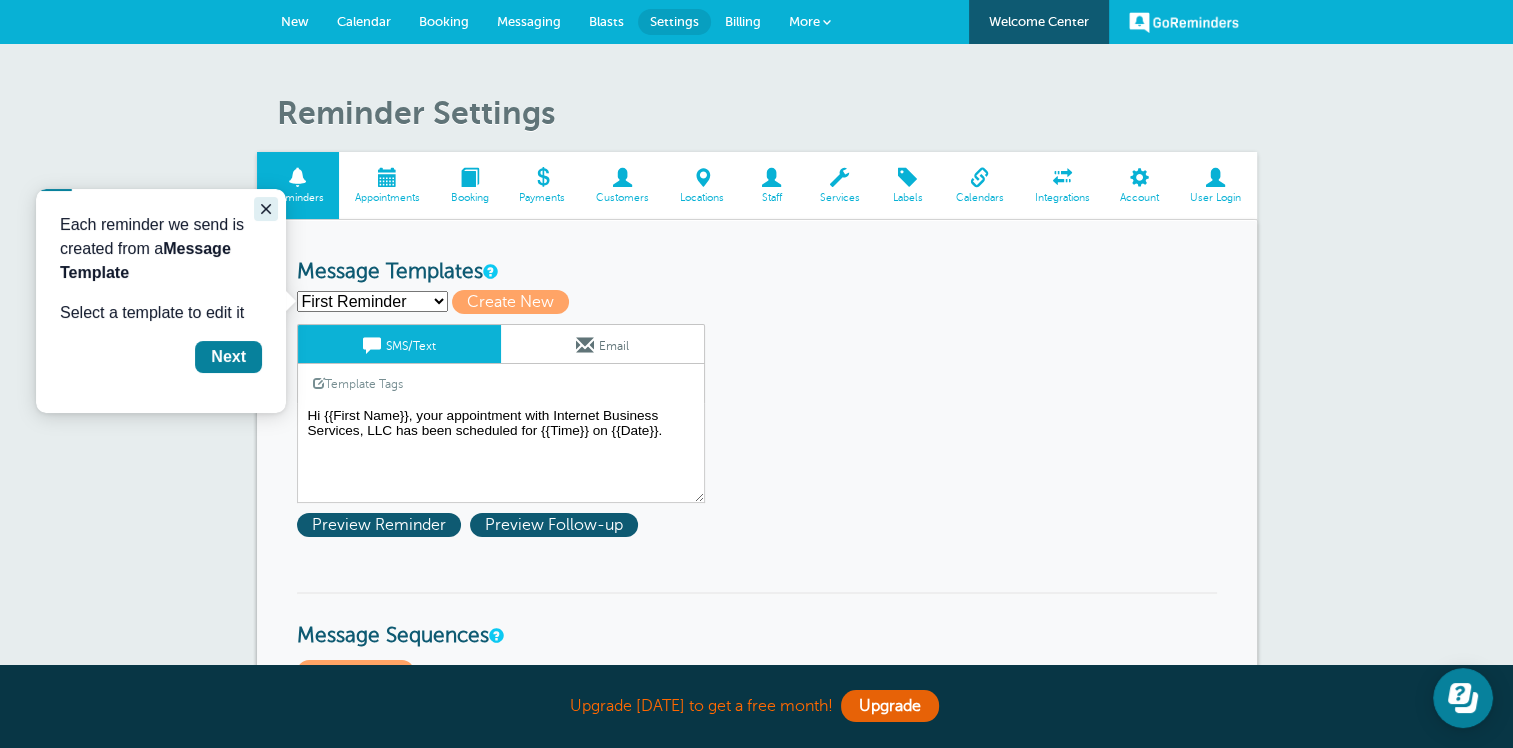 click 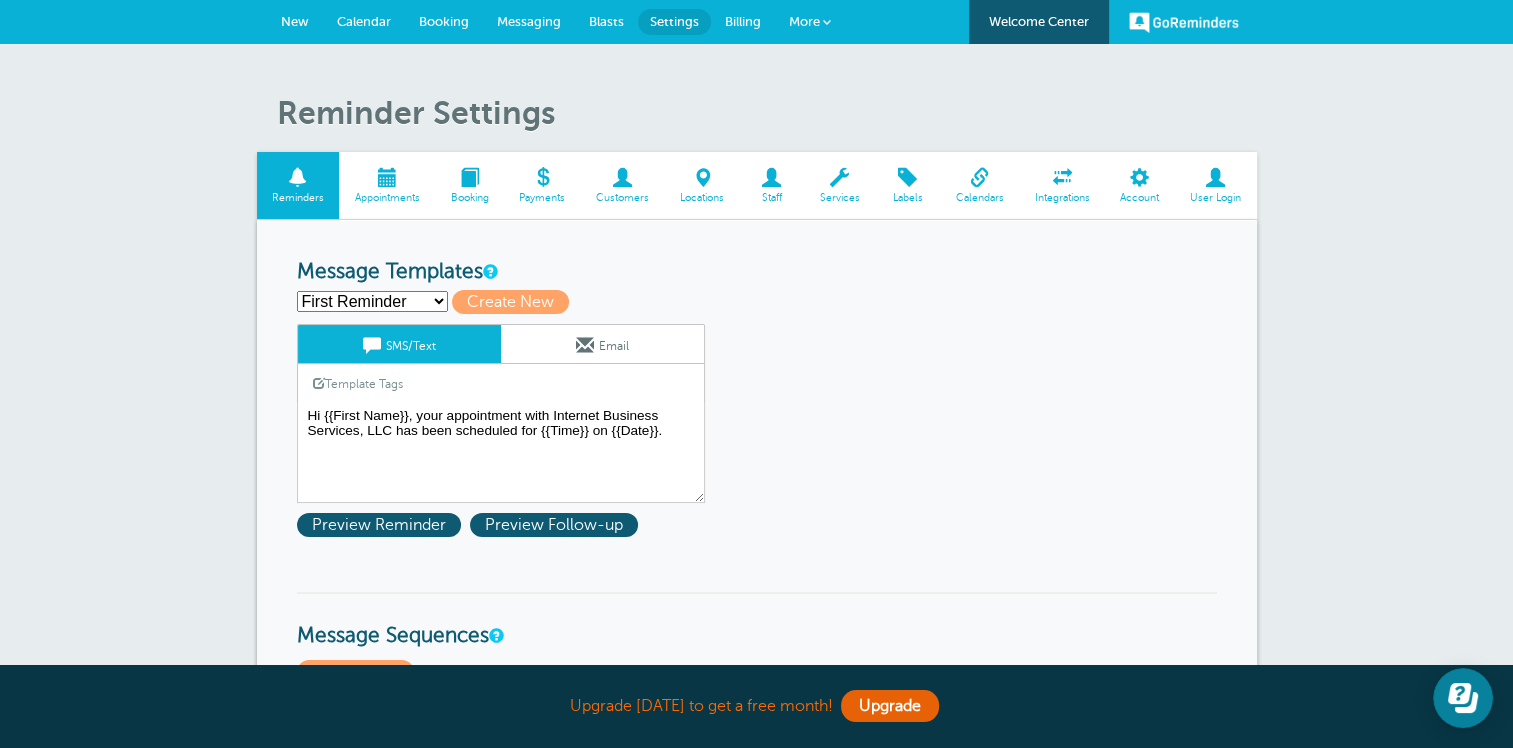 click at bounding box center [839, 177] 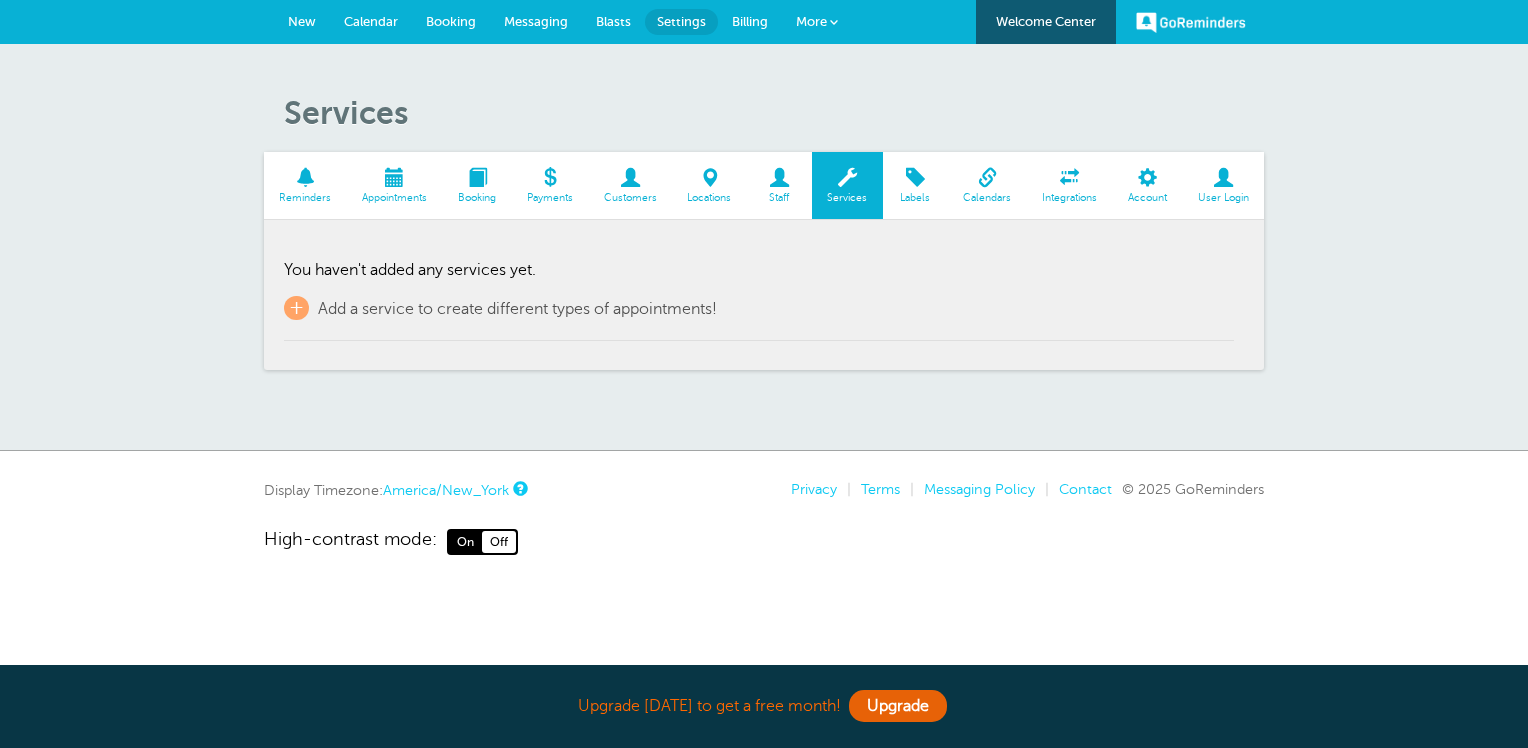 scroll, scrollTop: 0, scrollLeft: 0, axis: both 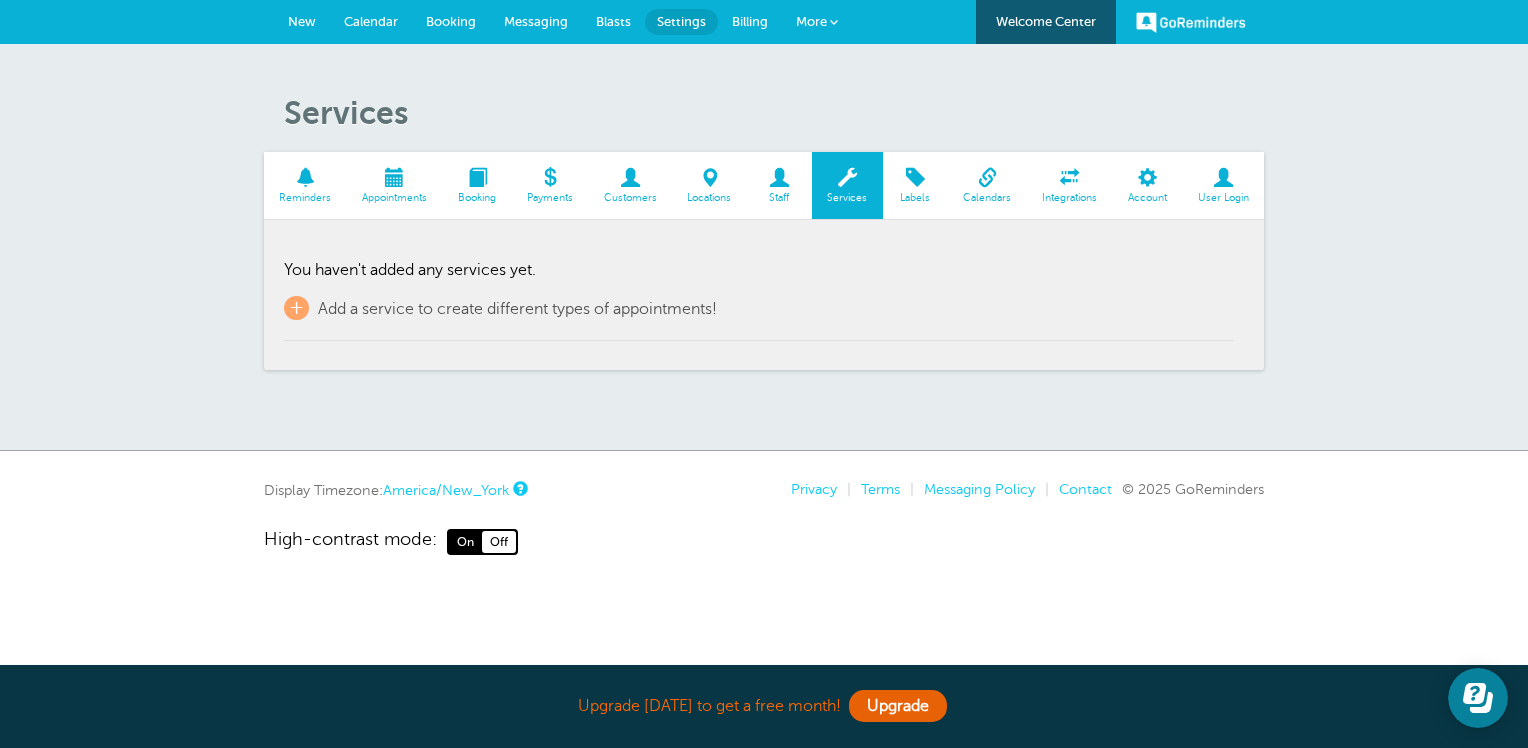 click at bounding box center (915, 177) 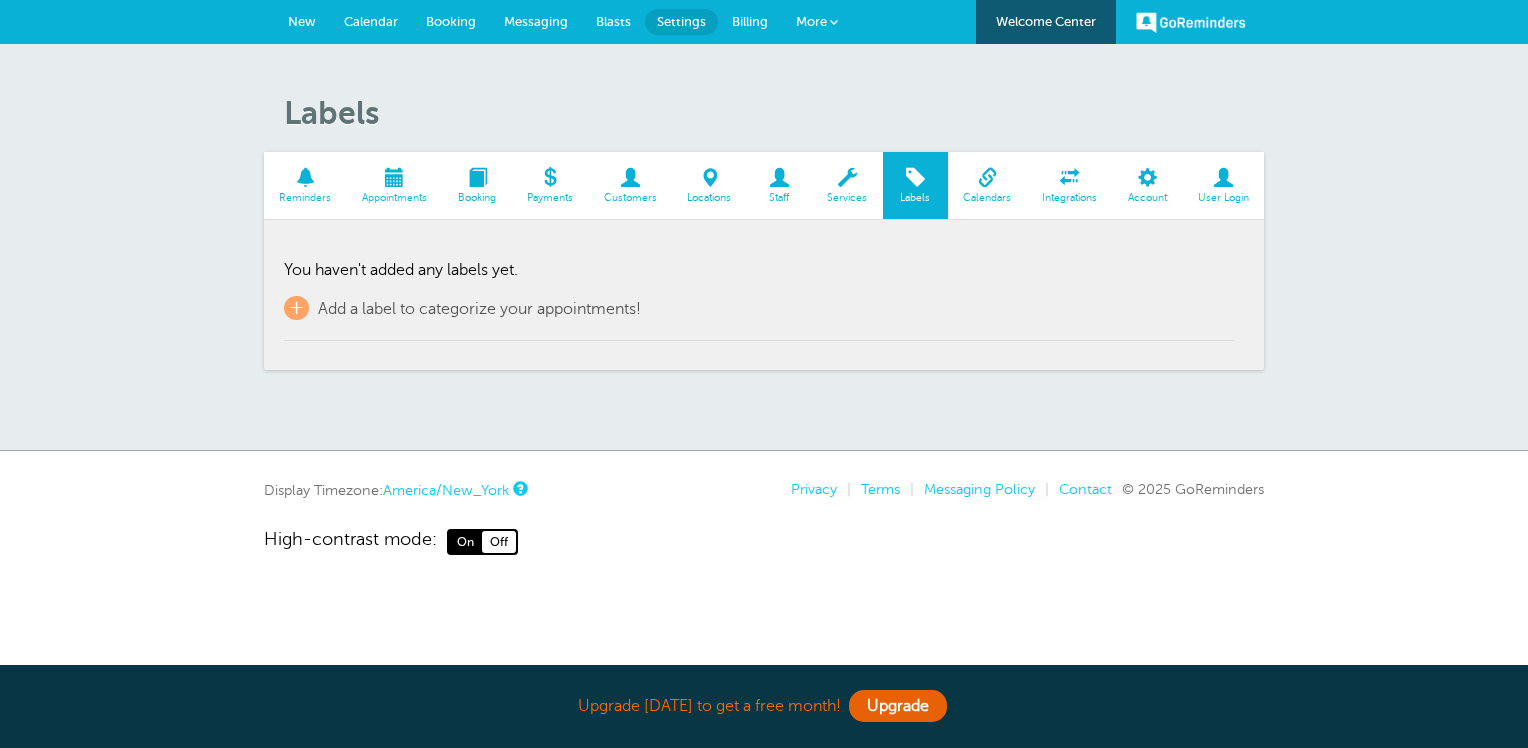 scroll, scrollTop: 0, scrollLeft: 0, axis: both 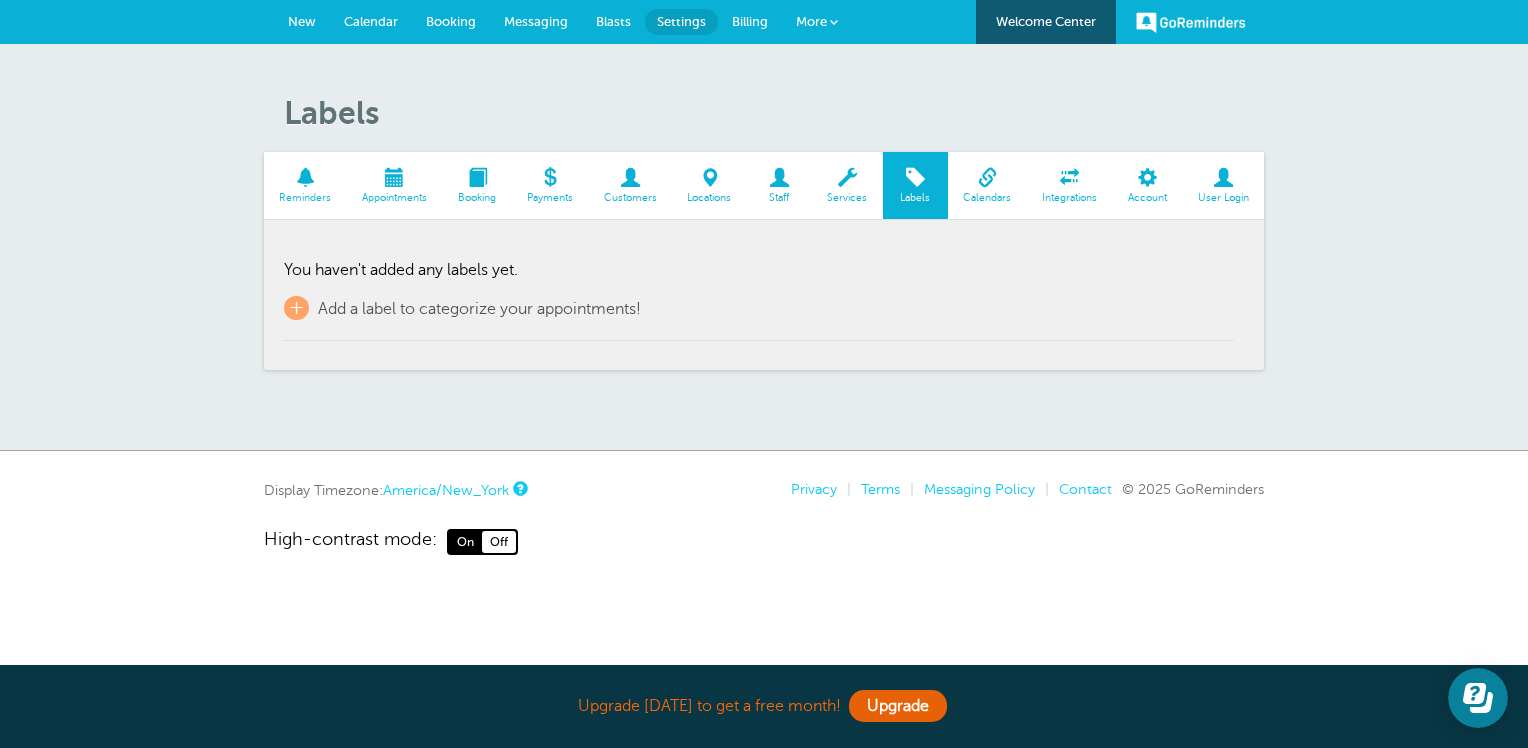 click at bounding box center (1223, 177) 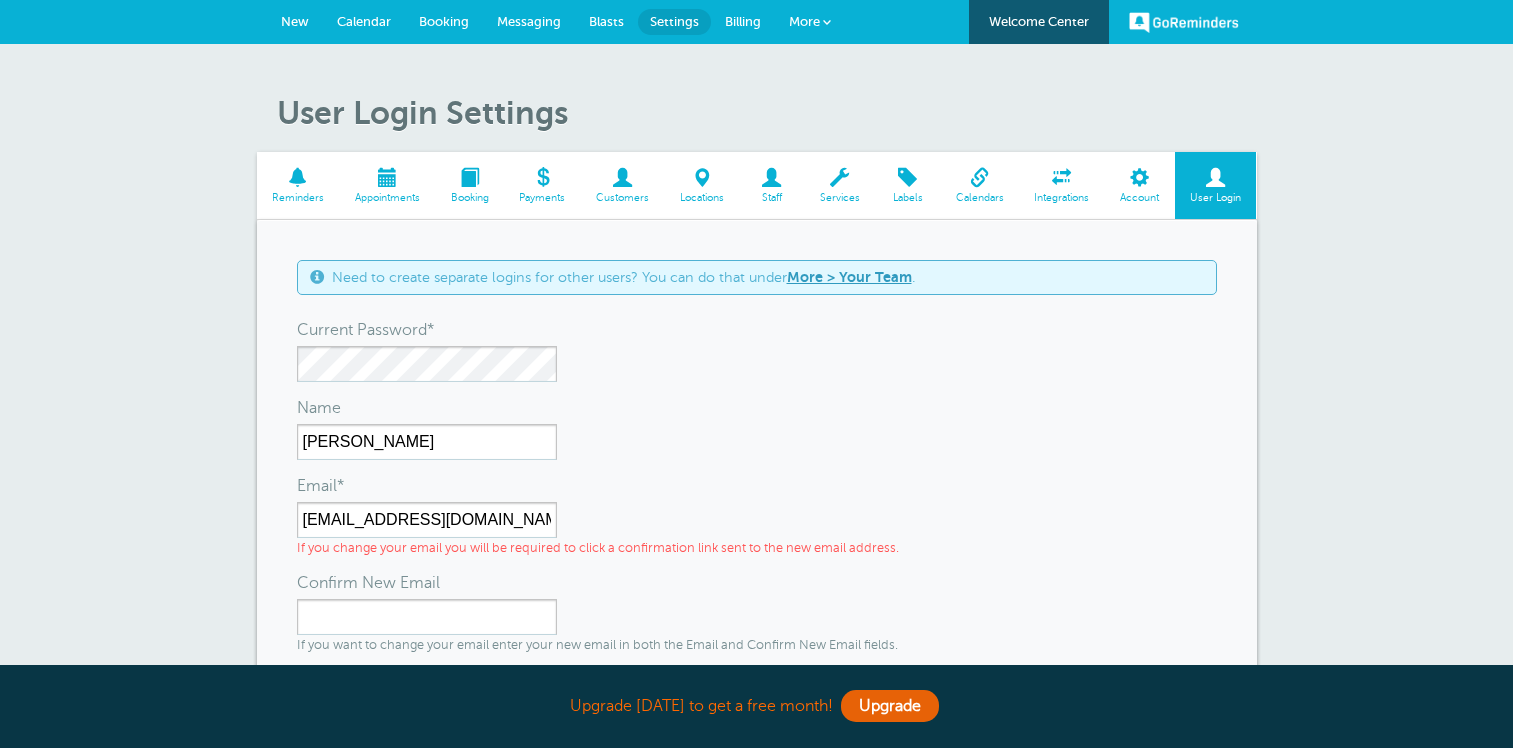 scroll, scrollTop: 0, scrollLeft: 0, axis: both 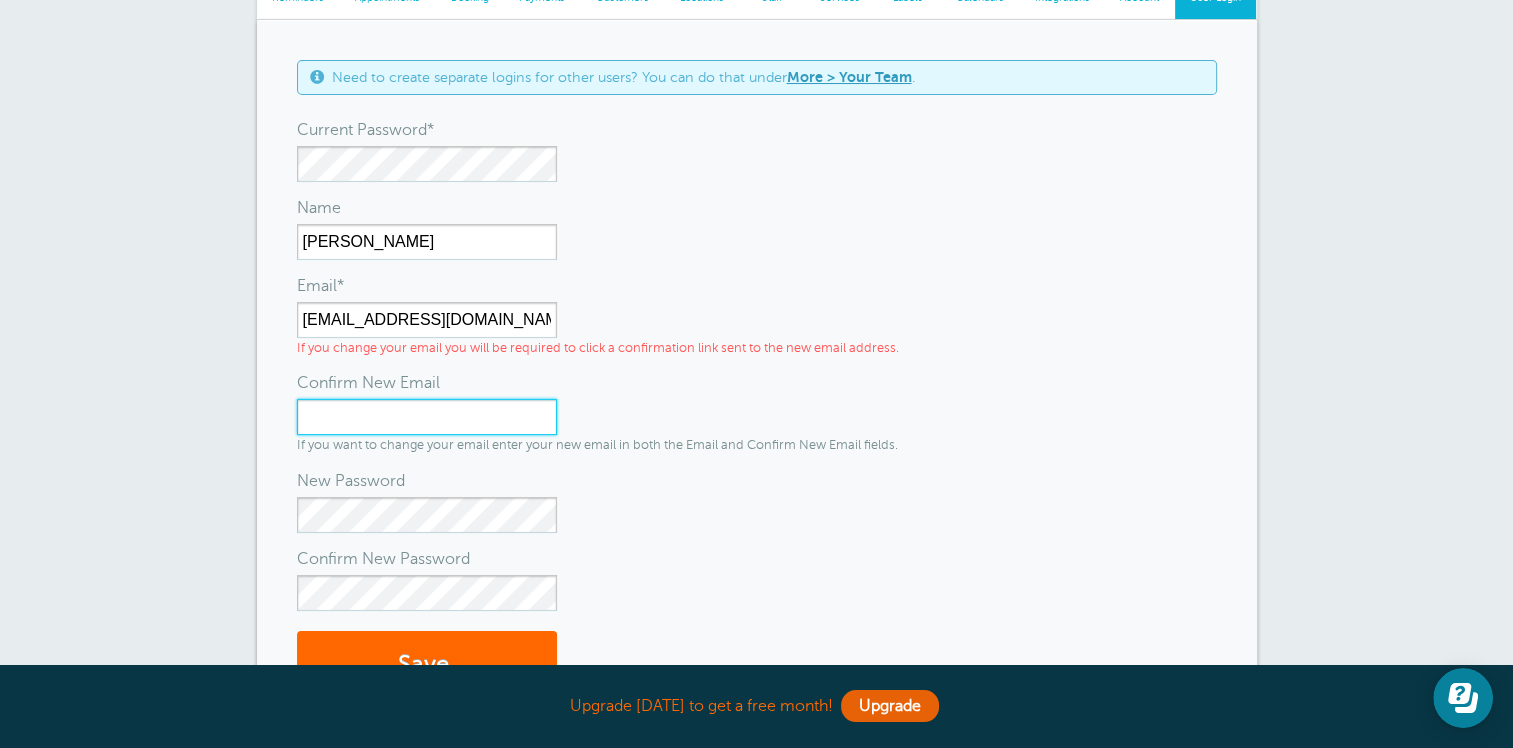 click on "Confirm New Email" at bounding box center (427, 417) 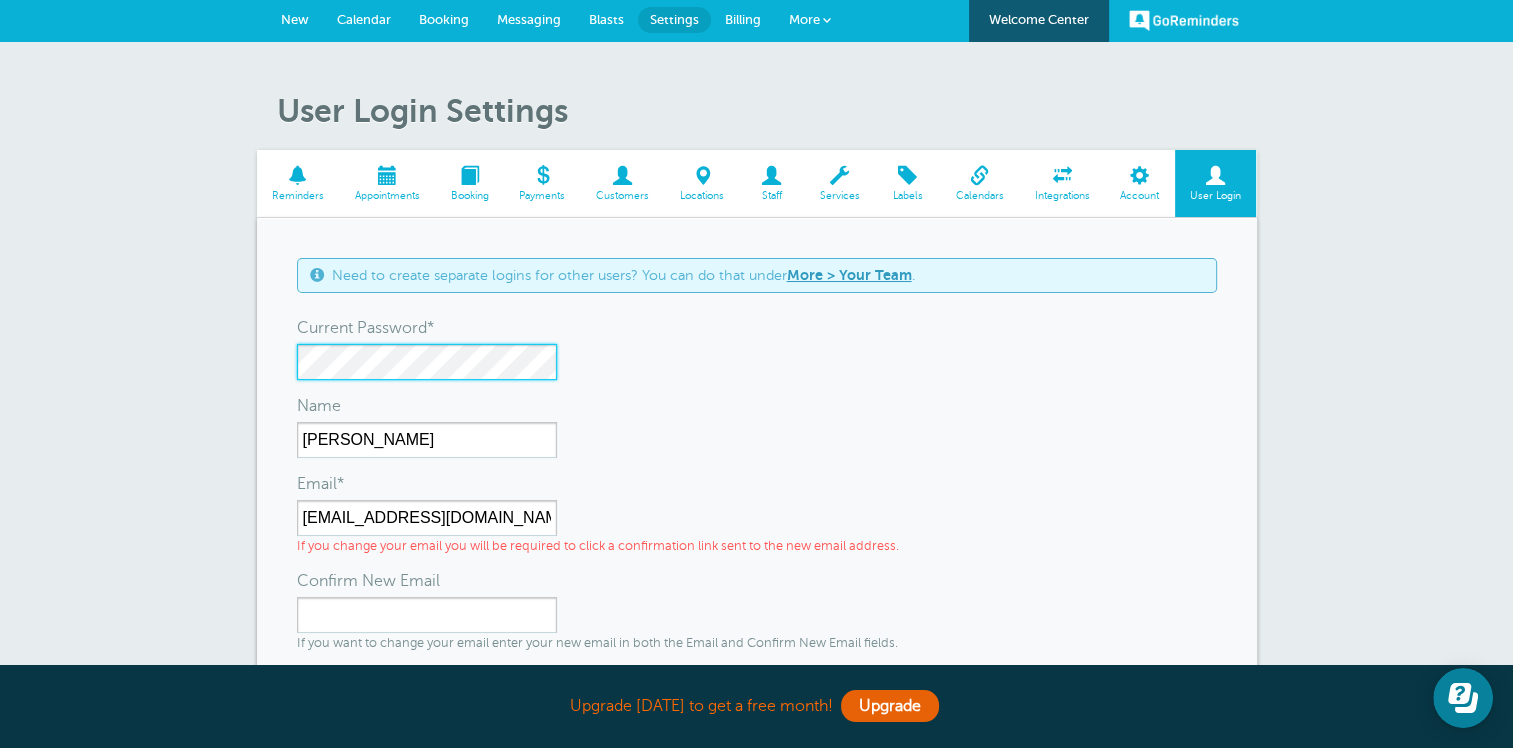 scroll, scrollTop: 0, scrollLeft: 0, axis: both 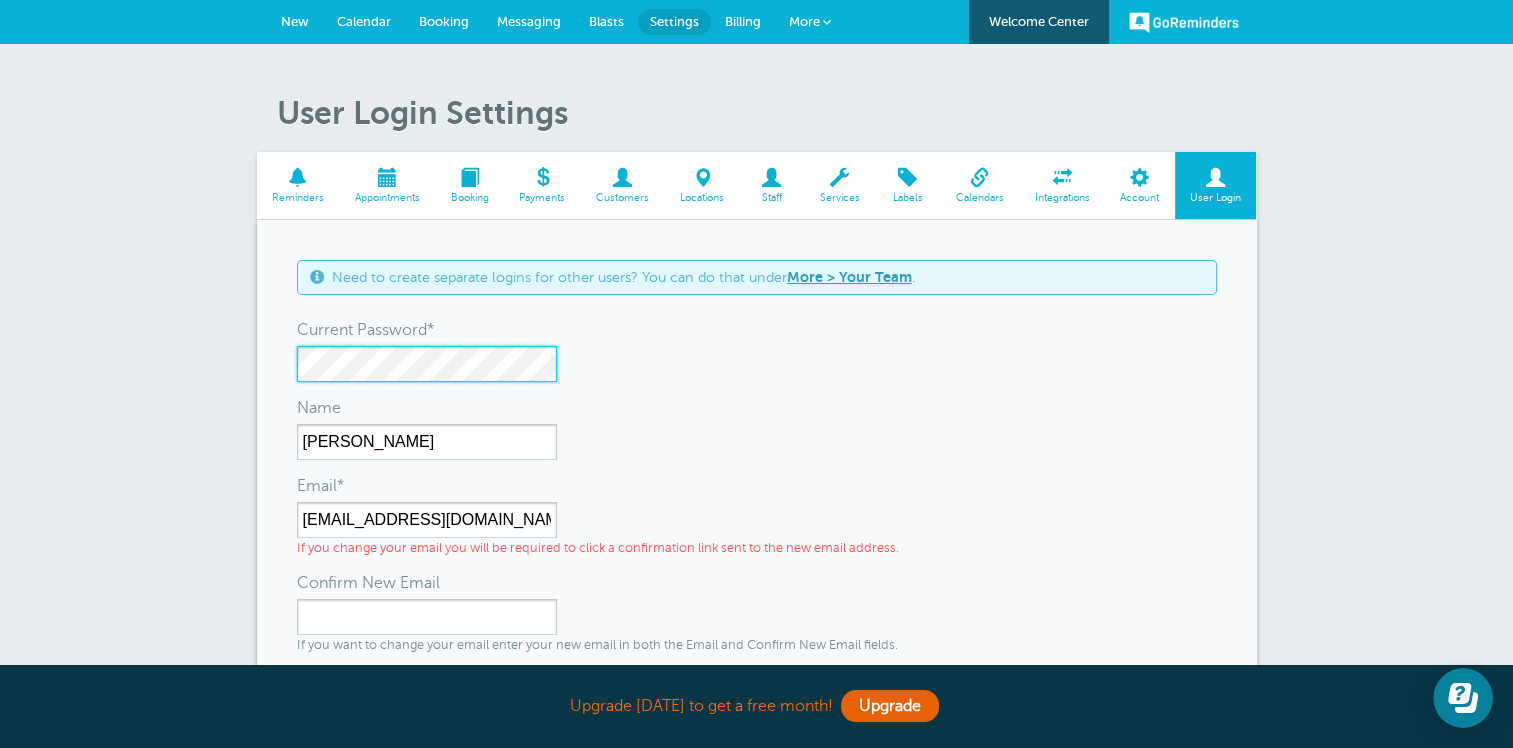 click on "User Login Settings
Reminders
Appointments
Booking
Payments
Customers
Locations
Staff
Services
Labels" at bounding box center [756, 542] 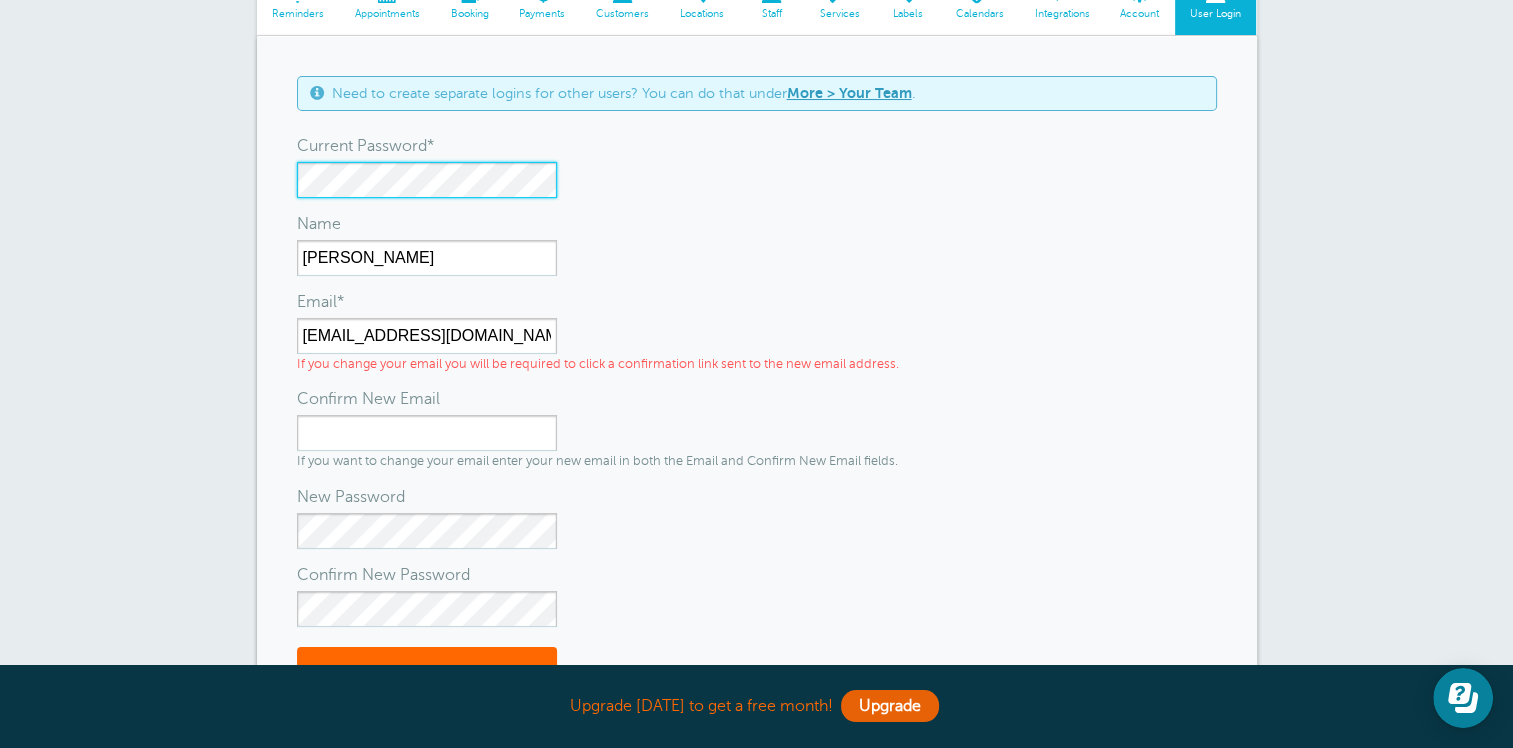 scroll, scrollTop: 0, scrollLeft: 0, axis: both 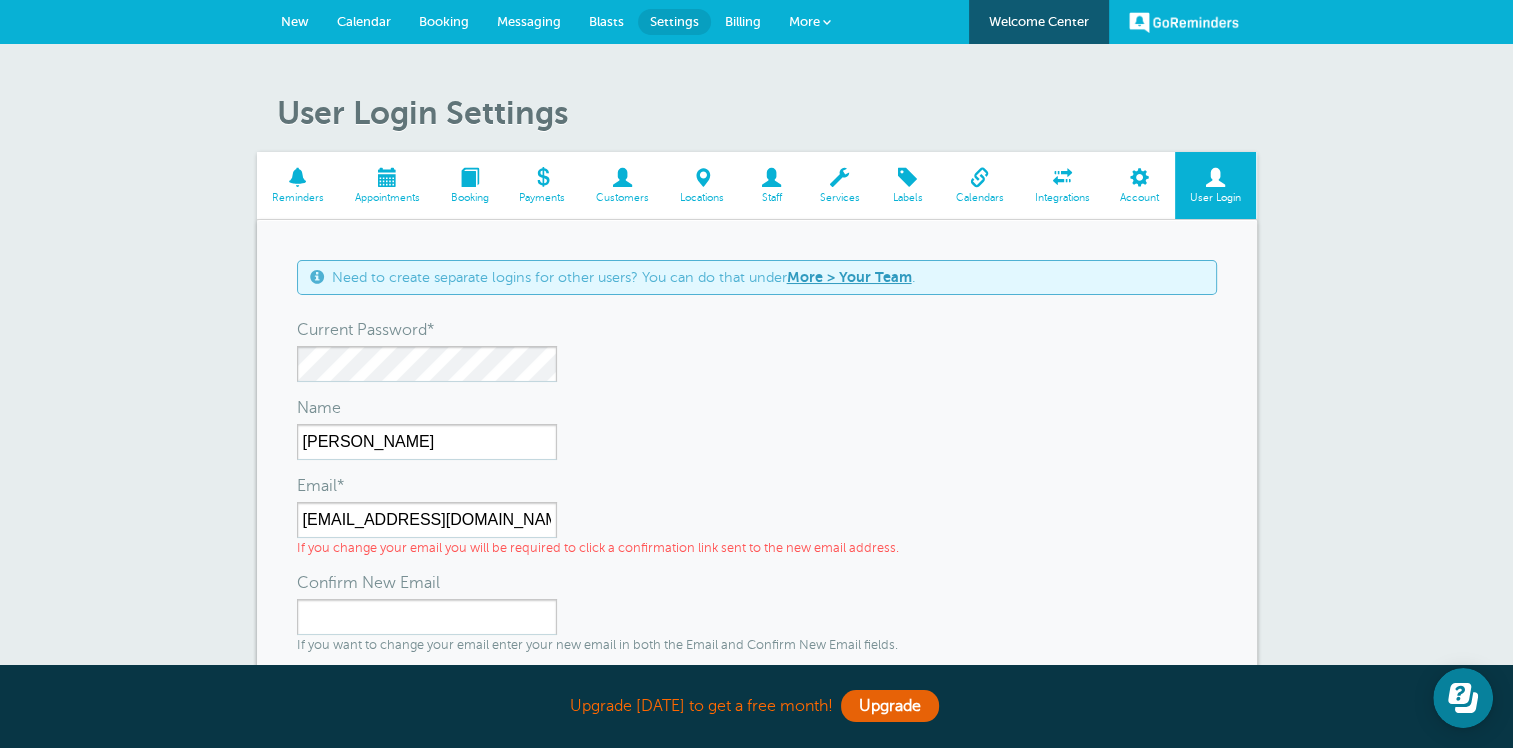 click on "Billing" at bounding box center [743, 21] 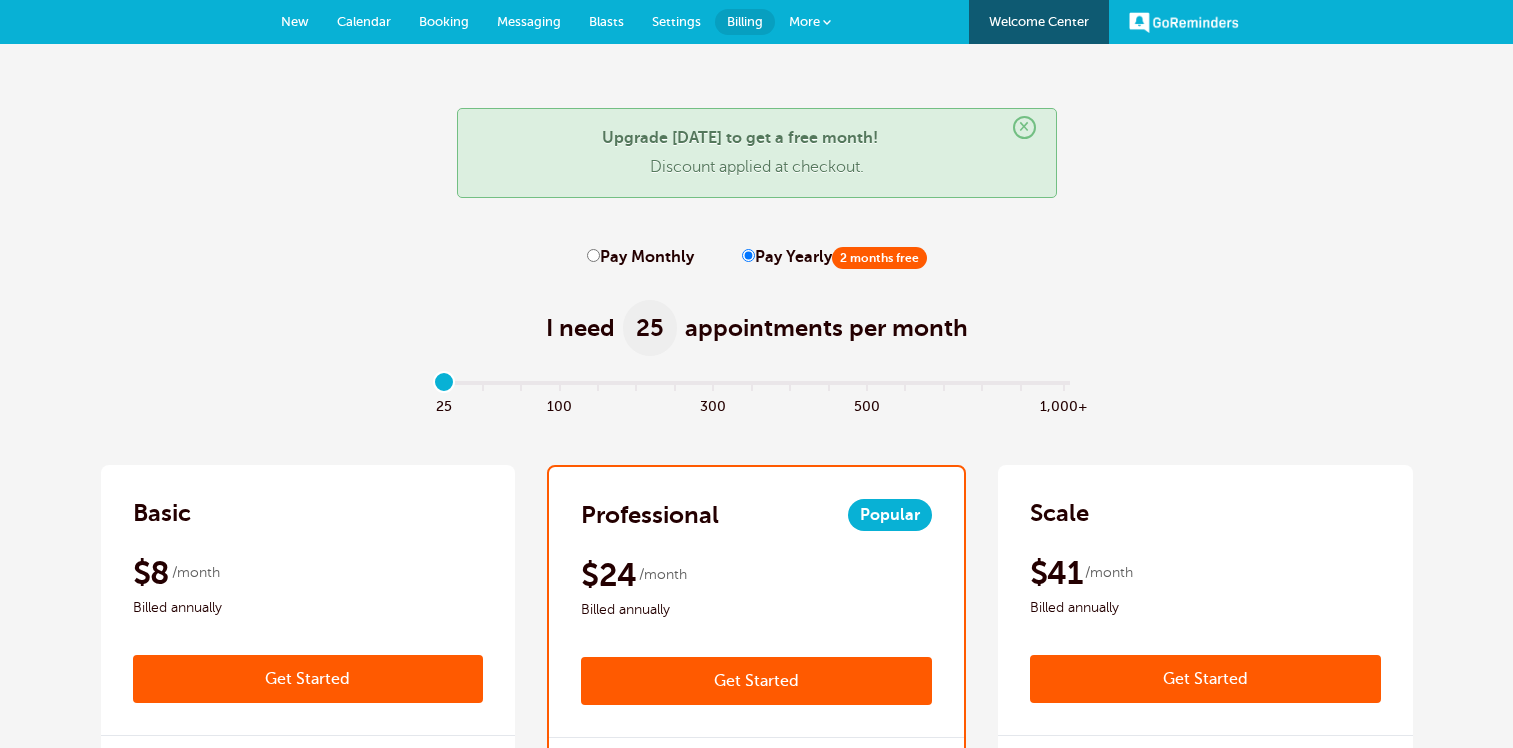 scroll, scrollTop: 0, scrollLeft: 0, axis: both 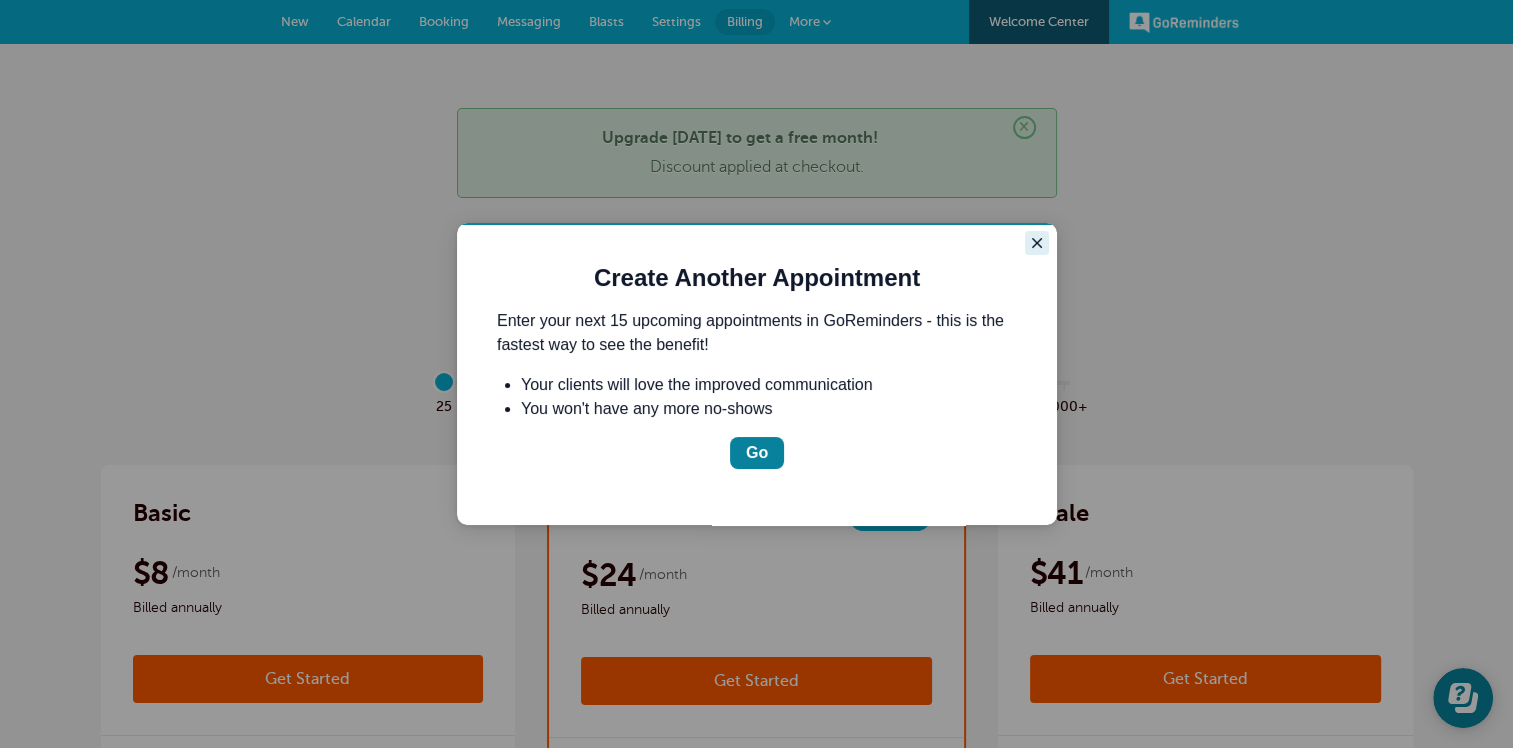 click at bounding box center [1037, 243] 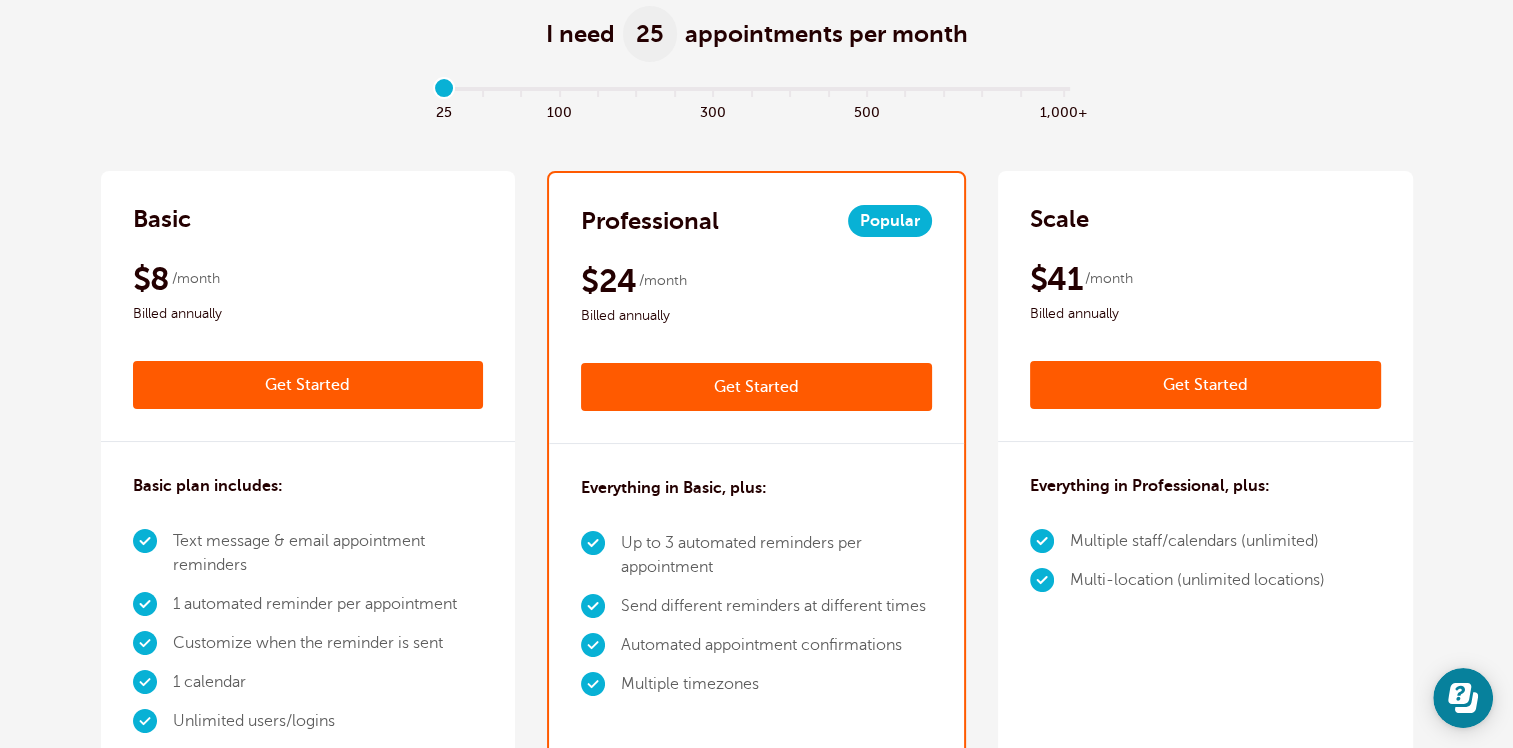 scroll, scrollTop: 200, scrollLeft: 0, axis: vertical 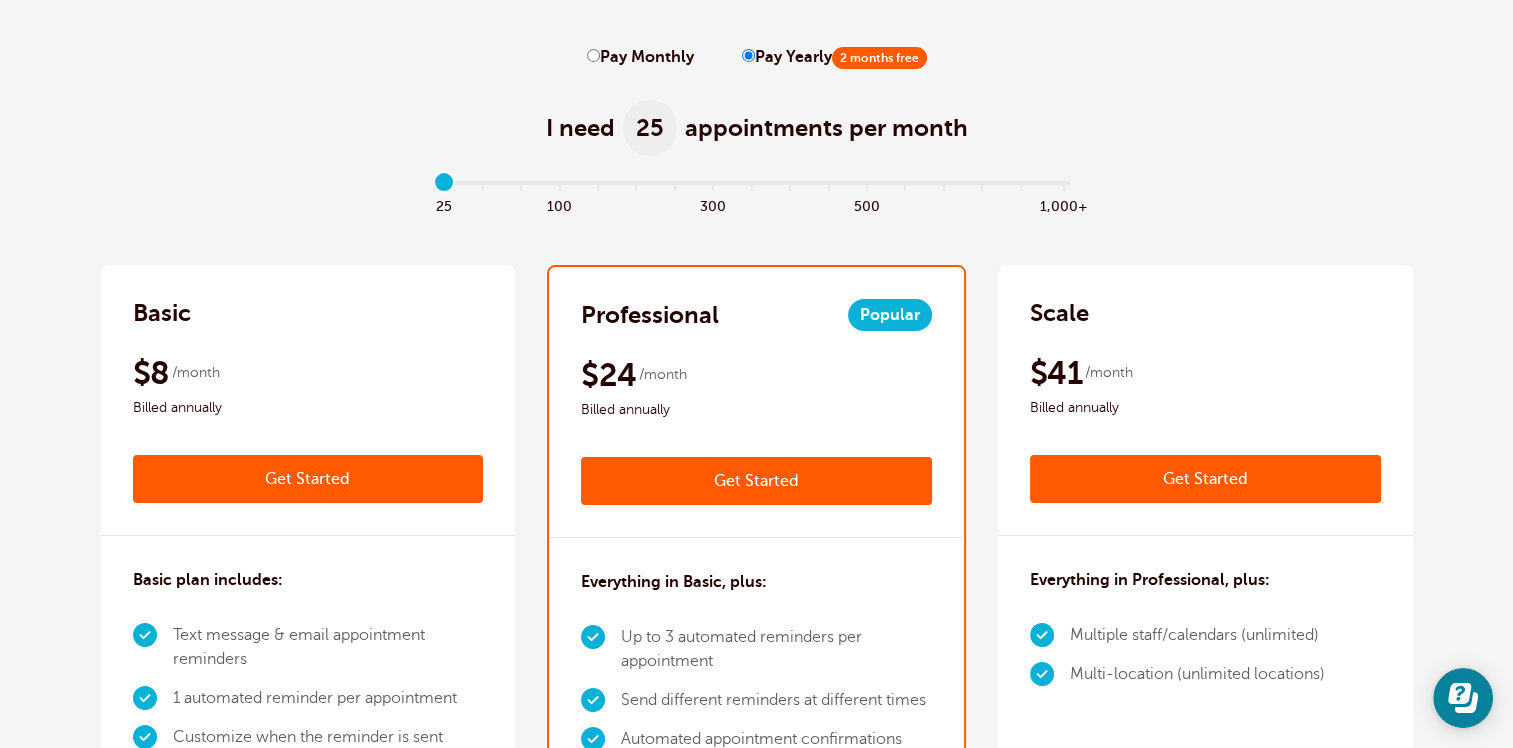click on "Pay Monthly" at bounding box center (640, 57) 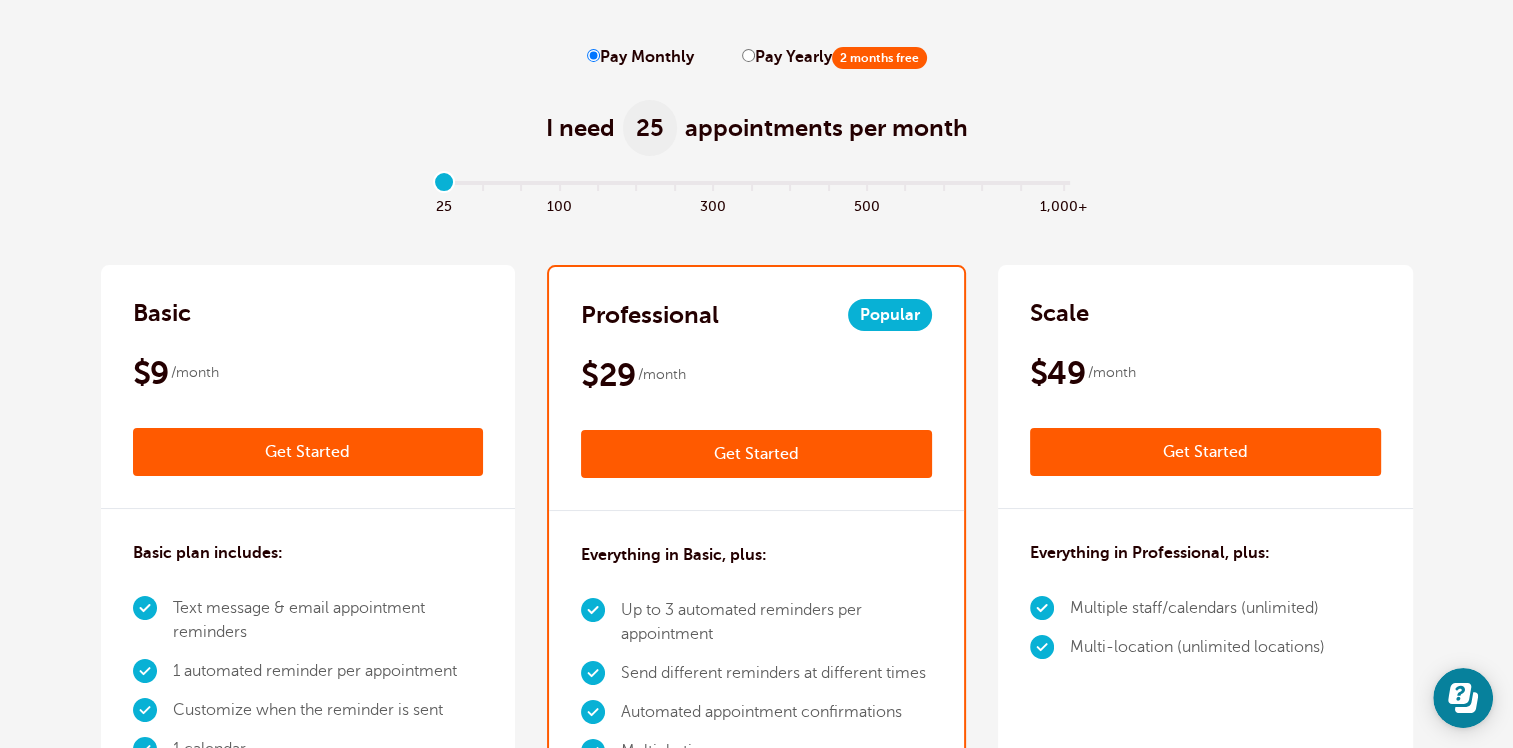 click on "100" at bounding box center (559, 204) 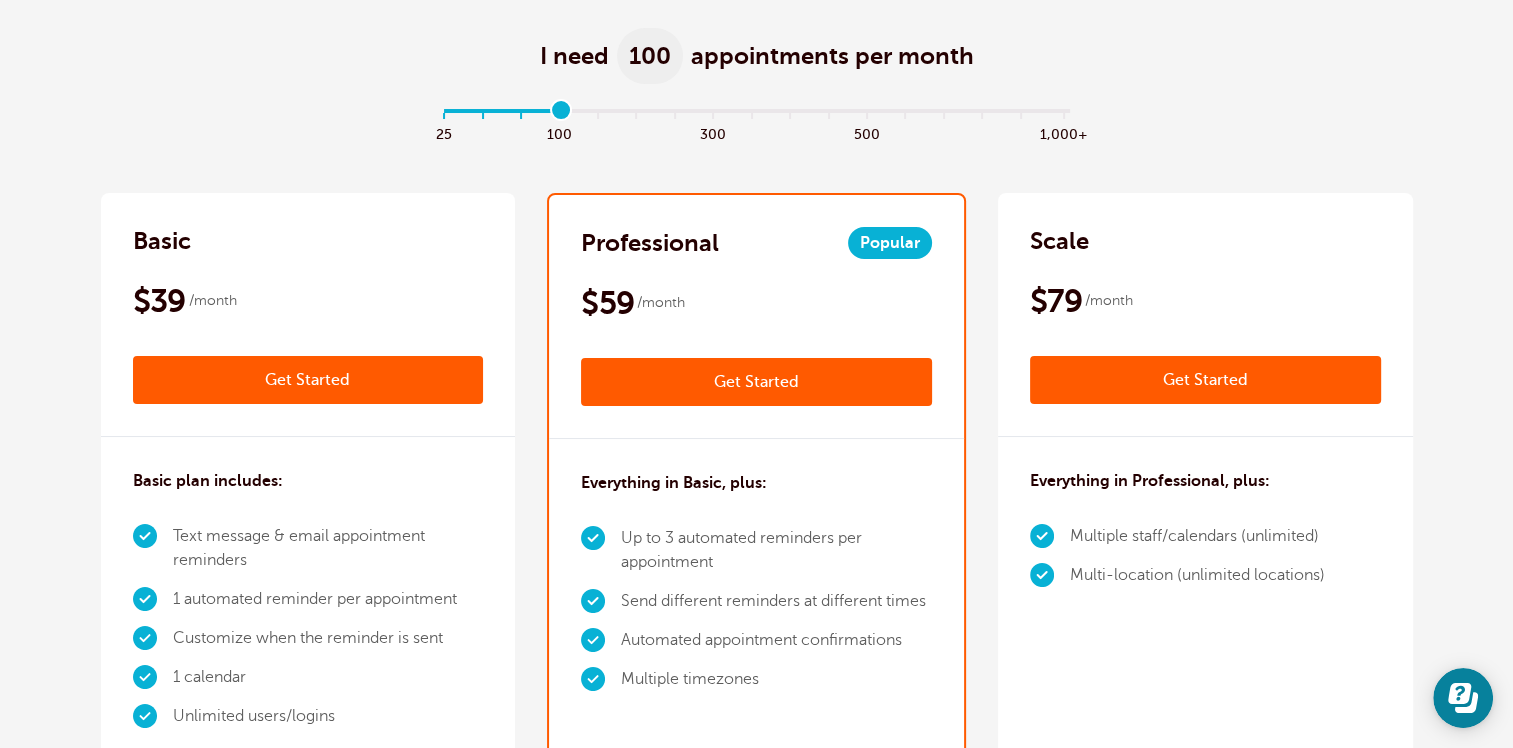 scroll, scrollTop: 0, scrollLeft: 0, axis: both 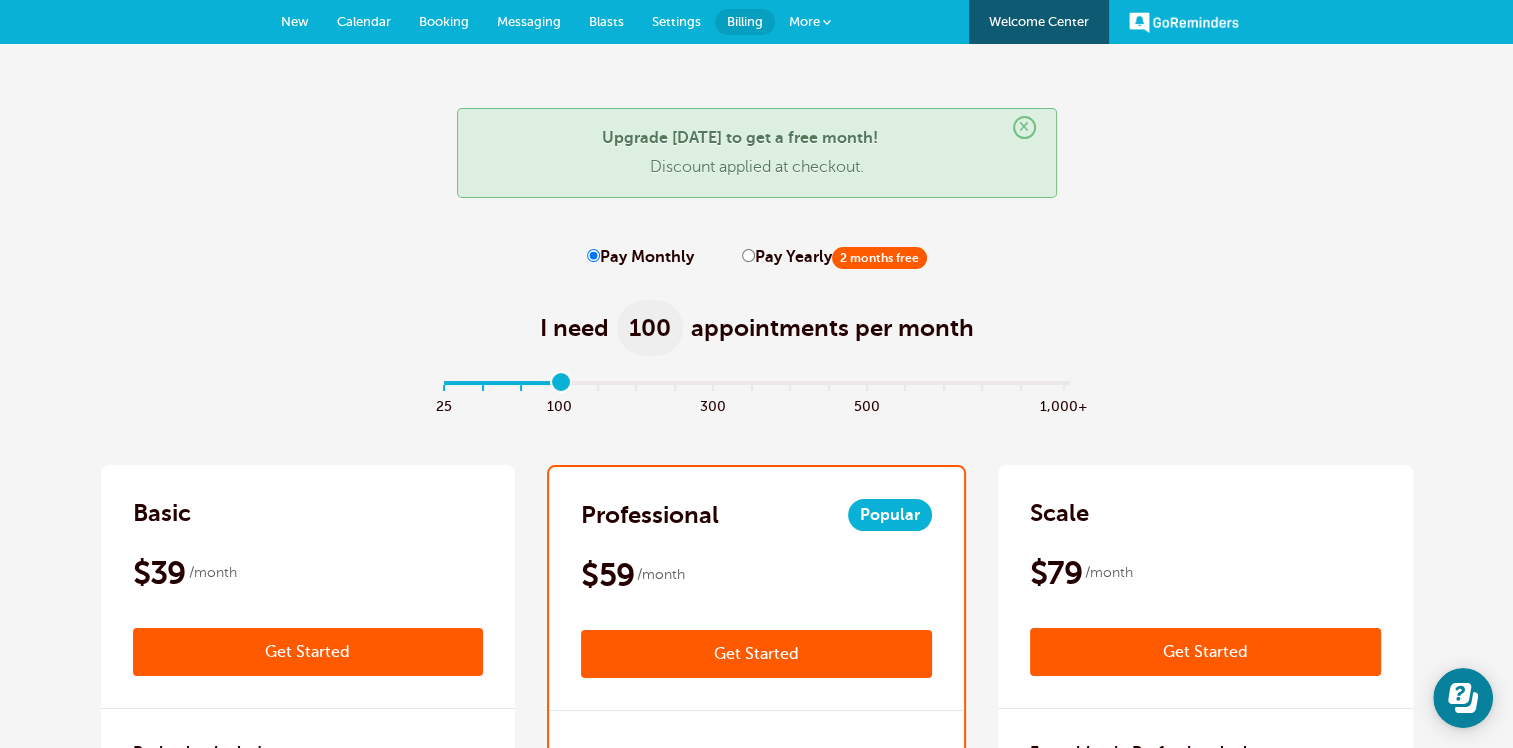 click on "500" at bounding box center (867, 404) 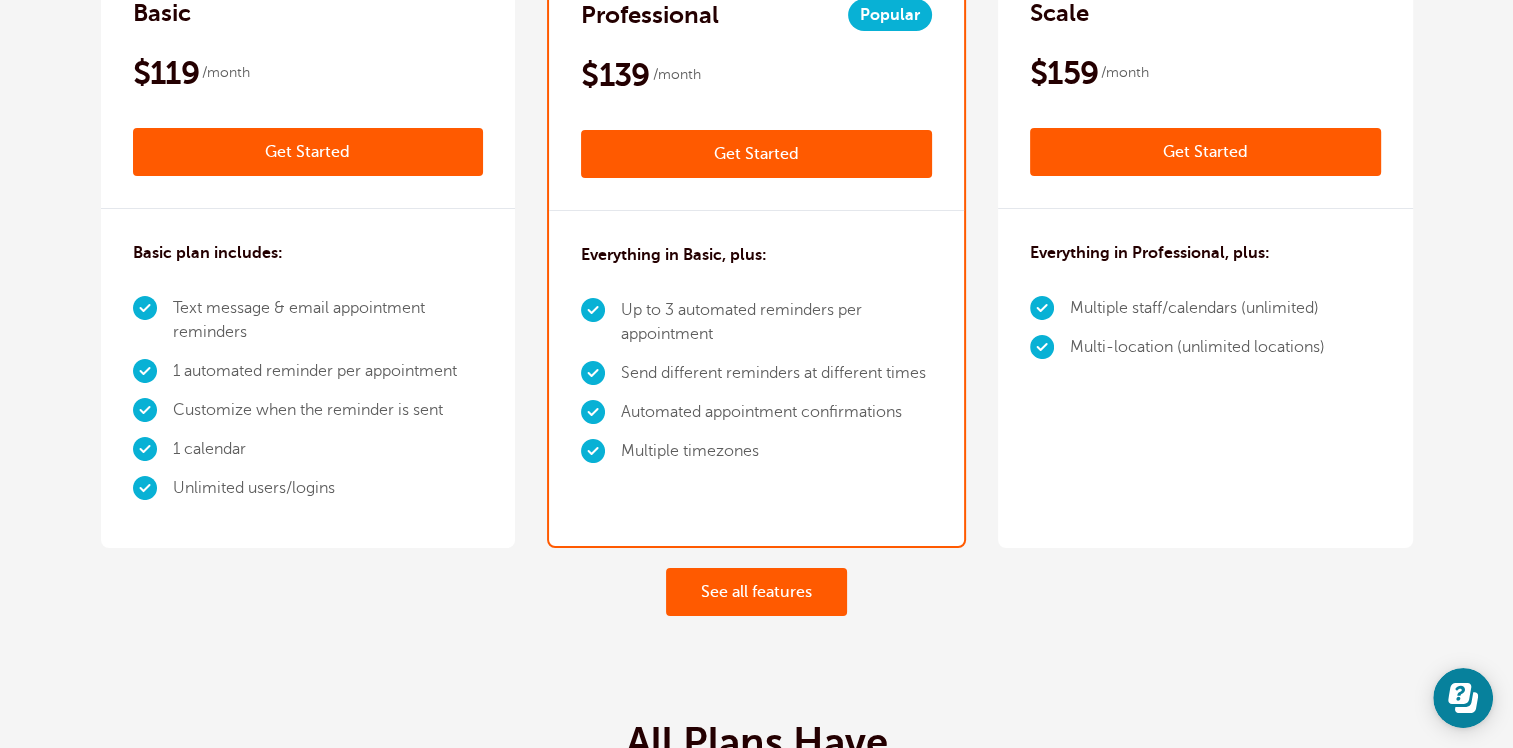 scroll, scrollTop: 300, scrollLeft: 0, axis: vertical 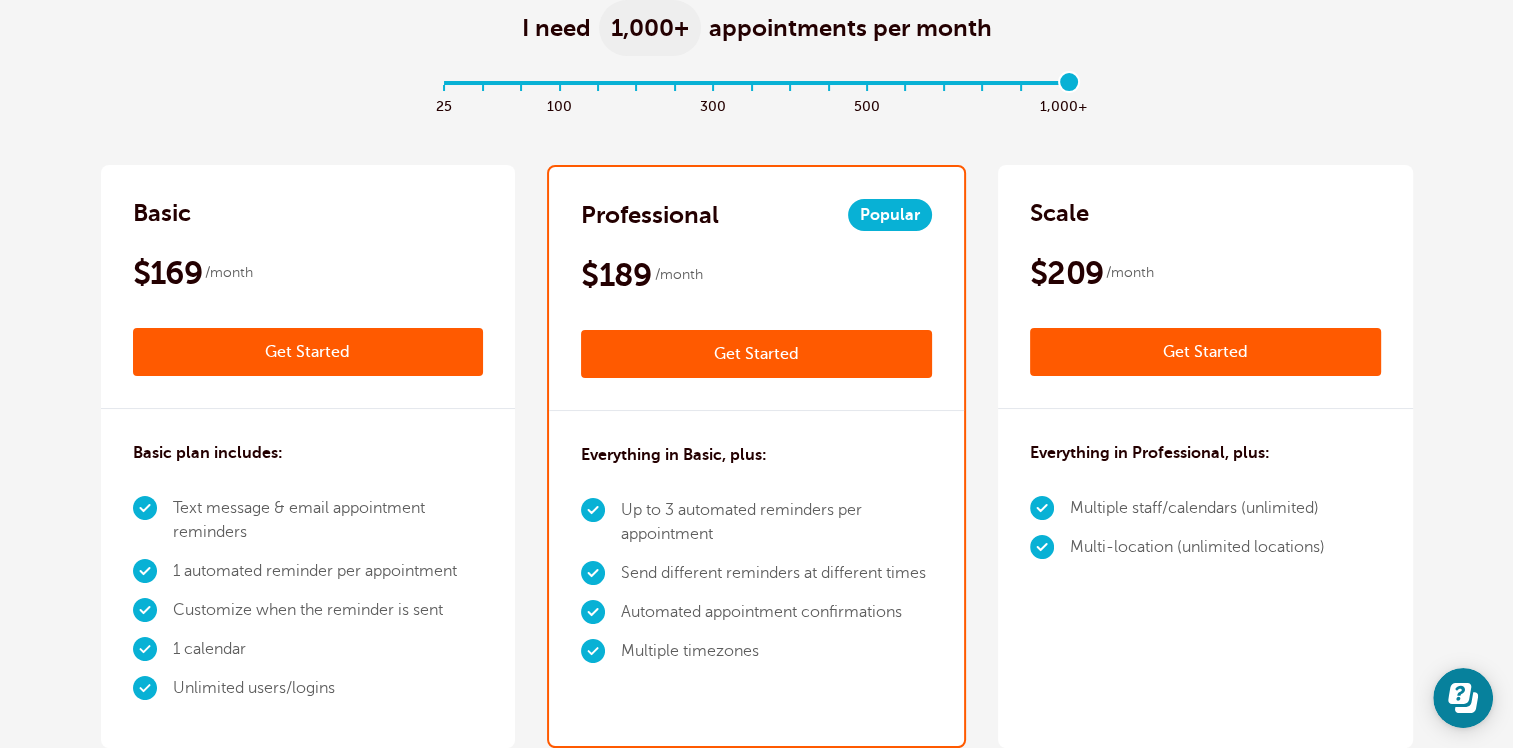 click at bounding box center (756, 86) 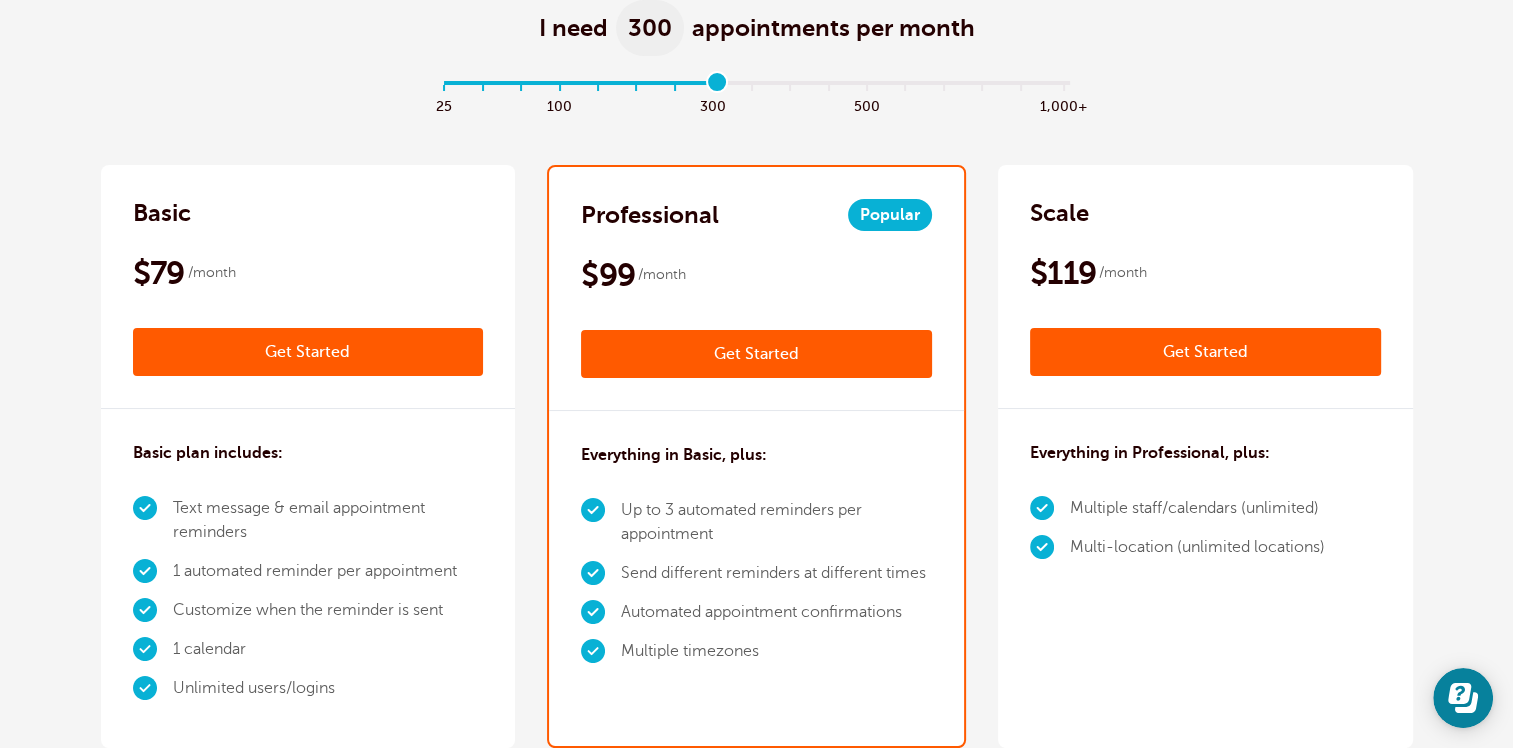type on "7" 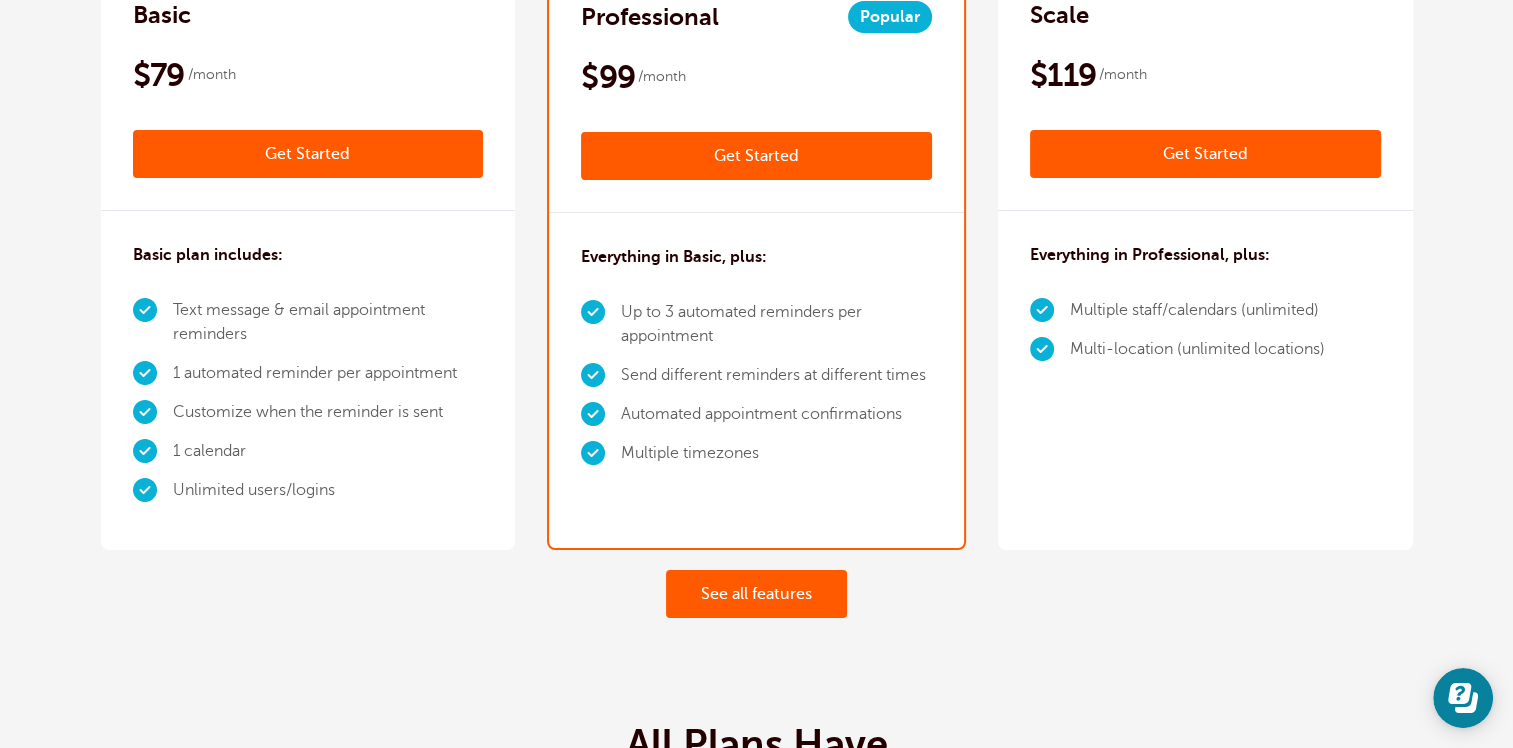 scroll, scrollTop: 500, scrollLeft: 0, axis: vertical 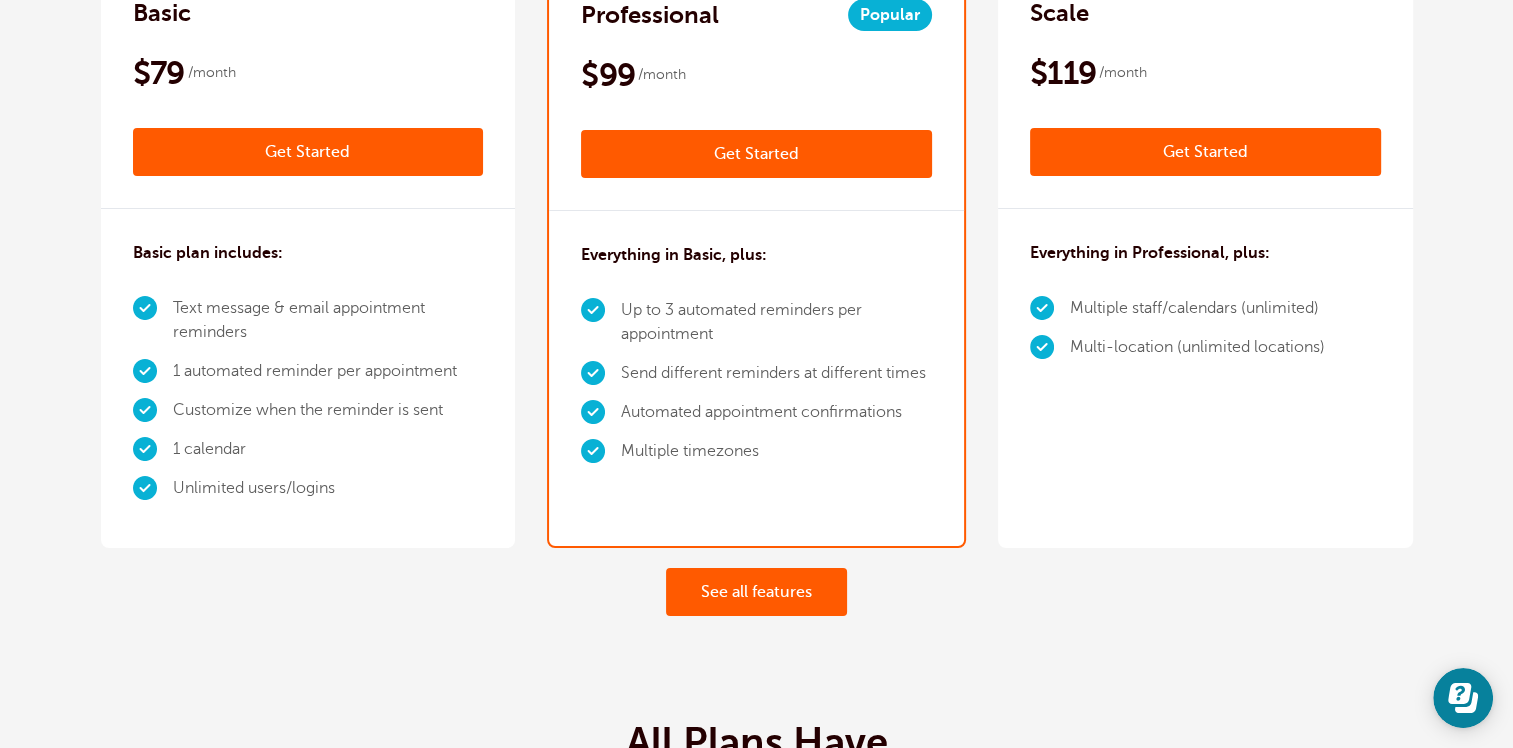 click on "See all features" at bounding box center (756, 592) 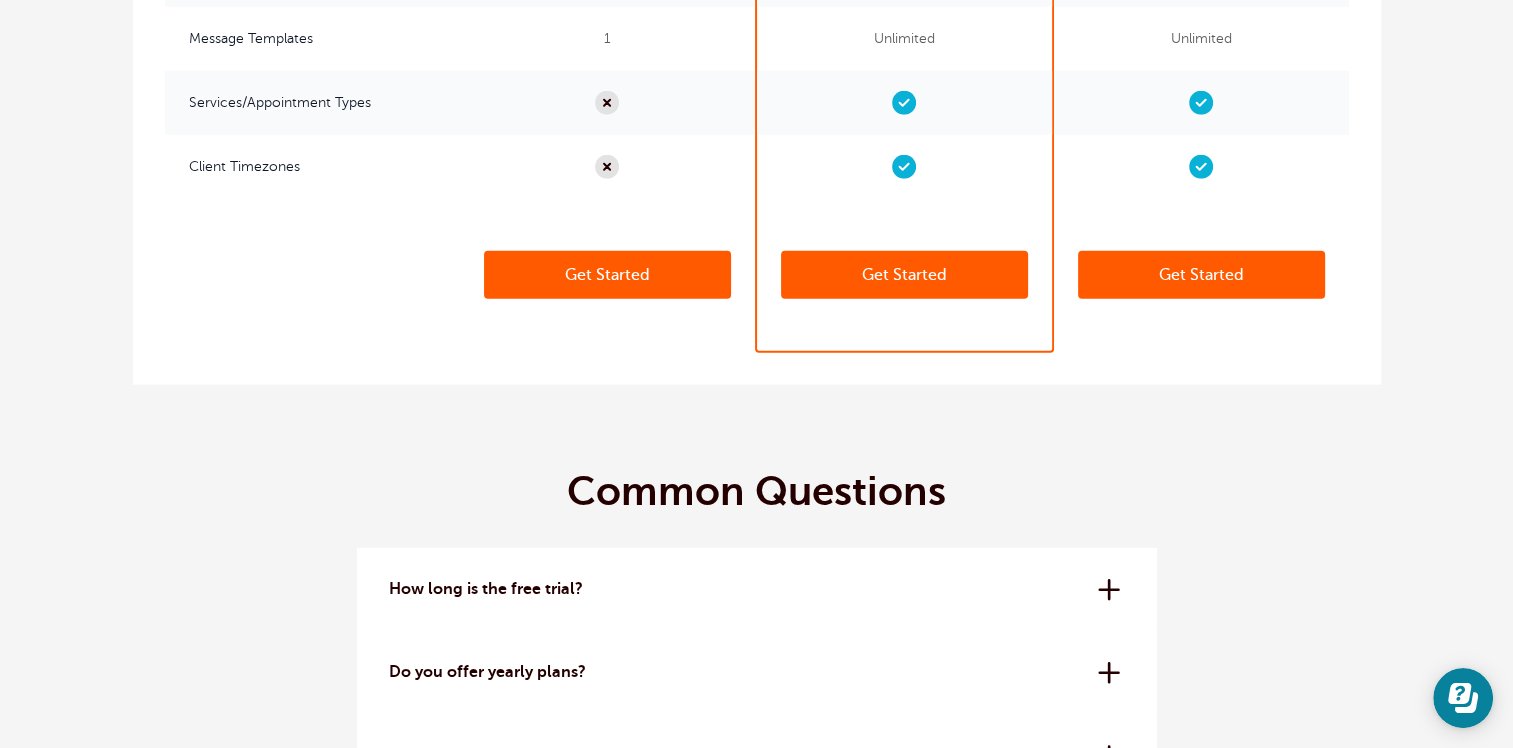 scroll, scrollTop: 5511, scrollLeft: 0, axis: vertical 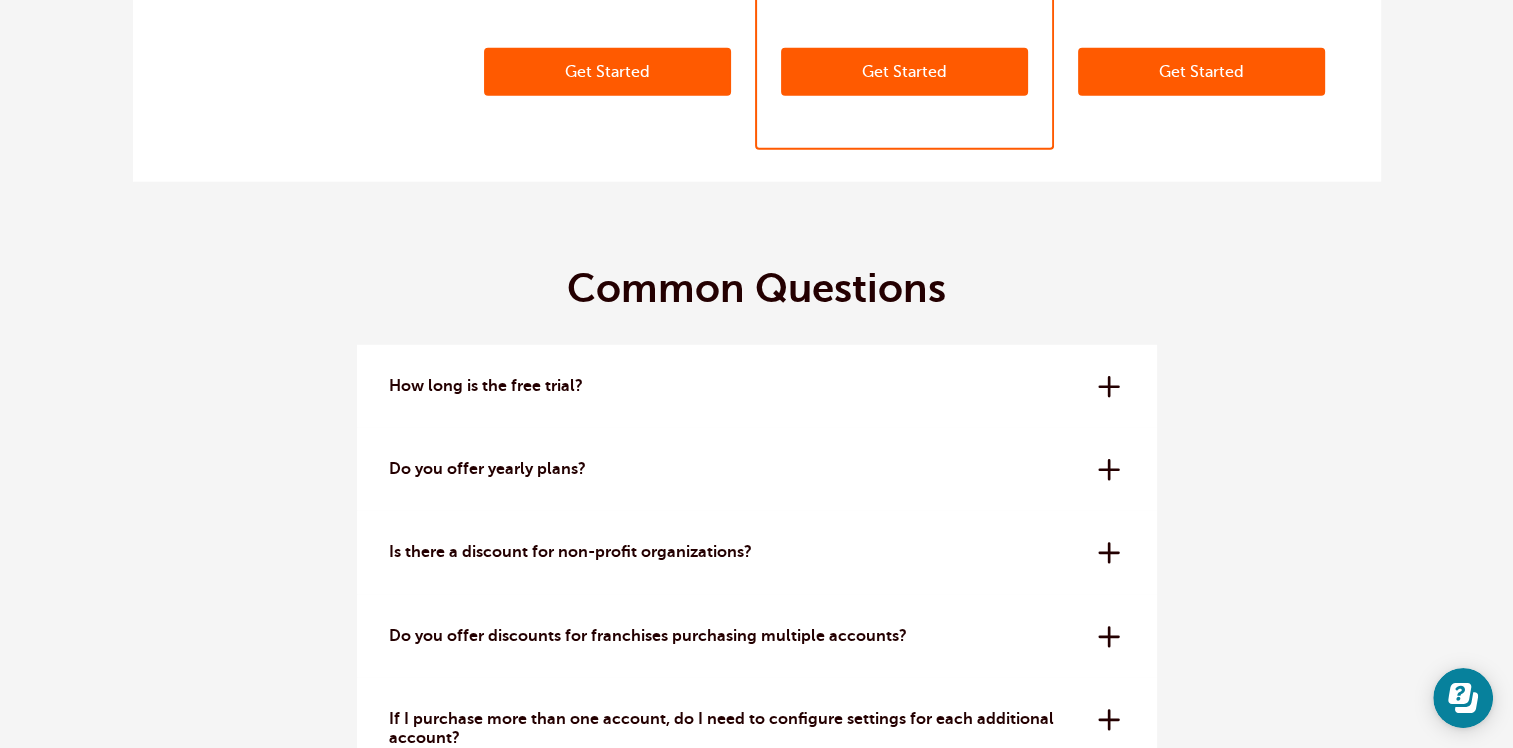 click on "How long is the free trial?
The free trial is 14 days. No credit card needed to try GoReminders free for 2 weeks." at bounding box center [757, 386] 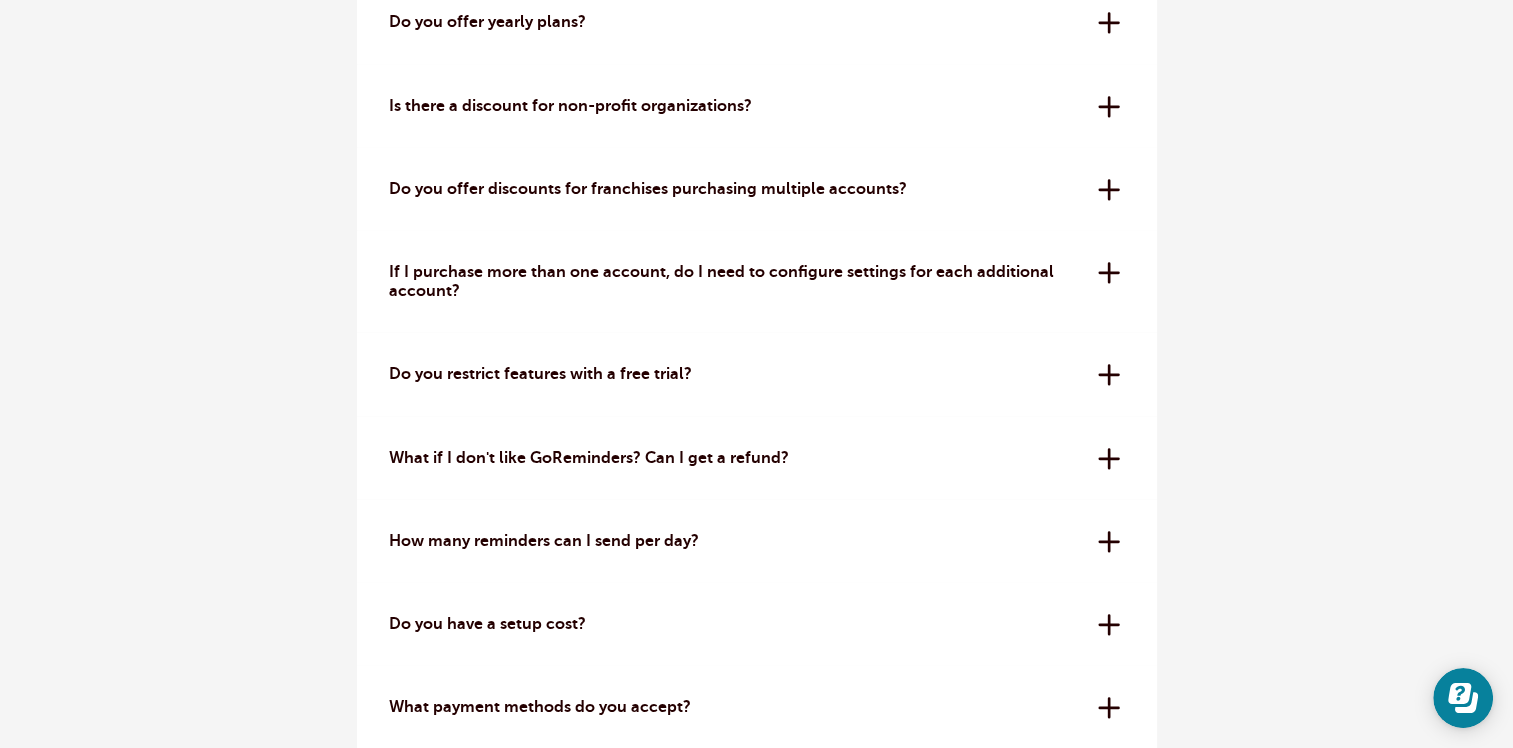 scroll, scrollTop: 6011, scrollLeft: 0, axis: vertical 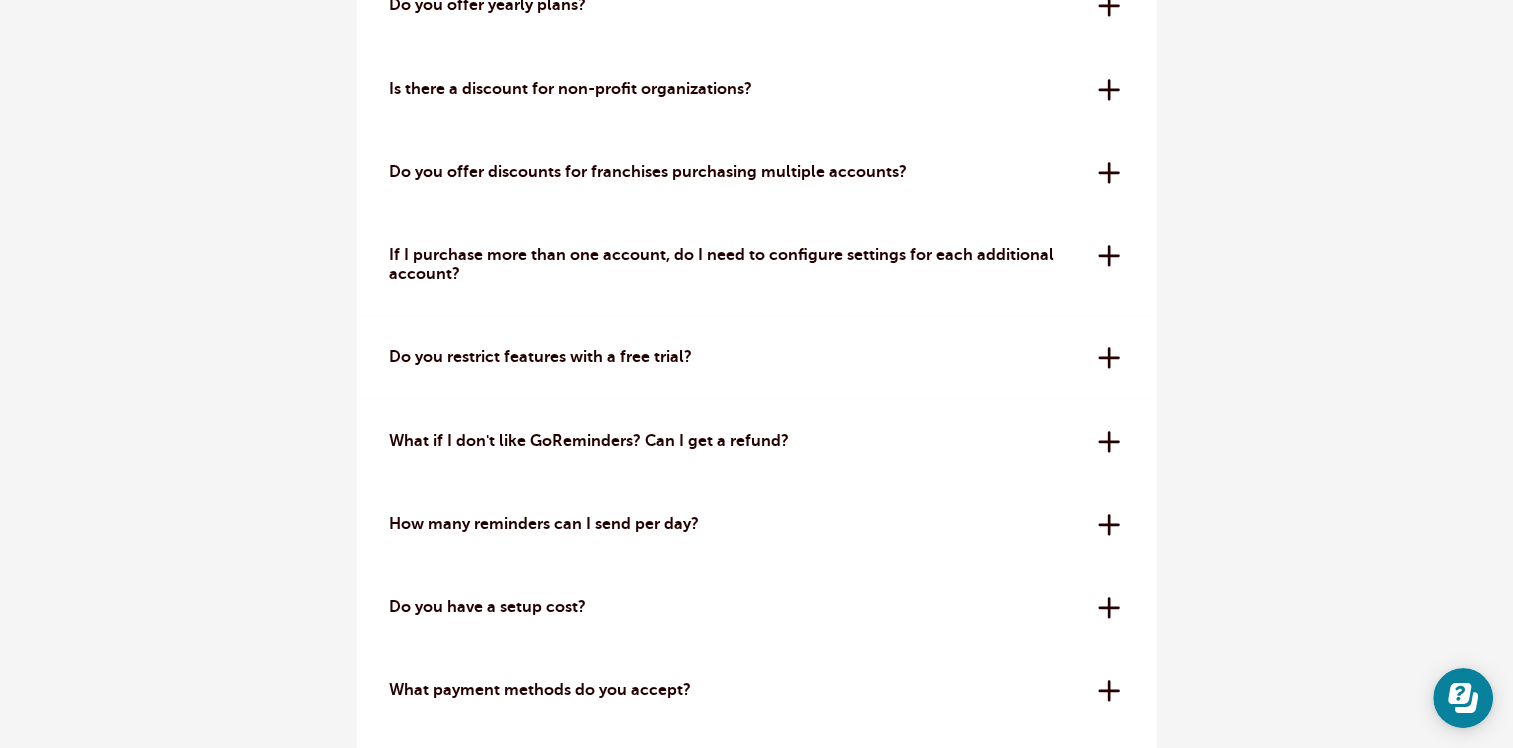 click on "Do you restrict features with a free trial?
No! While trials are more limited than paid accounts, you will be able to try all of our features." at bounding box center (757, 357) 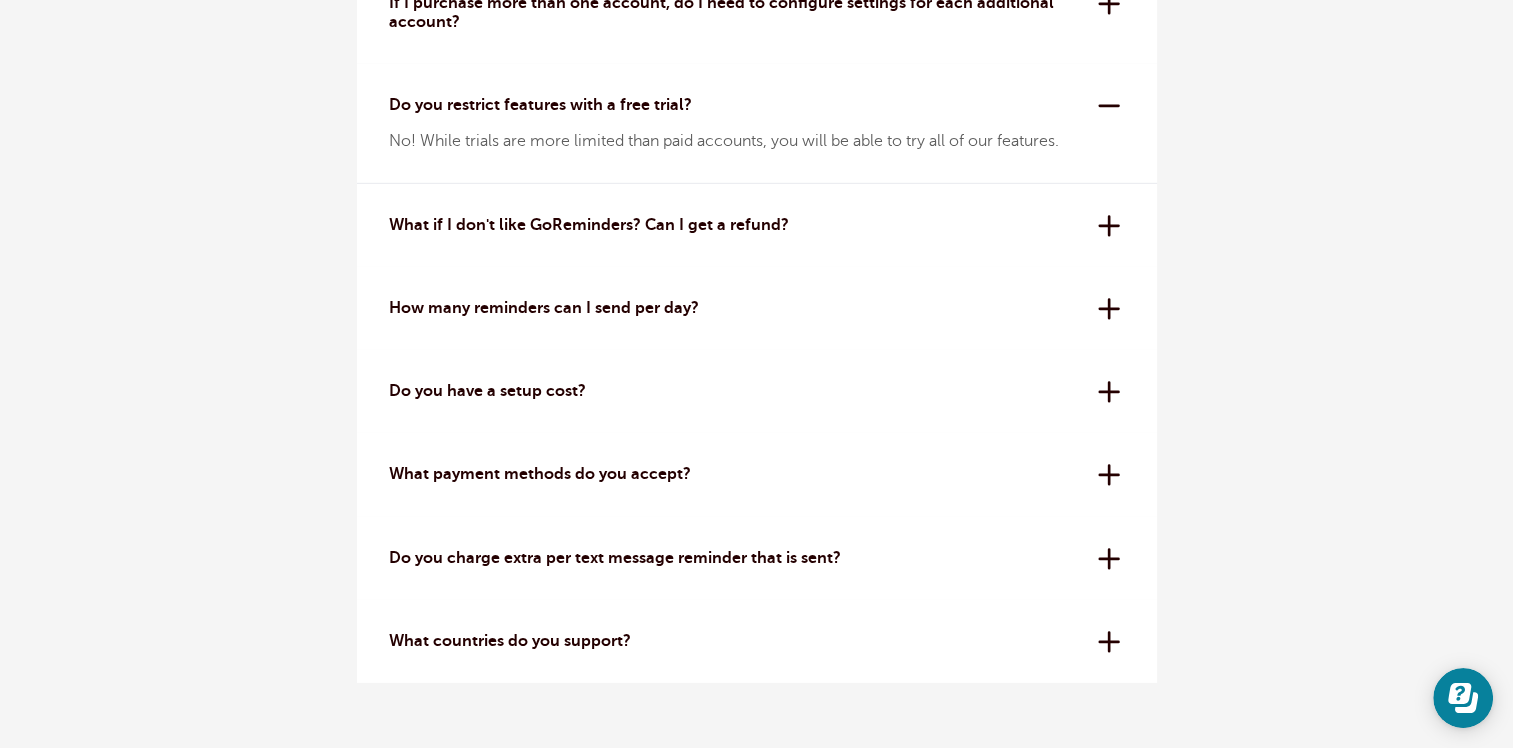scroll, scrollTop: 6311, scrollLeft: 0, axis: vertical 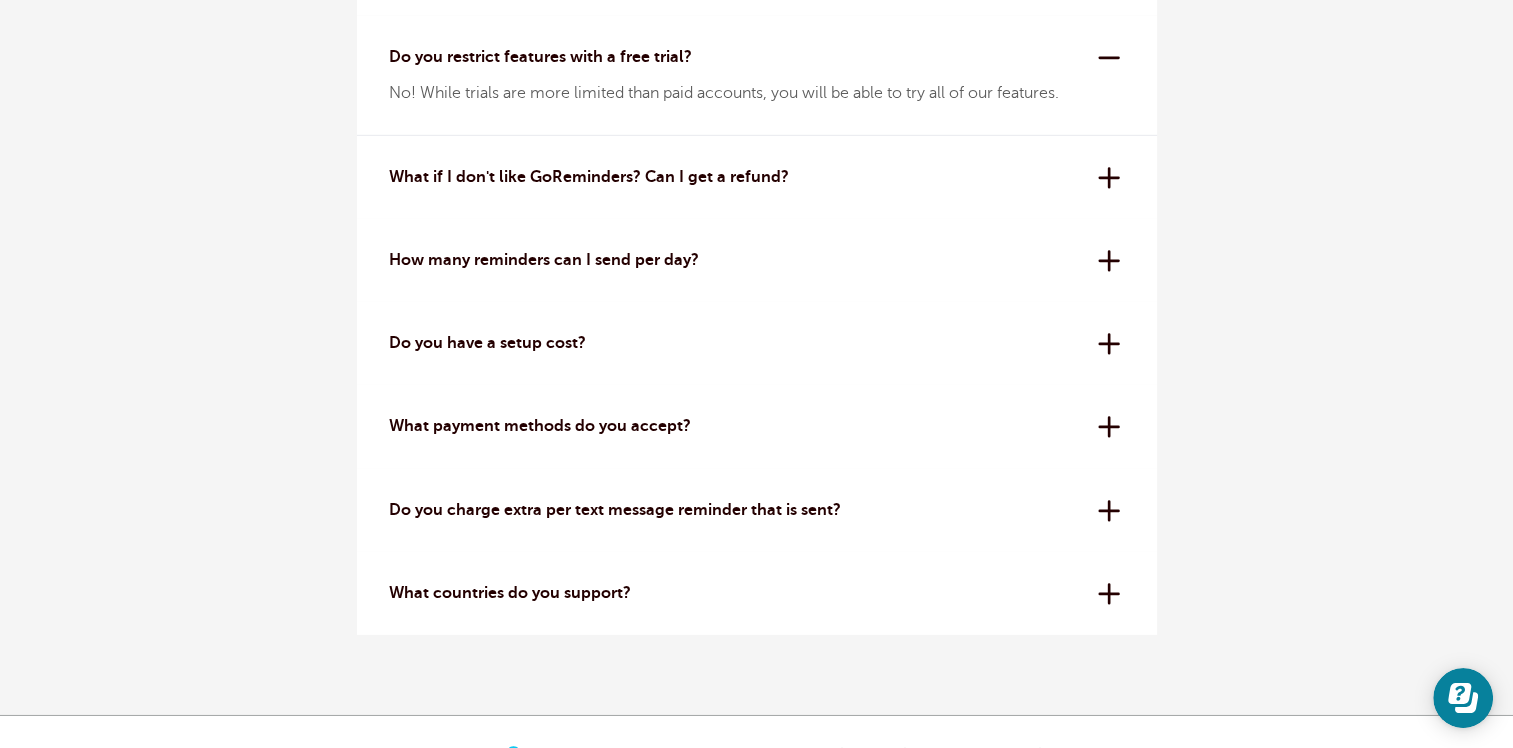 click on "How many reminders can I send per day?
All plans have a 24-hour reminder sending rate limit that is equal to the monthly appointment limit. That means that
if your plan's monthly appointment limit is 300 appointments, you can send a maximum of 300 reminders within any 24-hour period." at bounding box center (757, 260) 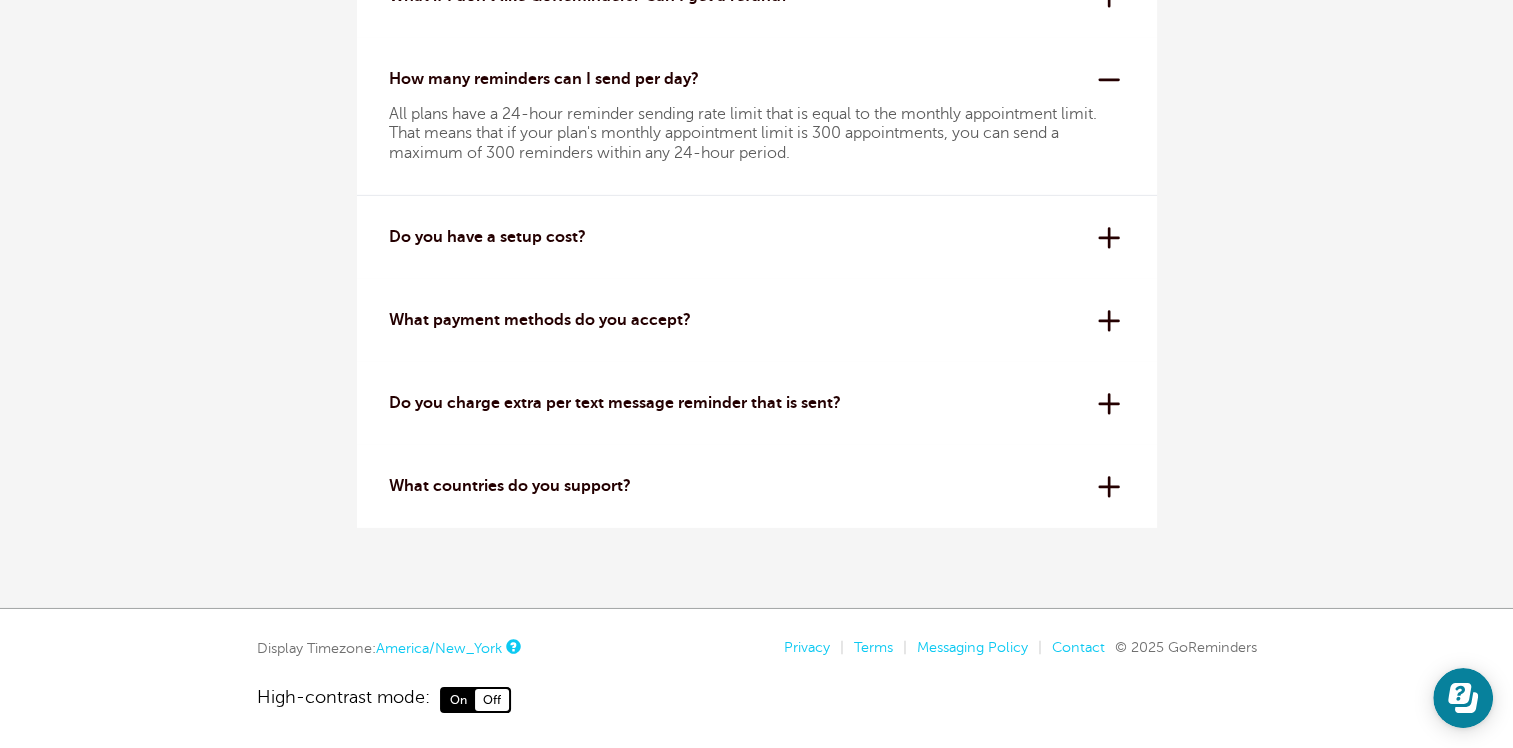 scroll, scrollTop: 6511, scrollLeft: 0, axis: vertical 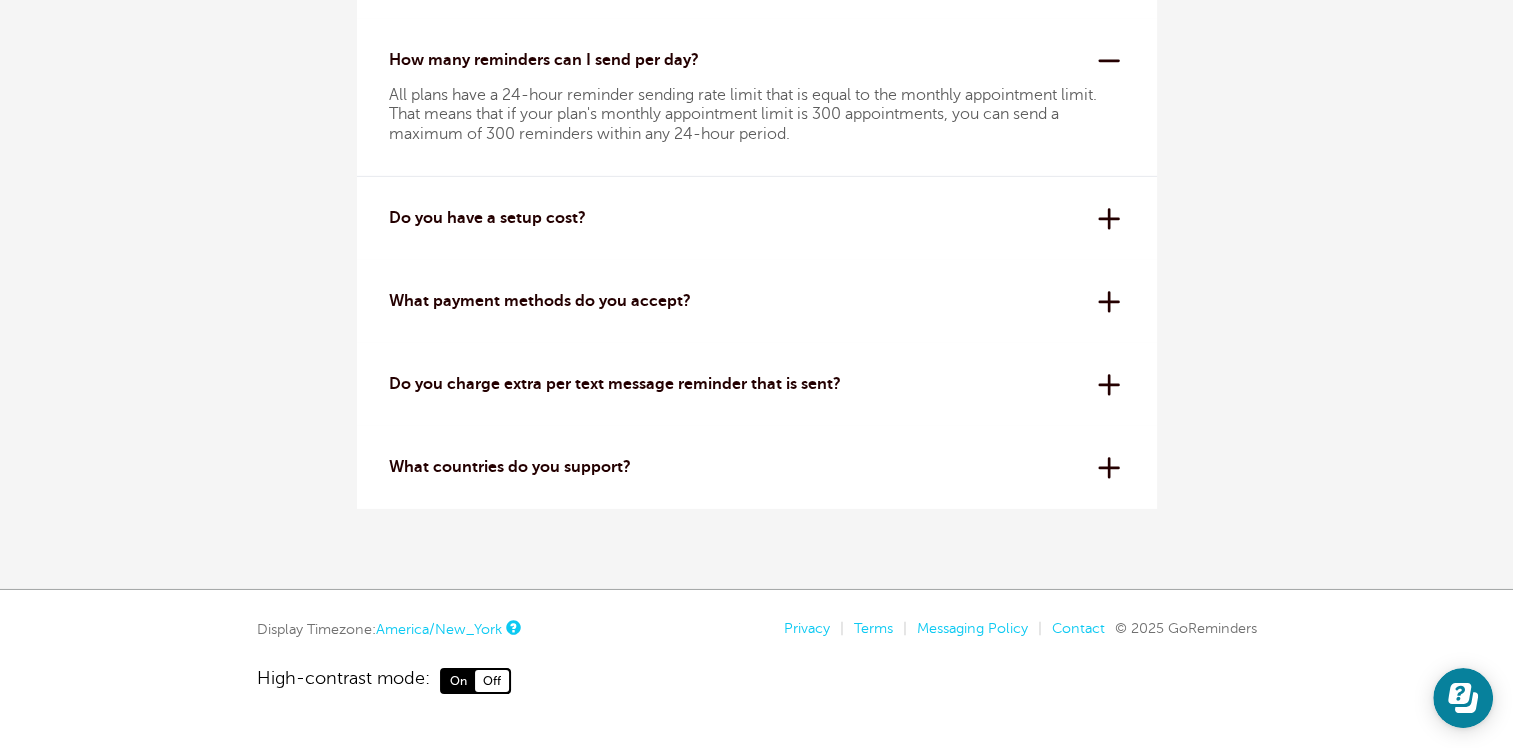 click on "Do you have a setup cost?
Absolutely not. All plans are month to month or year to year with no contracts, no setup fees, and no hidden gimmicks. Cancel anytime." at bounding box center (757, 218) 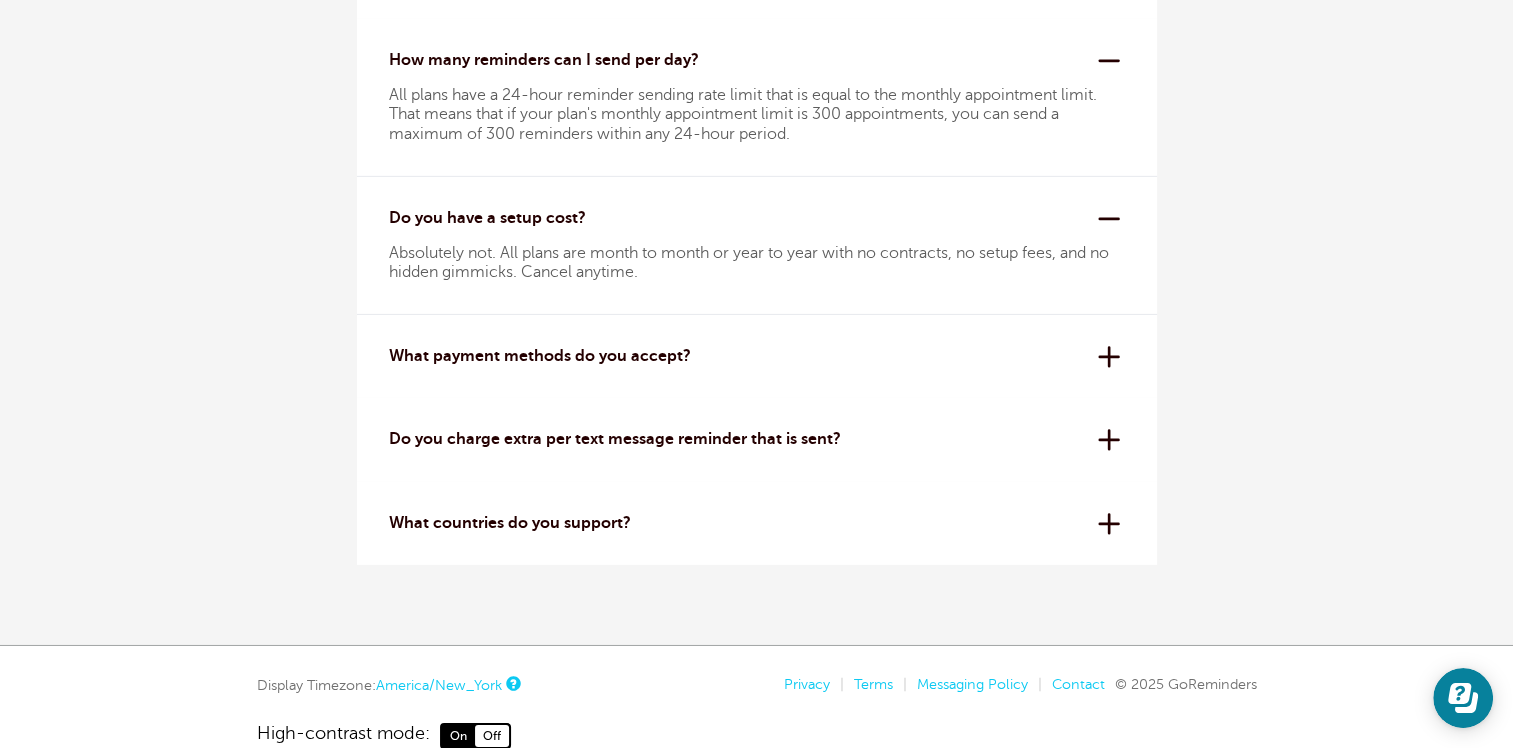click on "Do you charge extra per text message reminder that is sent?
Nope! Our pricing is simple, we charge based on appointments. No extra charge even if you have multiple SMS reminders per appointment and even if people reply via SMS to the reminders." at bounding box center (757, 439) 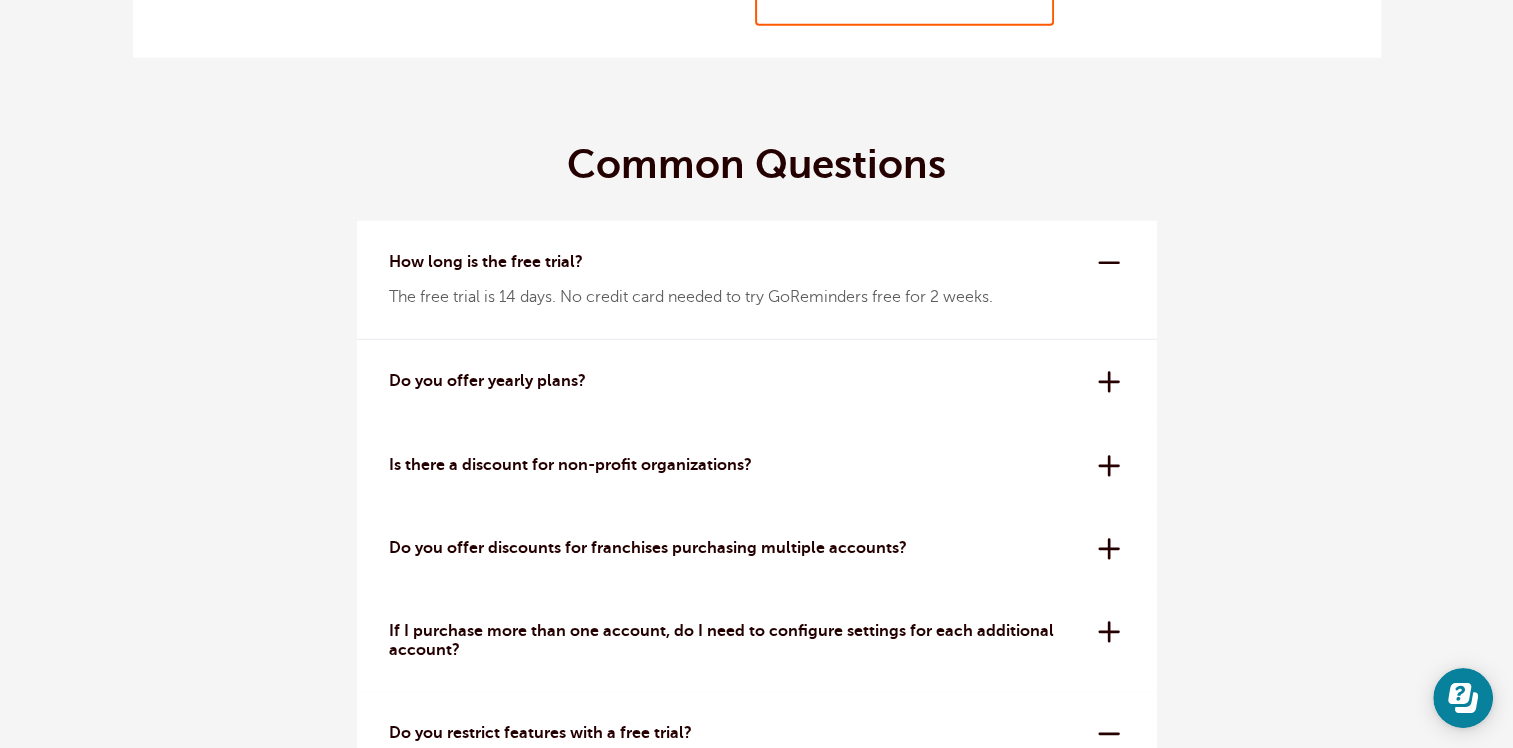 scroll, scrollTop: 5584, scrollLeft: 0, axis: vertical 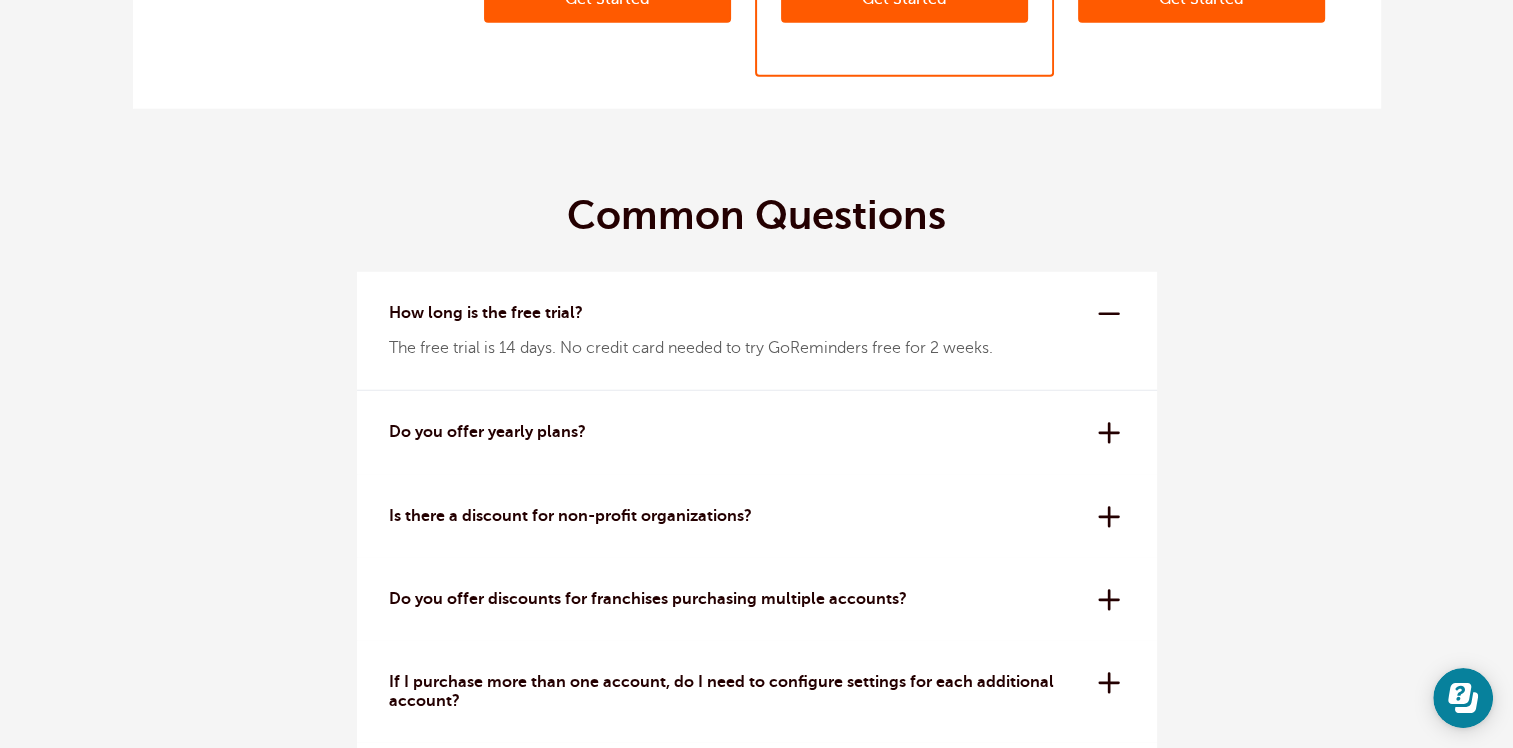 click on "Do you offer yearly plans?
Yes - if you pay 1 year at a time you get a discount worth 2 free months every year!" at bounding box center (757, 432) 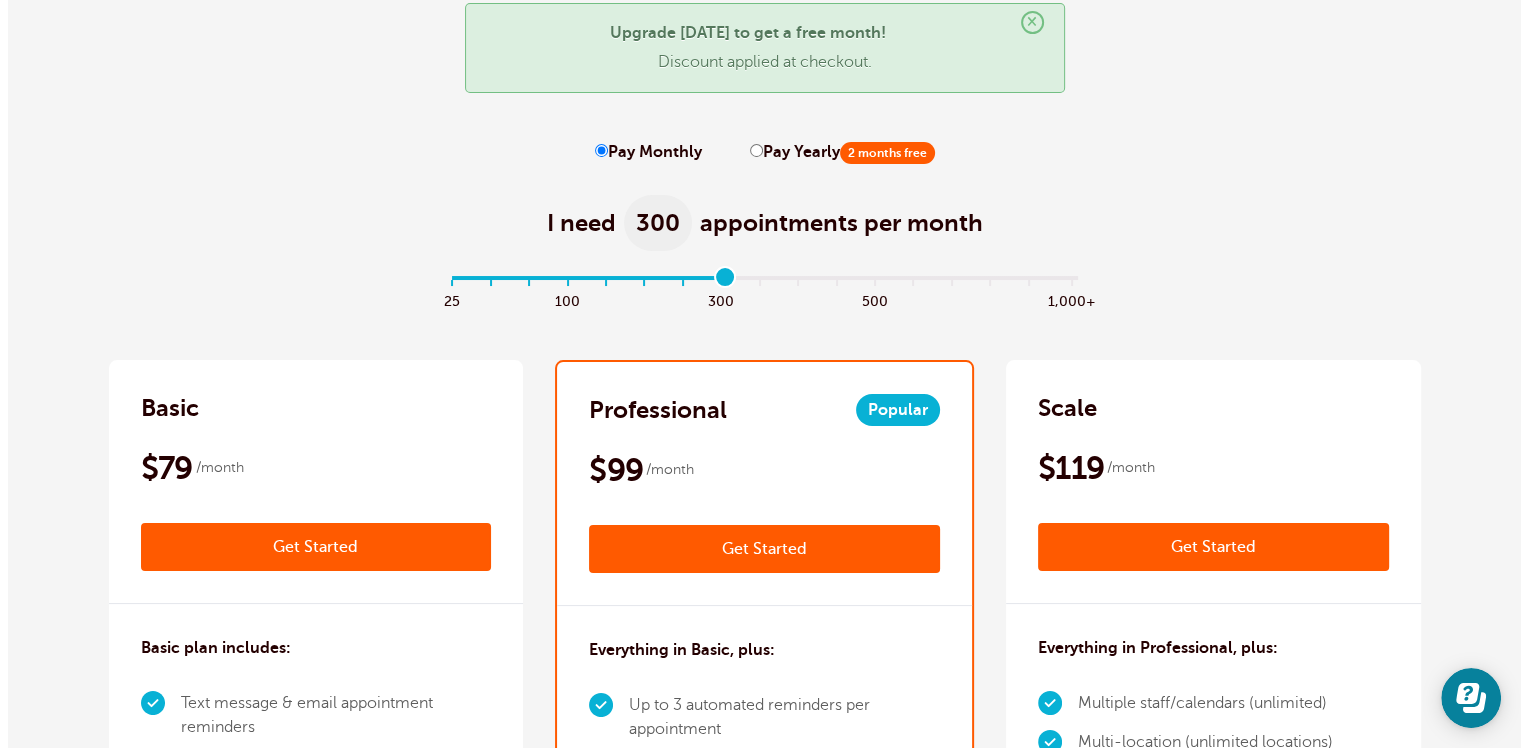 scroll, scrollTop: 0, scrollLeft: 0, axis: both 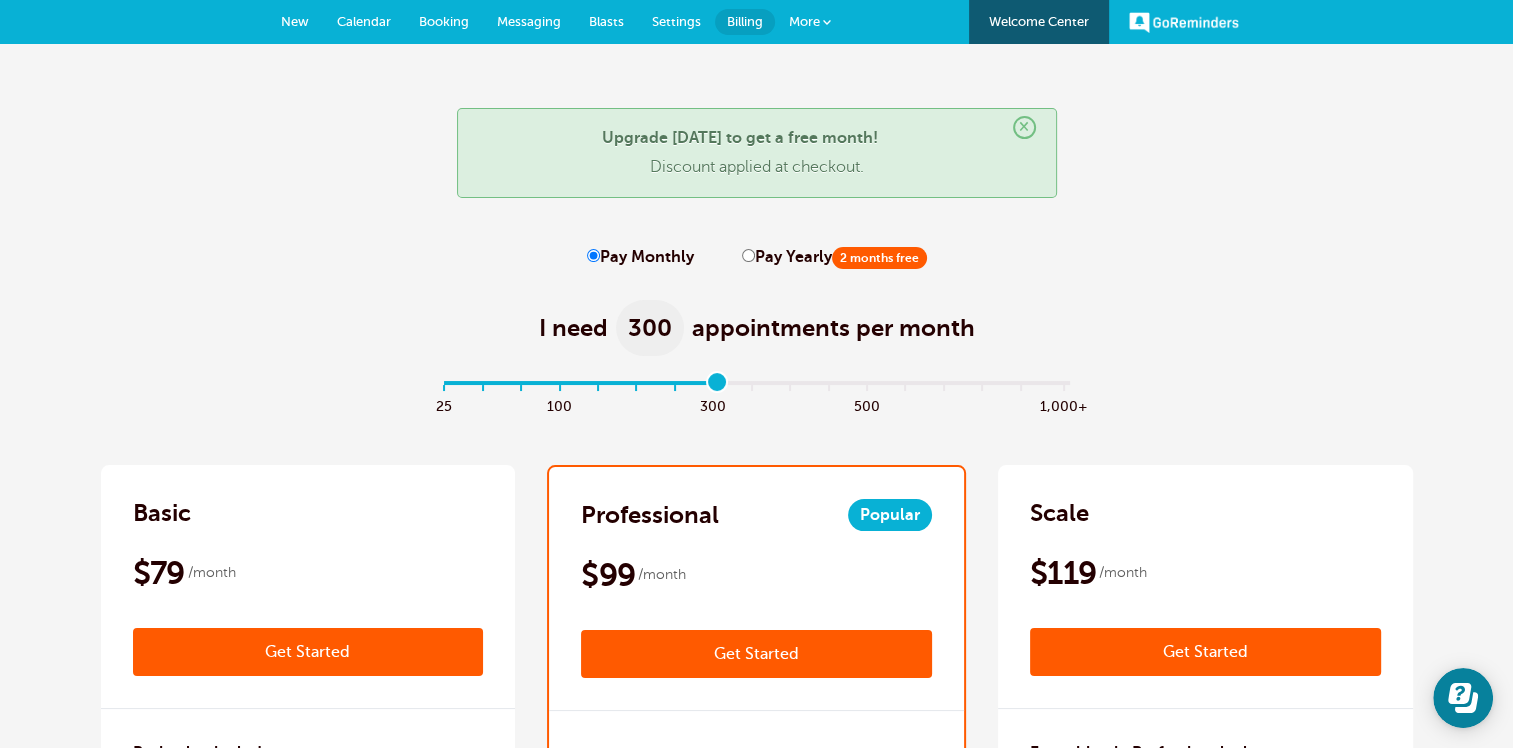 click on "More" at bounding box center [804, 21] 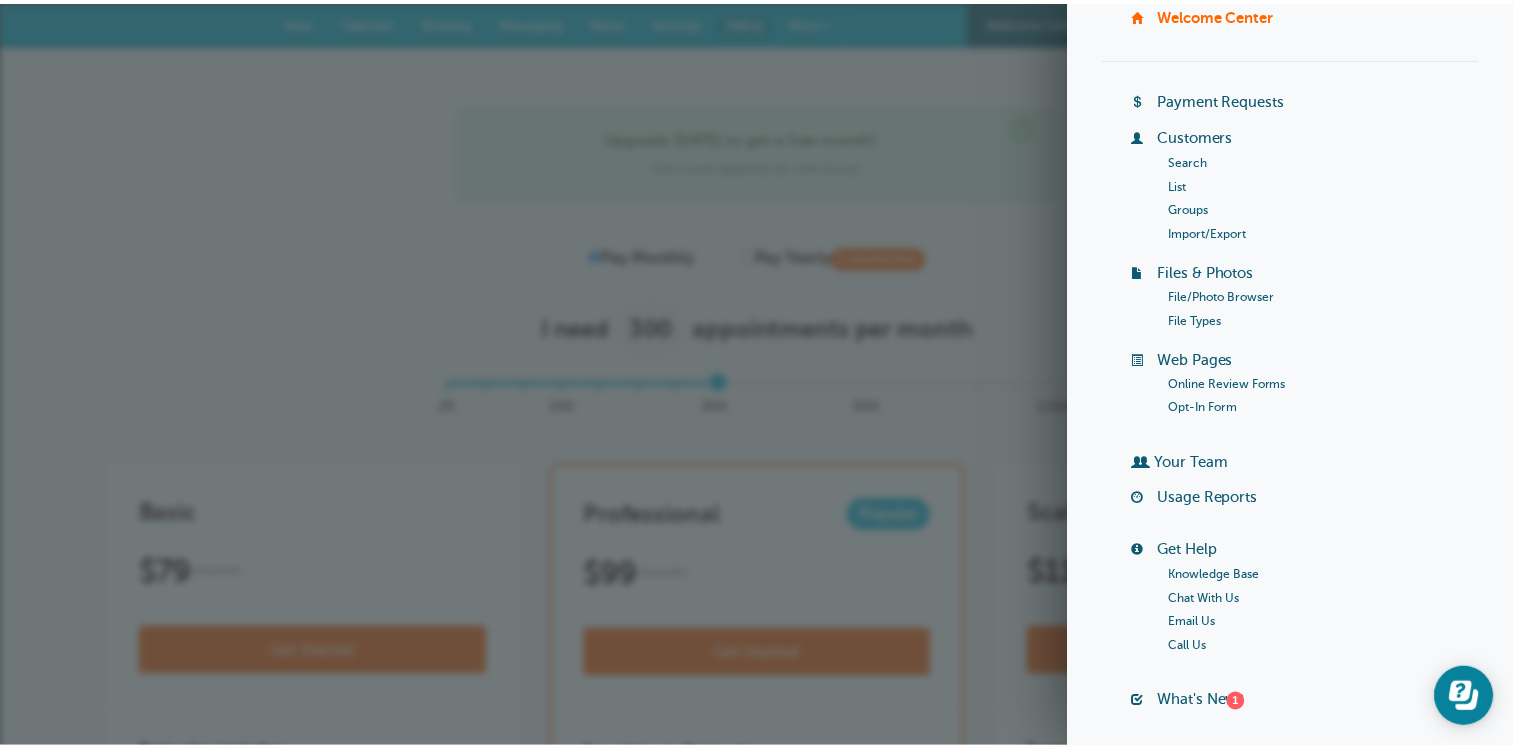 scroll, scrollTop: 0, scrollLeft: 0, axis: both 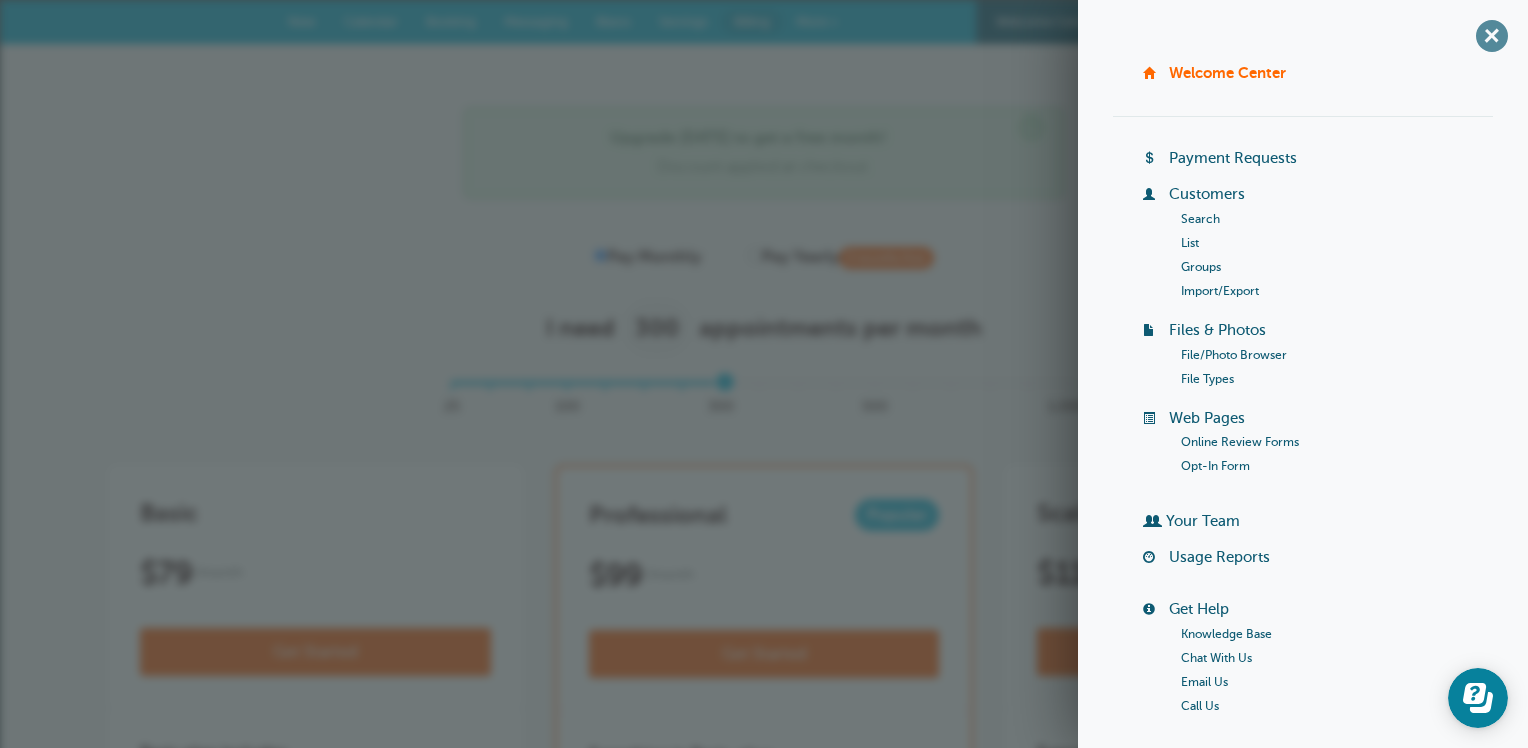click on "+" at bounding box center [1491, 35] 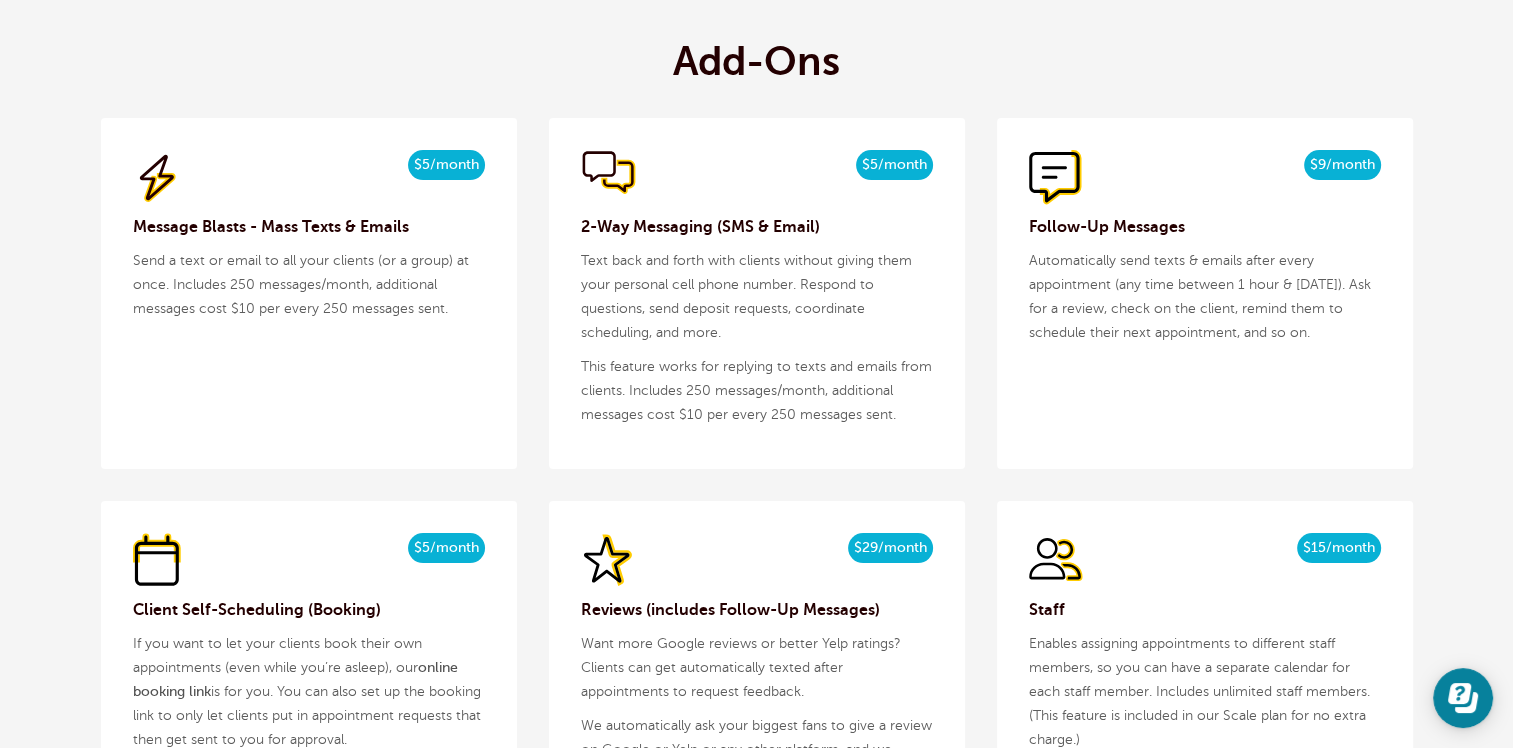 scroll, scrollTop: 2000, scrollLeft: 0, axis: vertical 